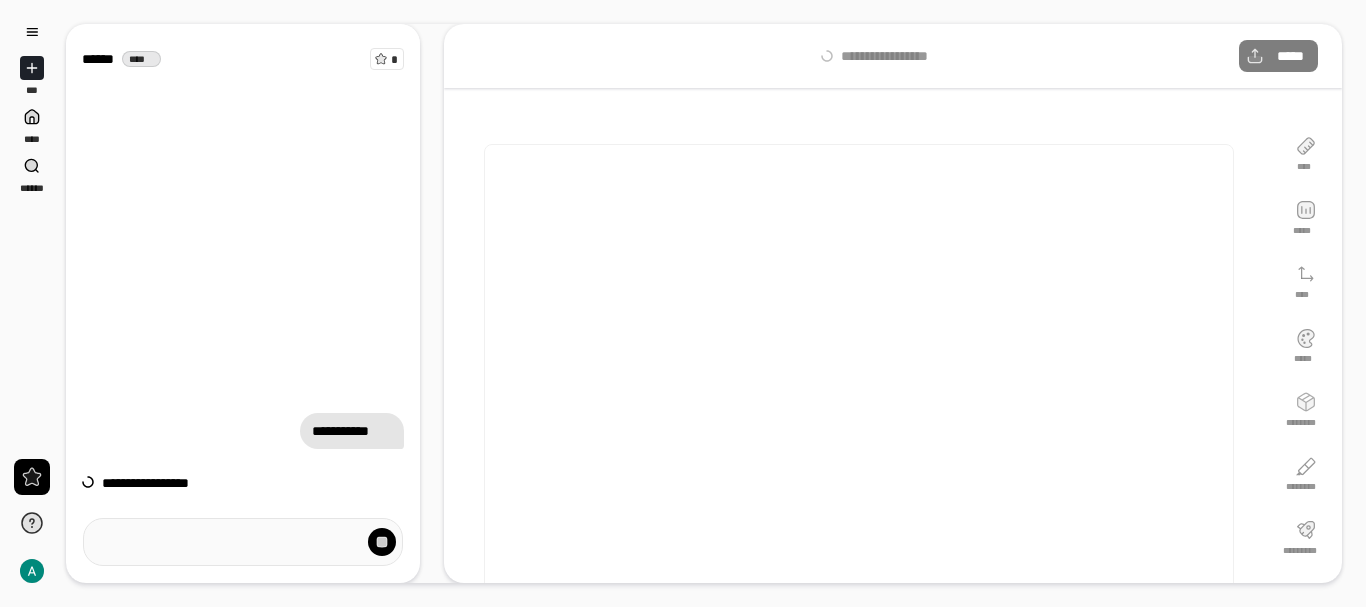 scroll, scrollTop: 0, scrollLeft: 0, axis: both 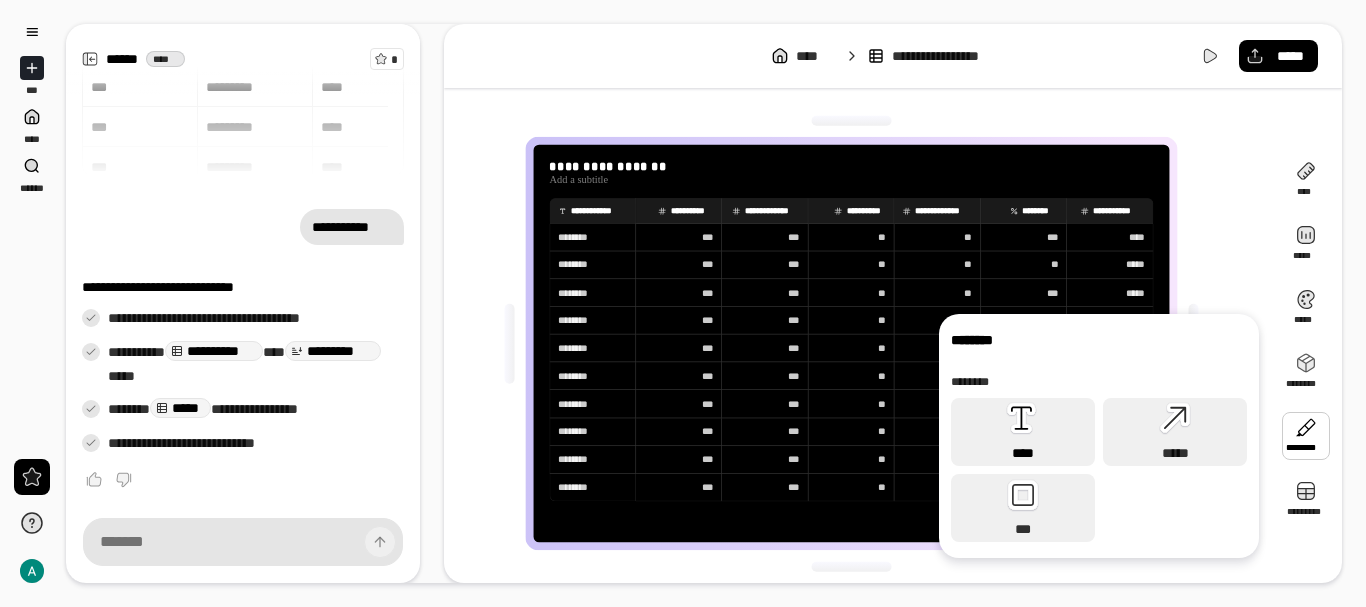 click 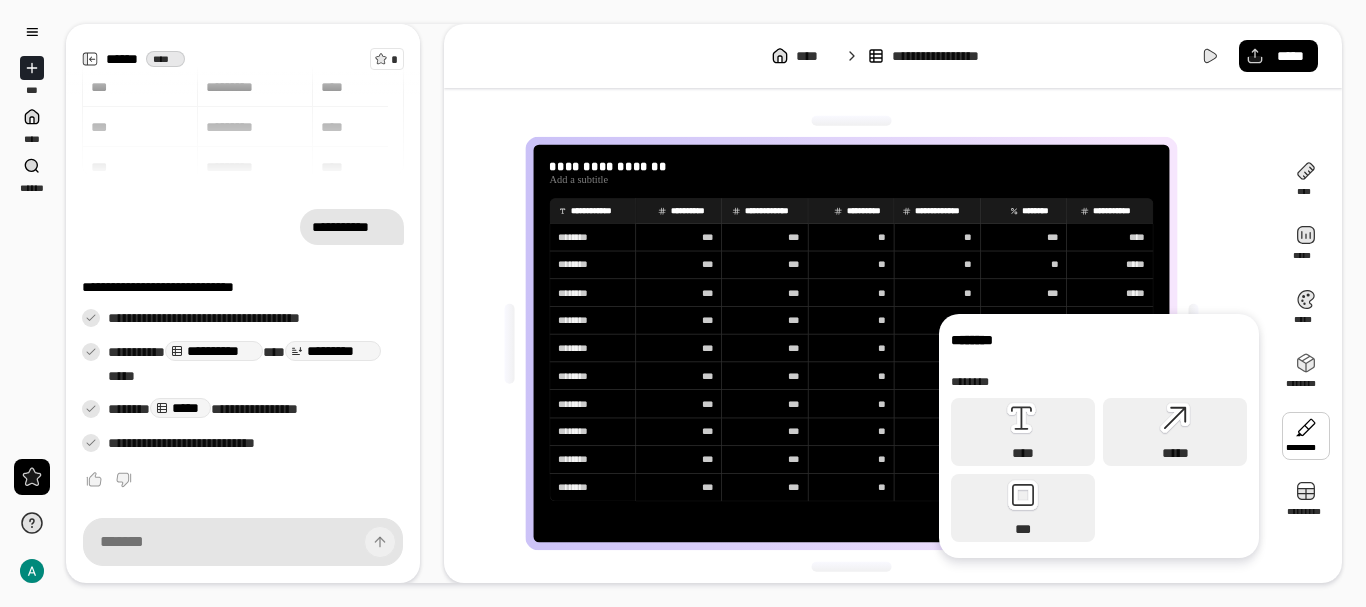 click on "**********" at bounding box center (859, 343) 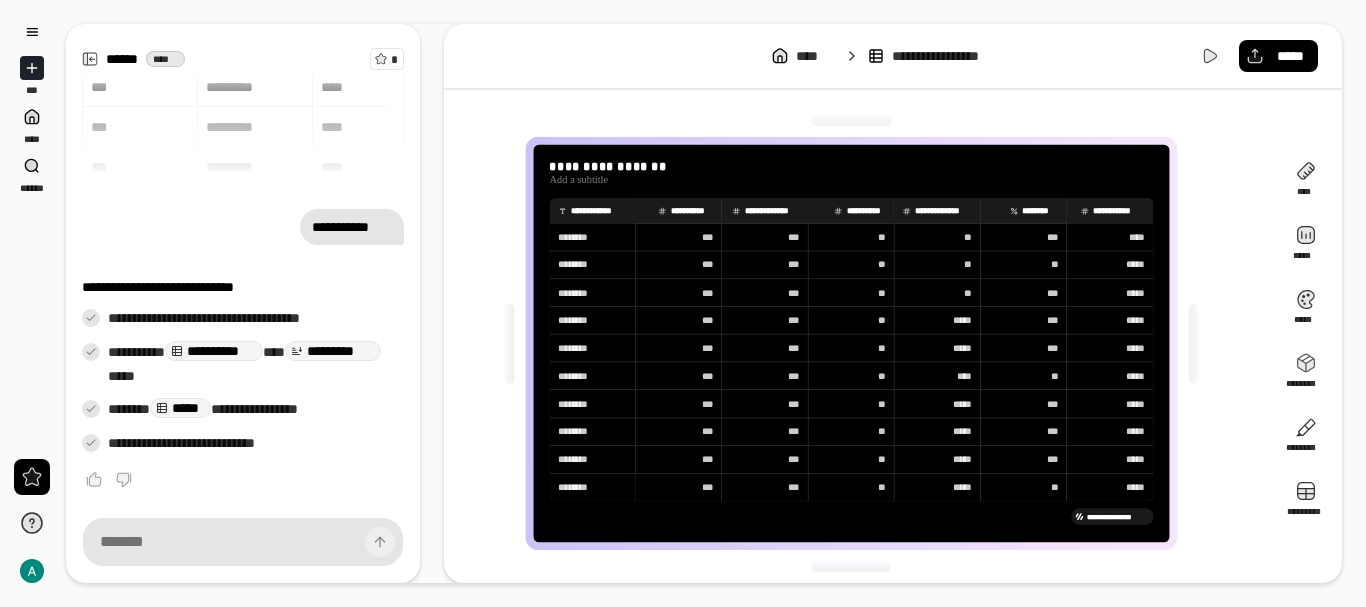 click on "**********" at bounding box center [953, 56] 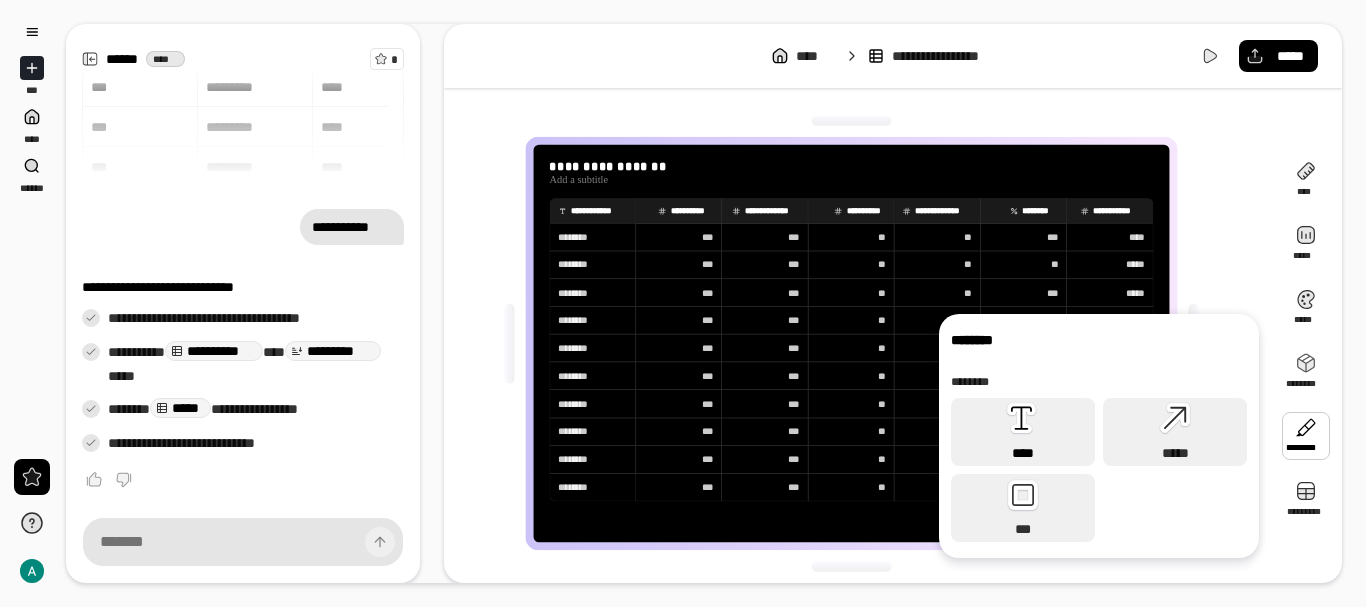 click 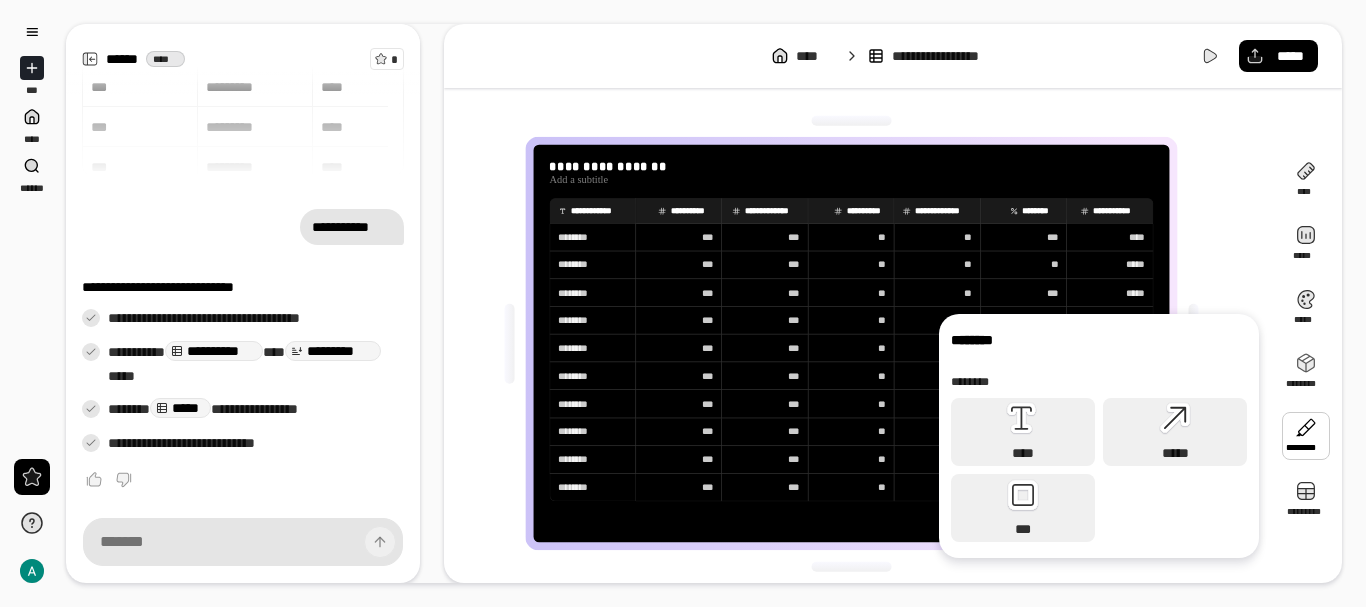 click 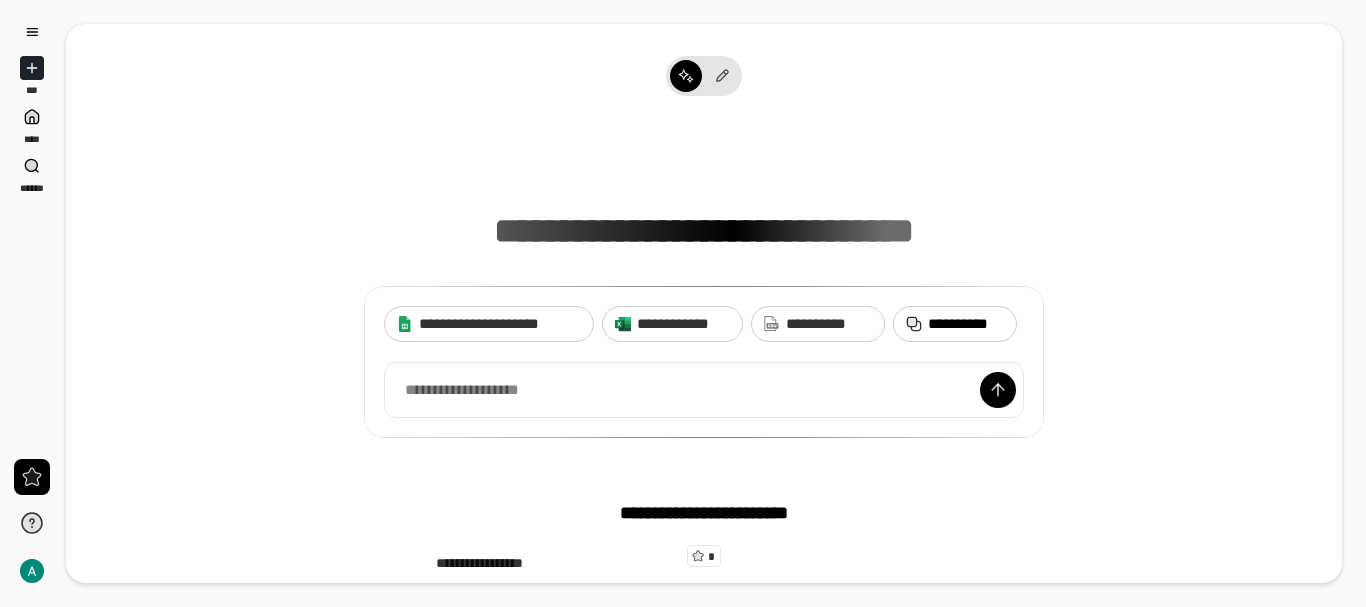 click 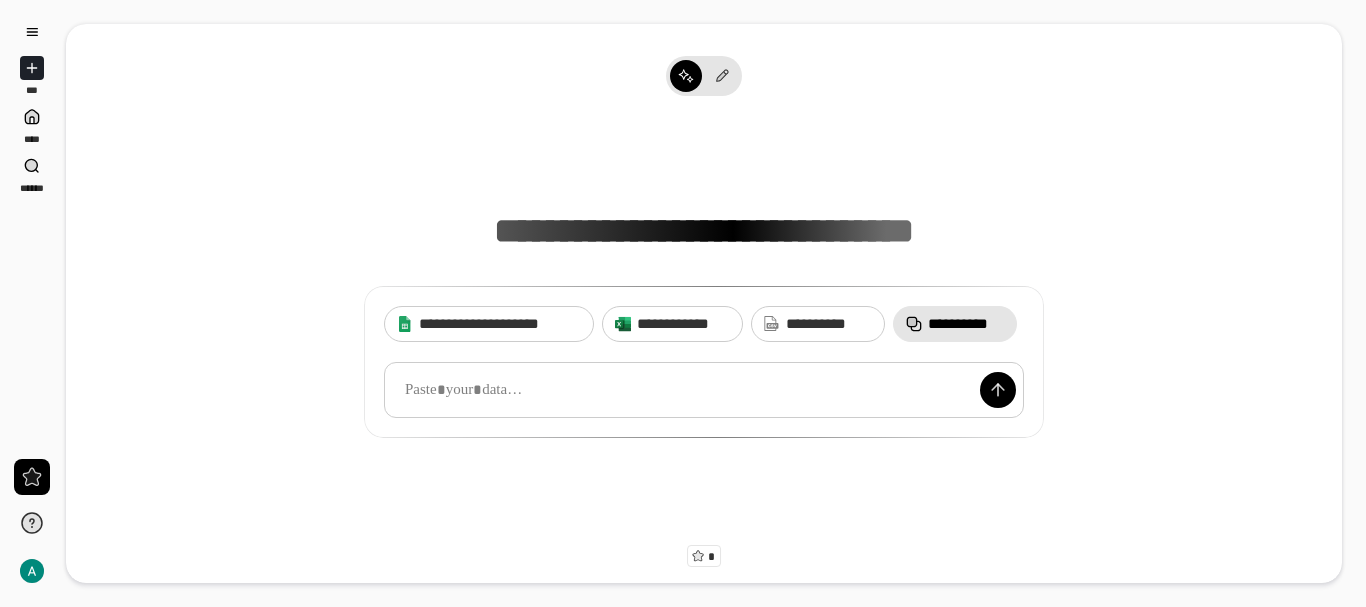 click at bounding box center (704, 390) 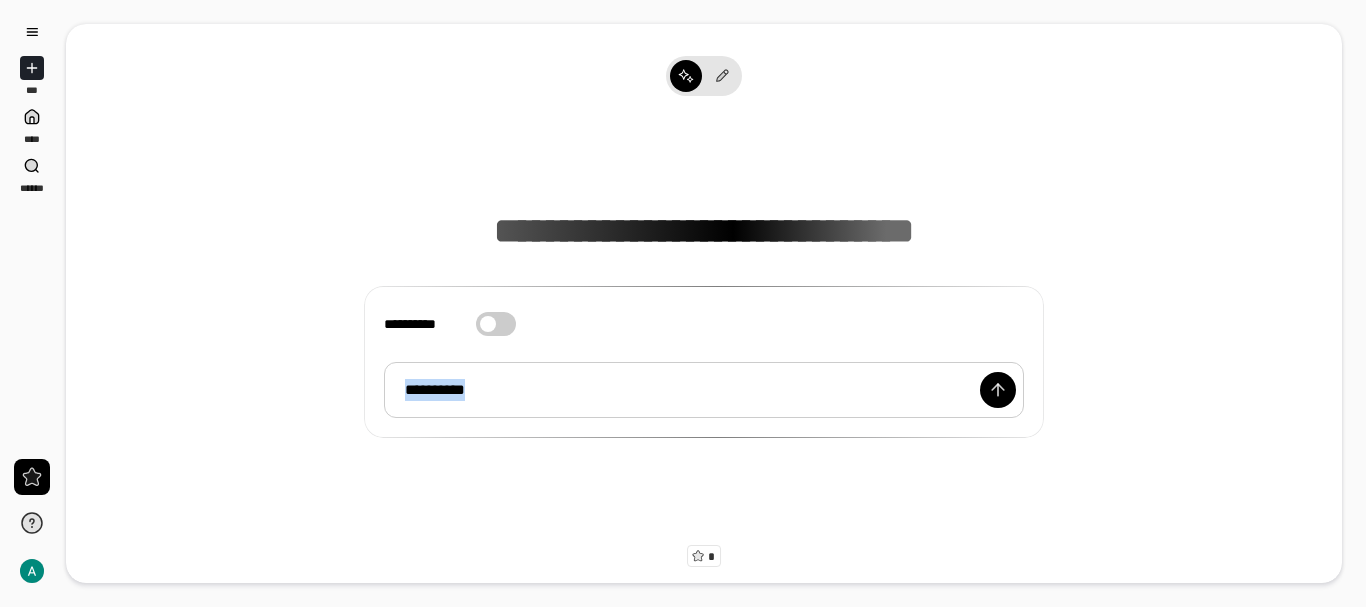 drag, startPoint x: 440, startPoint y: 396, endPoint x: 388, endPoint y: 396, distance: 52 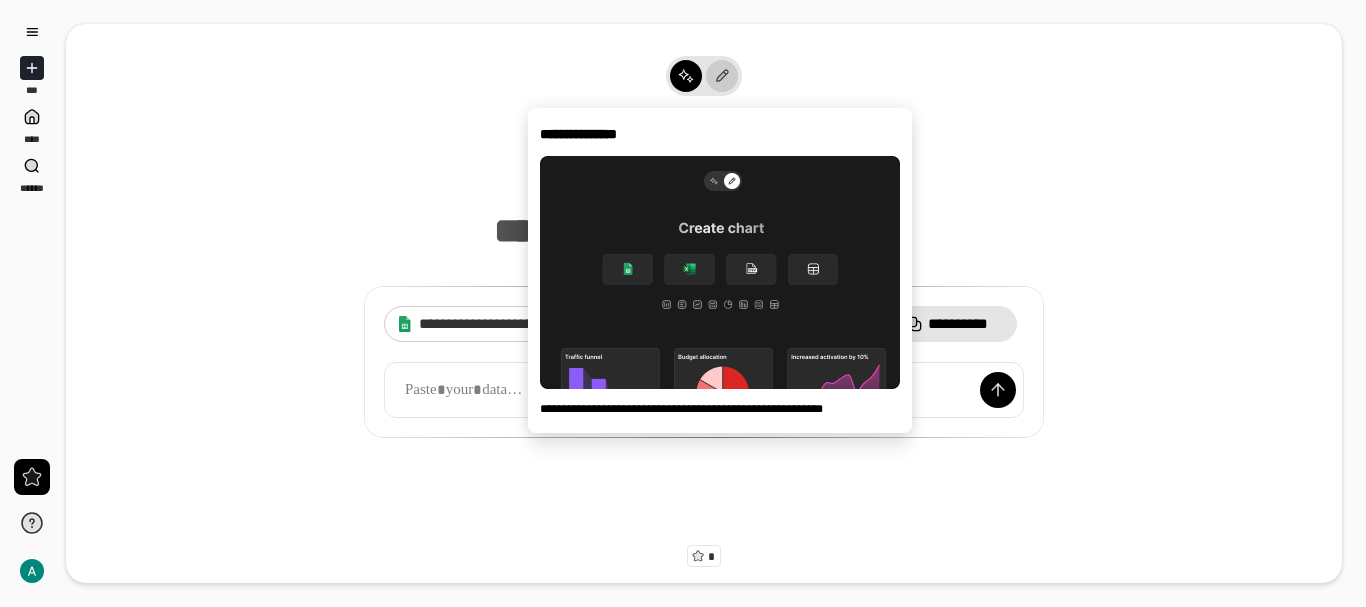 click at bounding box center (722, 76) 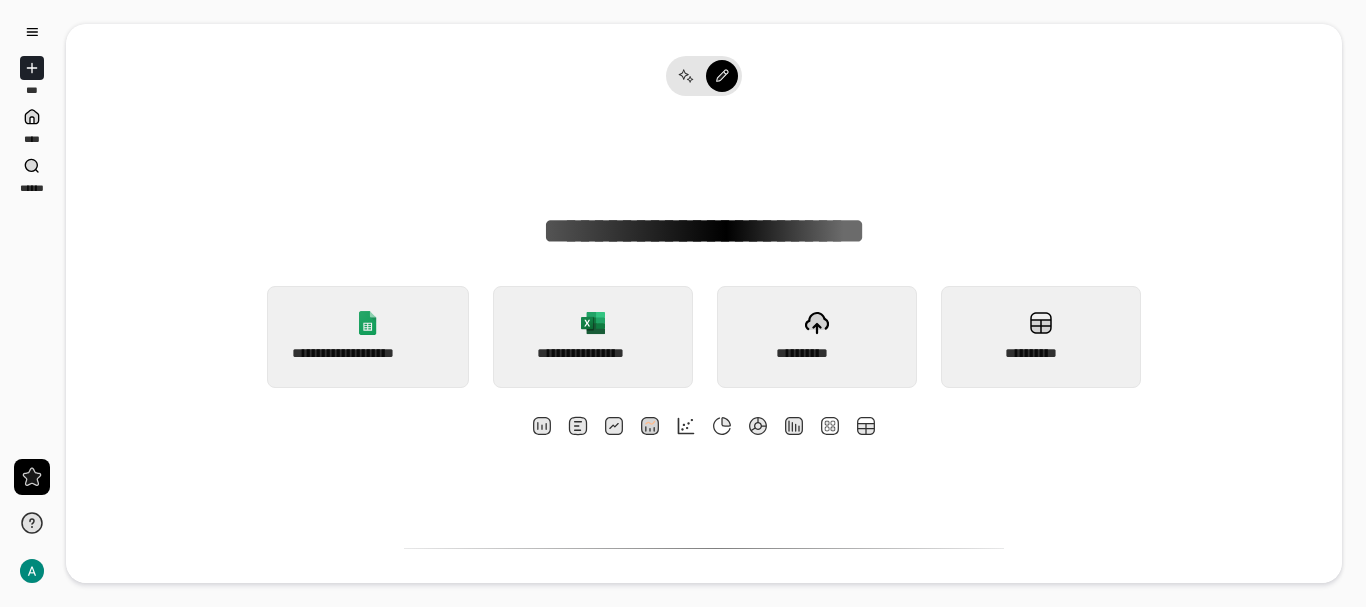 click on "**********" at bounding box center [704, 739] 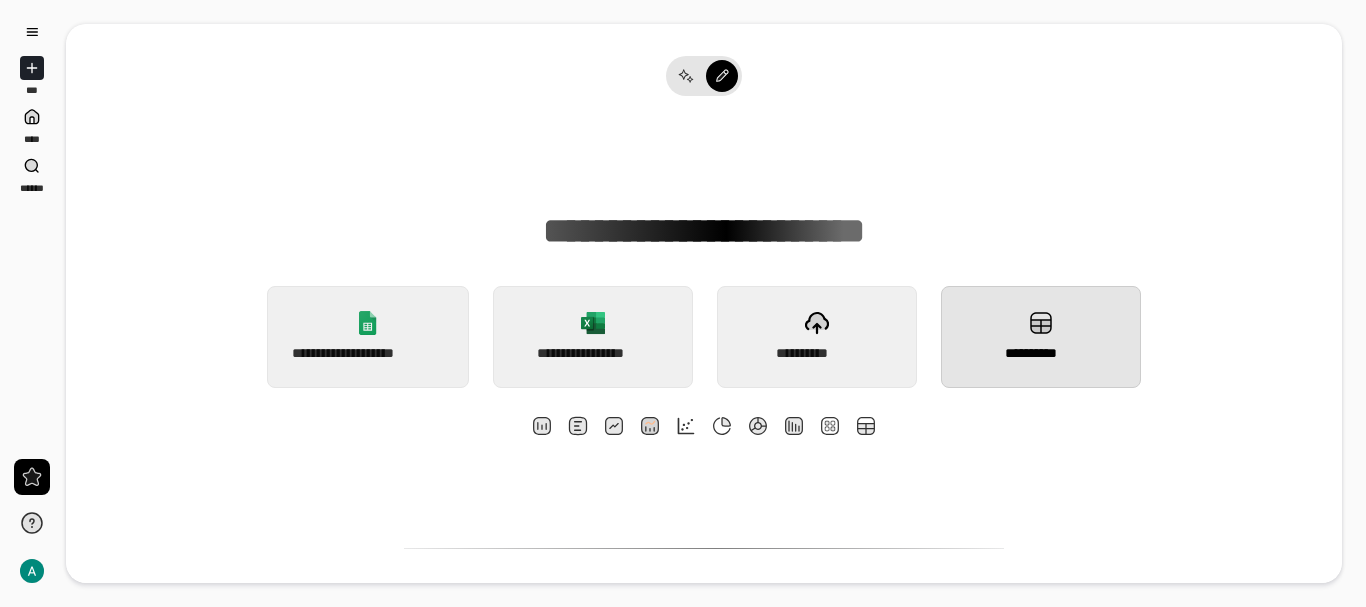 click 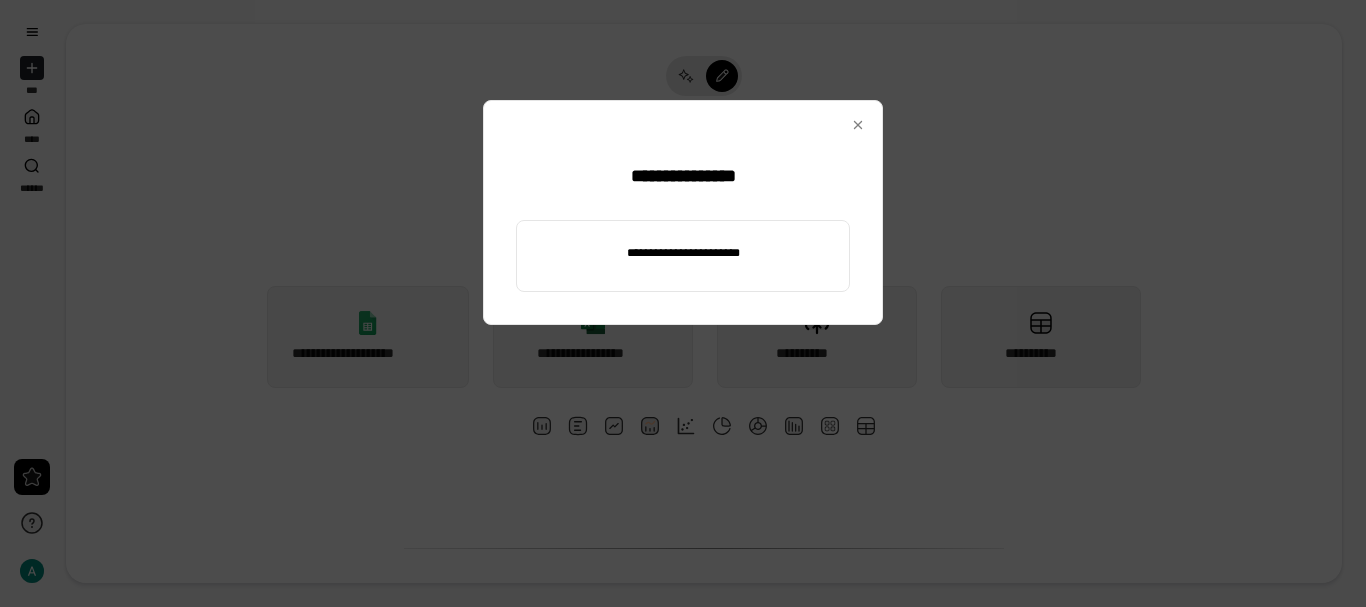click at bounding box center [683, 253] 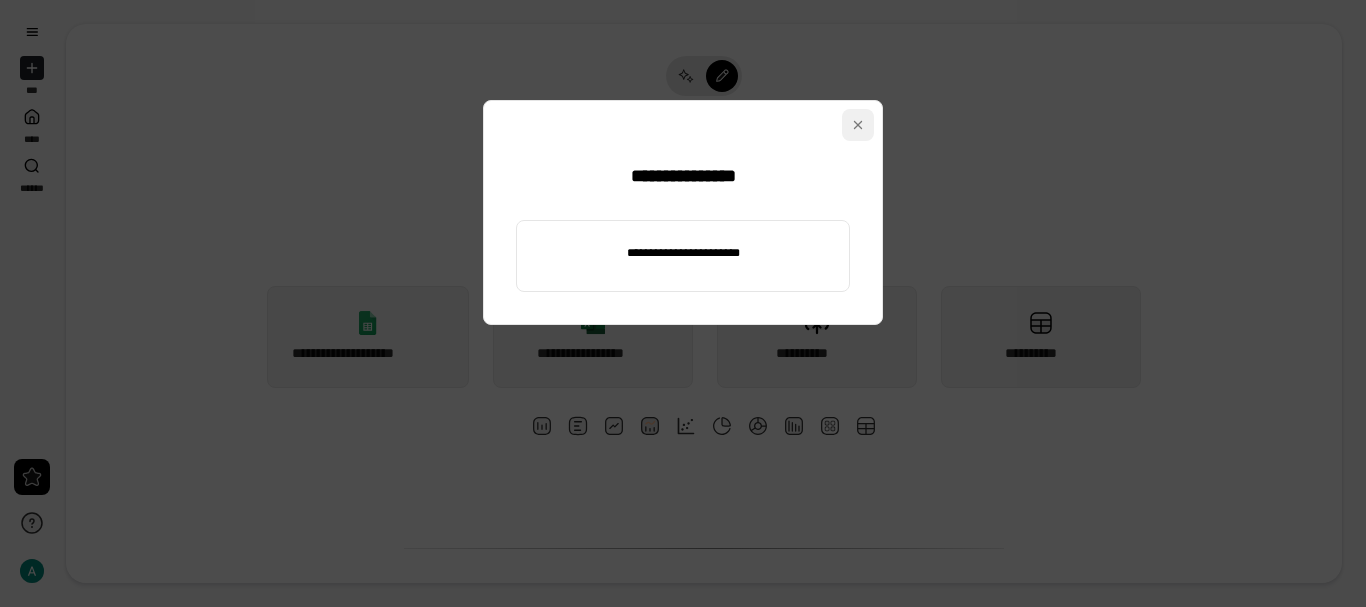 click at bounding box center (858, 125) 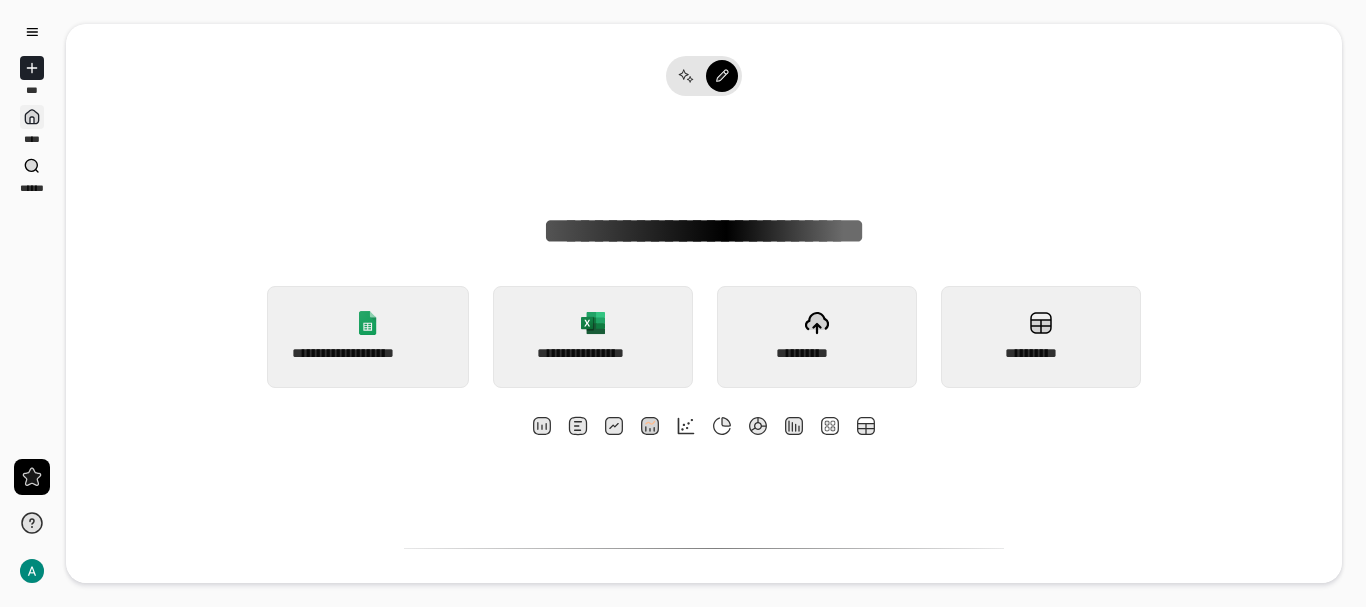 click at bounding box center (32, 117) 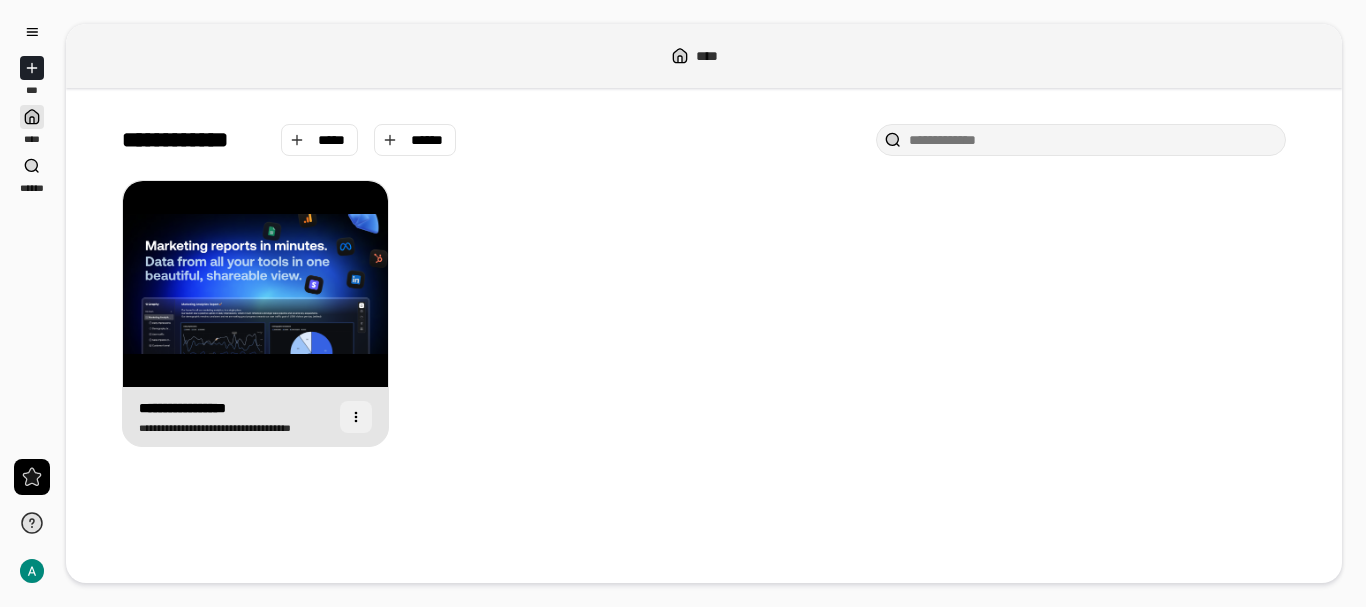 click at bounding box center (356, 417) 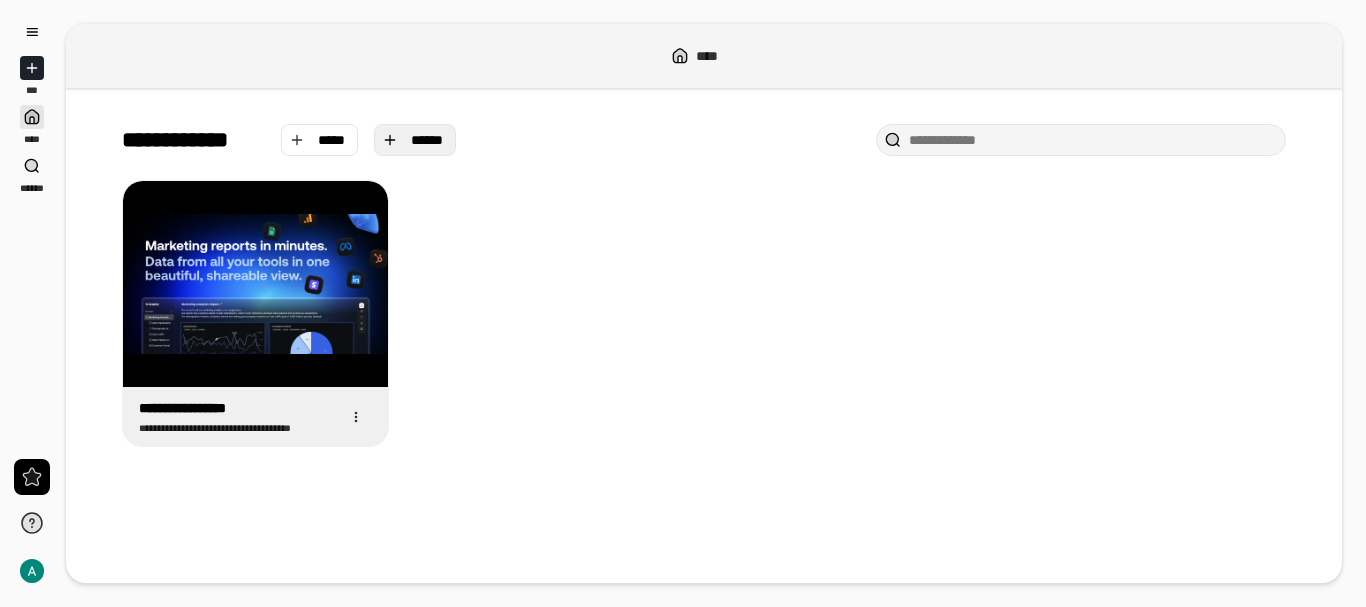 click on "******" at bounding box center (415, 140) 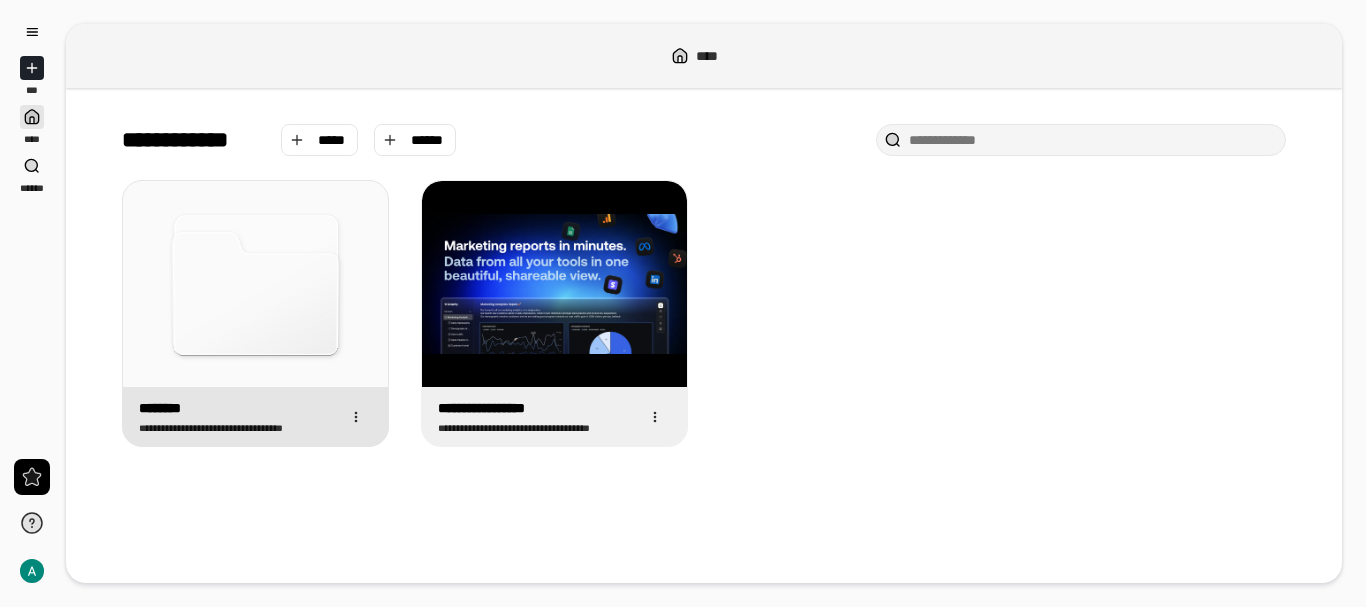 click 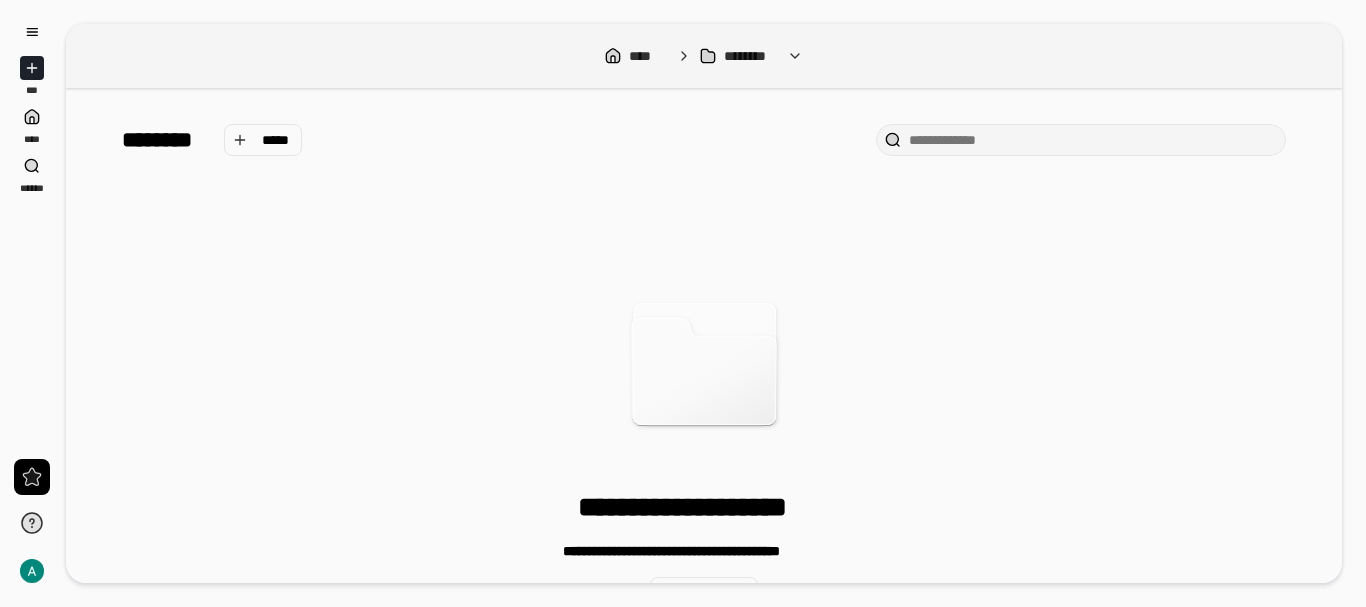 drag, startPoint x: 753, startPoint y: 53, endPoint x: 770, endPoint y: 55, distance: 17.117243 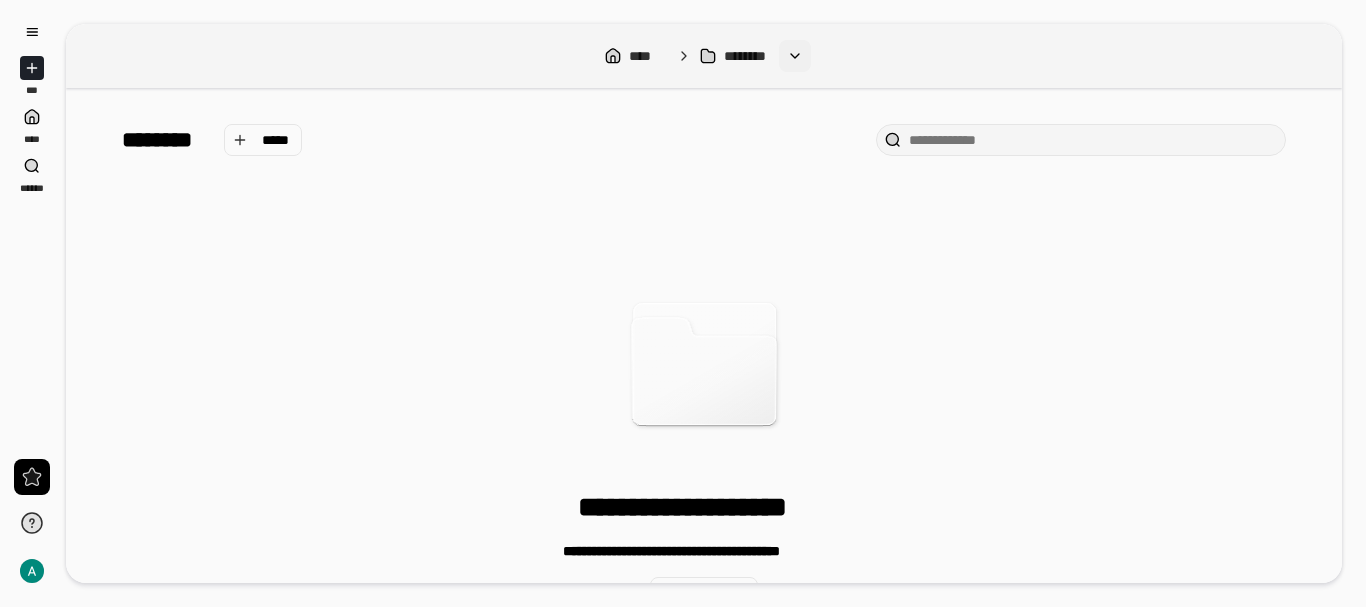 click at bounding box center [795, 56] 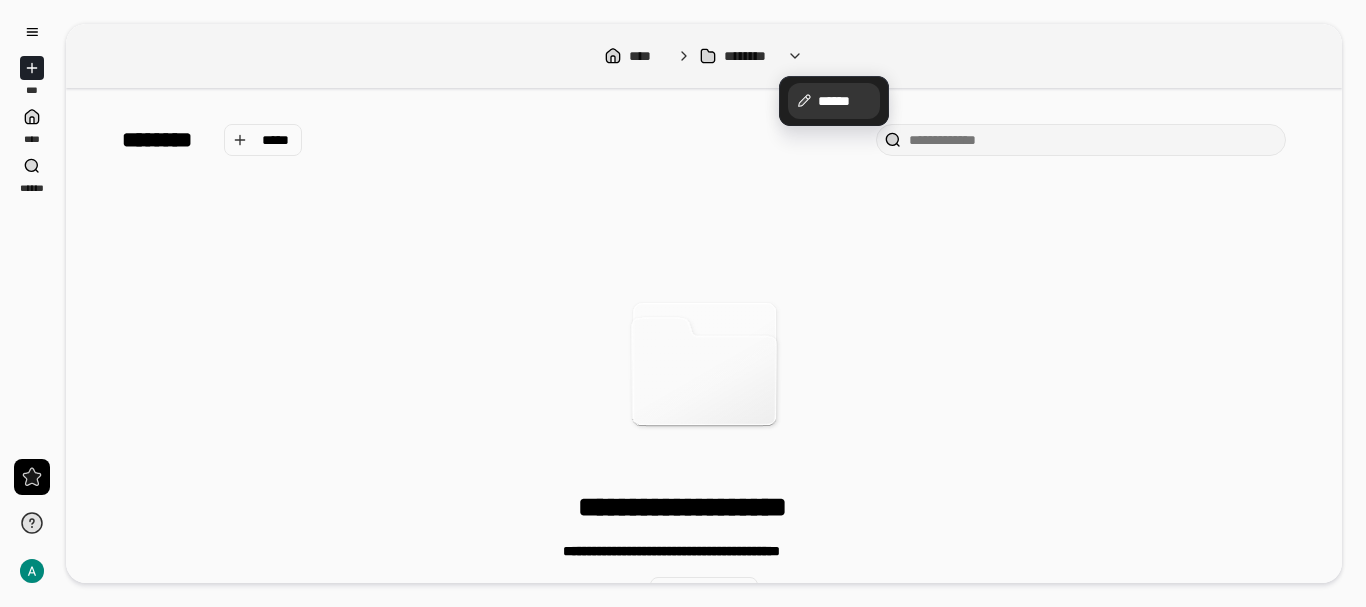 click on "******" at bounding box center (834, 101) 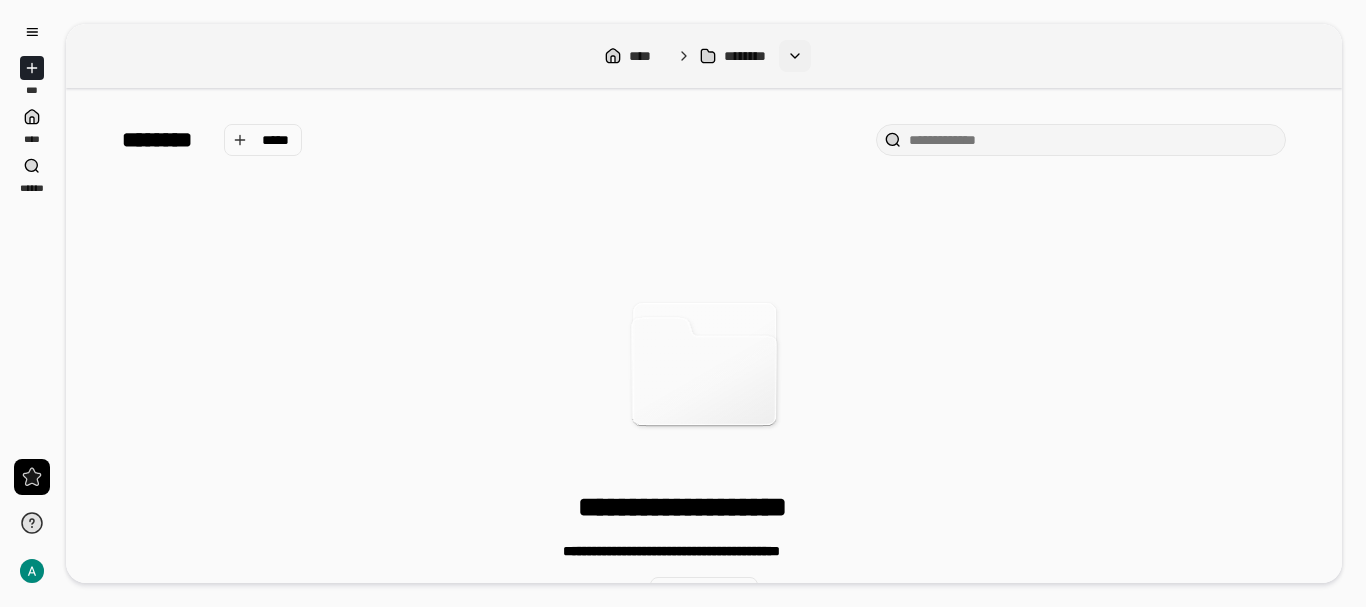 click at bounding box center [795, 56] 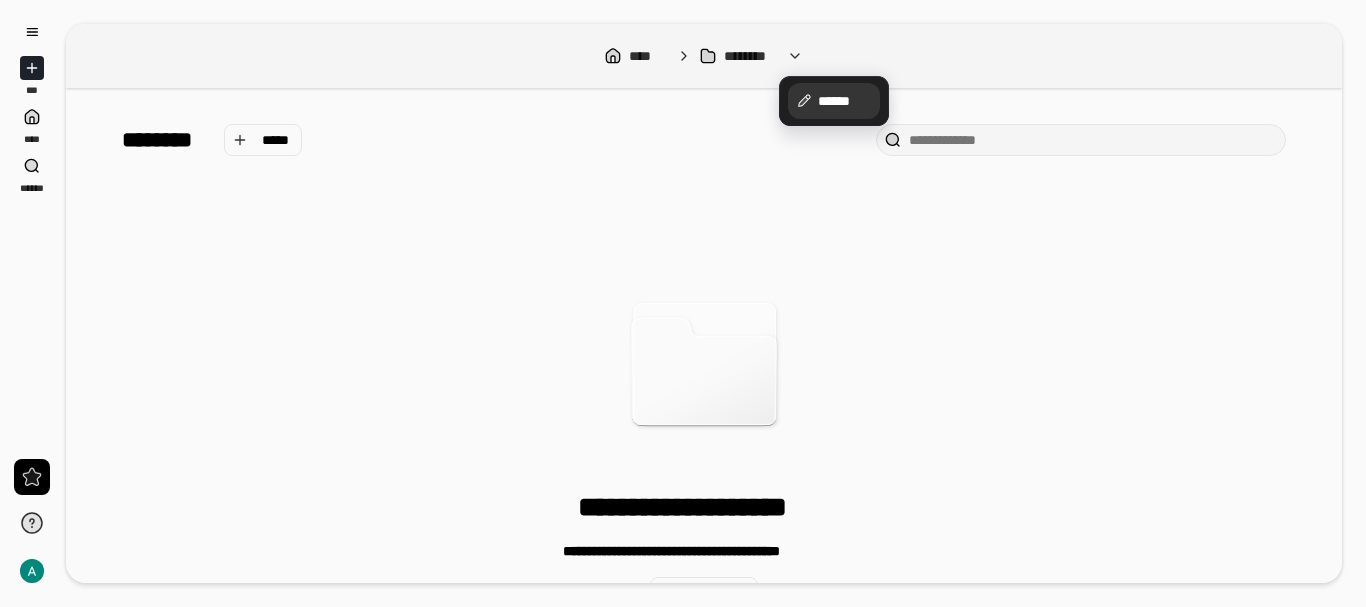 click on "******" at bounding box center (845, 101) 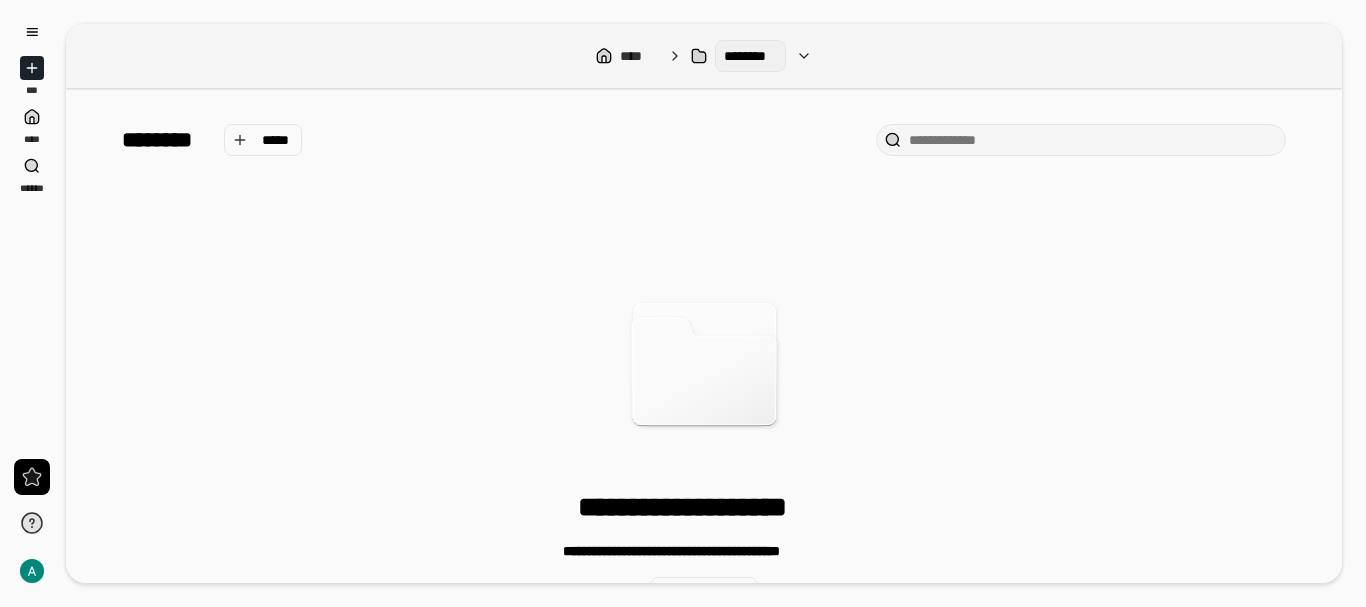 type on "**********" 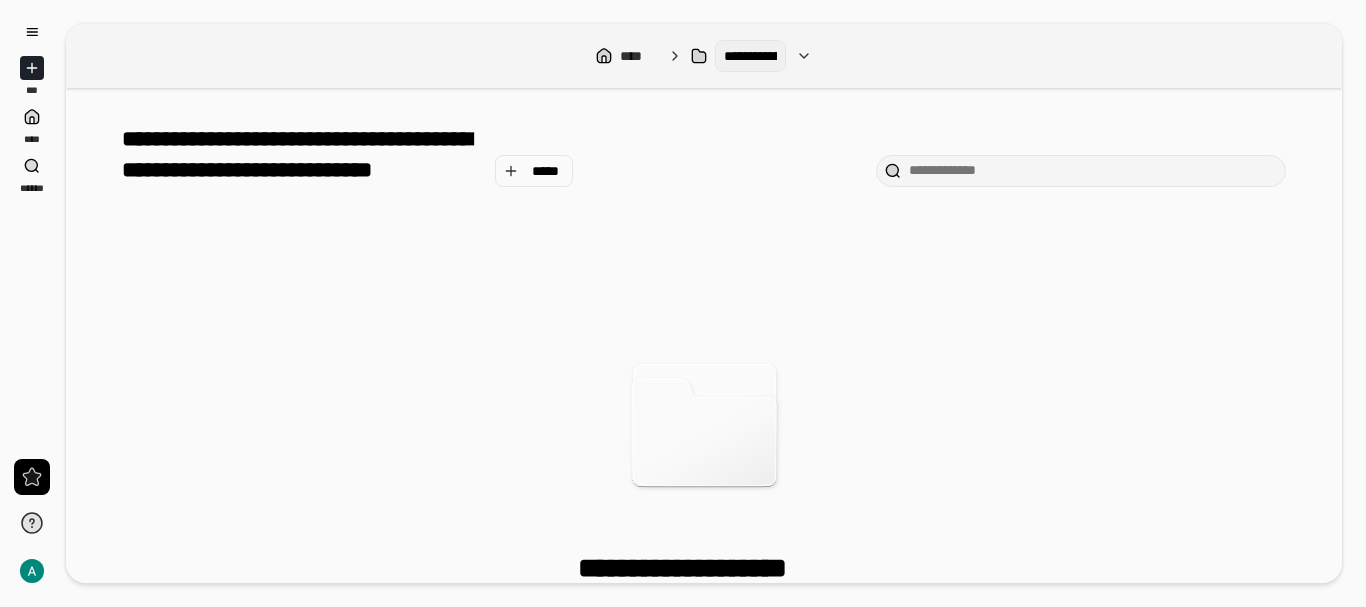 scroll, scrollTop: 0, scrollLeft: 382, axis: horizontal 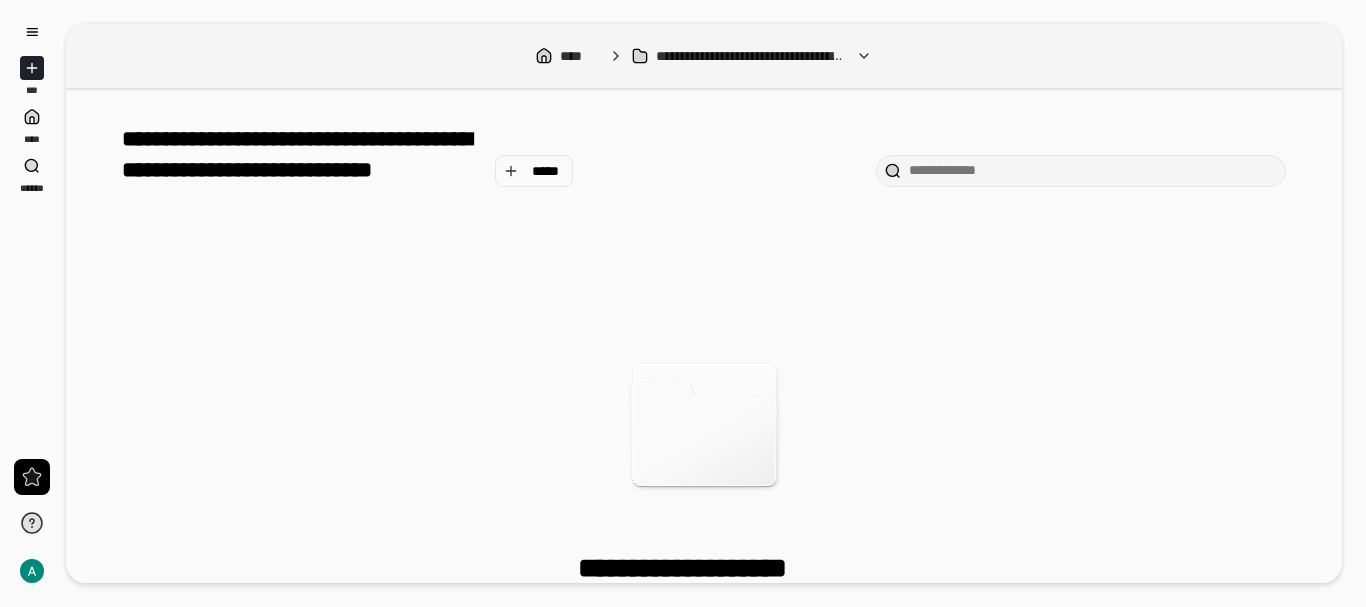 click on "**********" at bounding box center [704, 170] 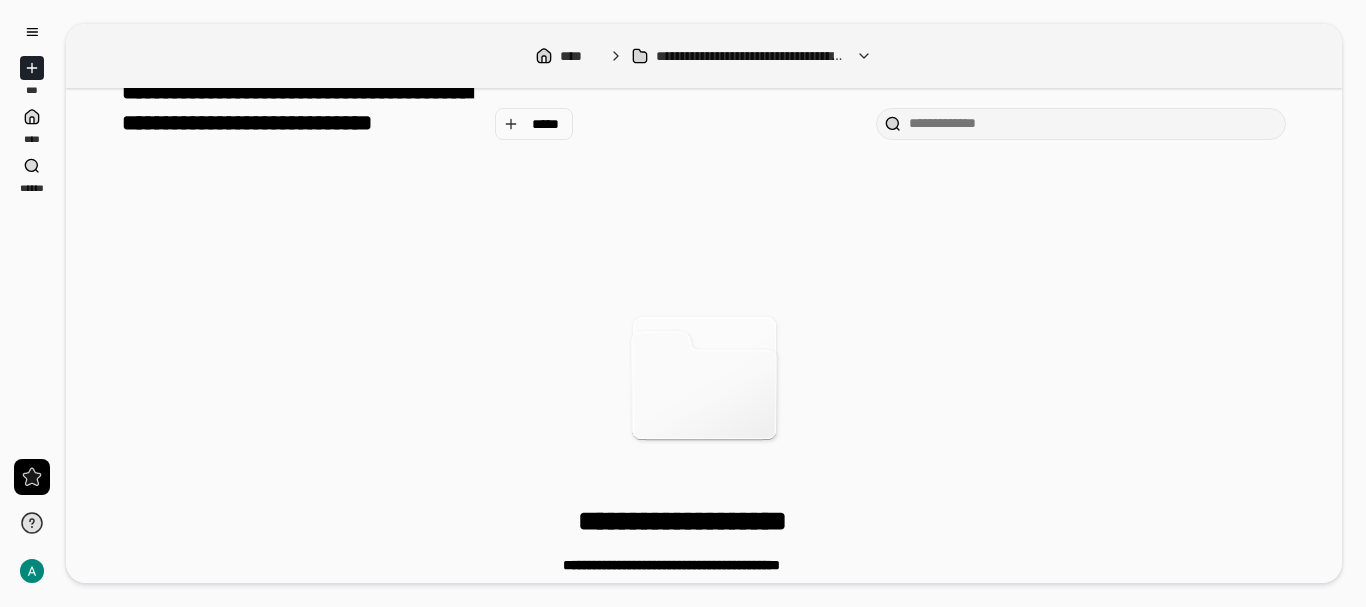 scroll, scrollTop: 0, scrollLeft: 0, axis: both 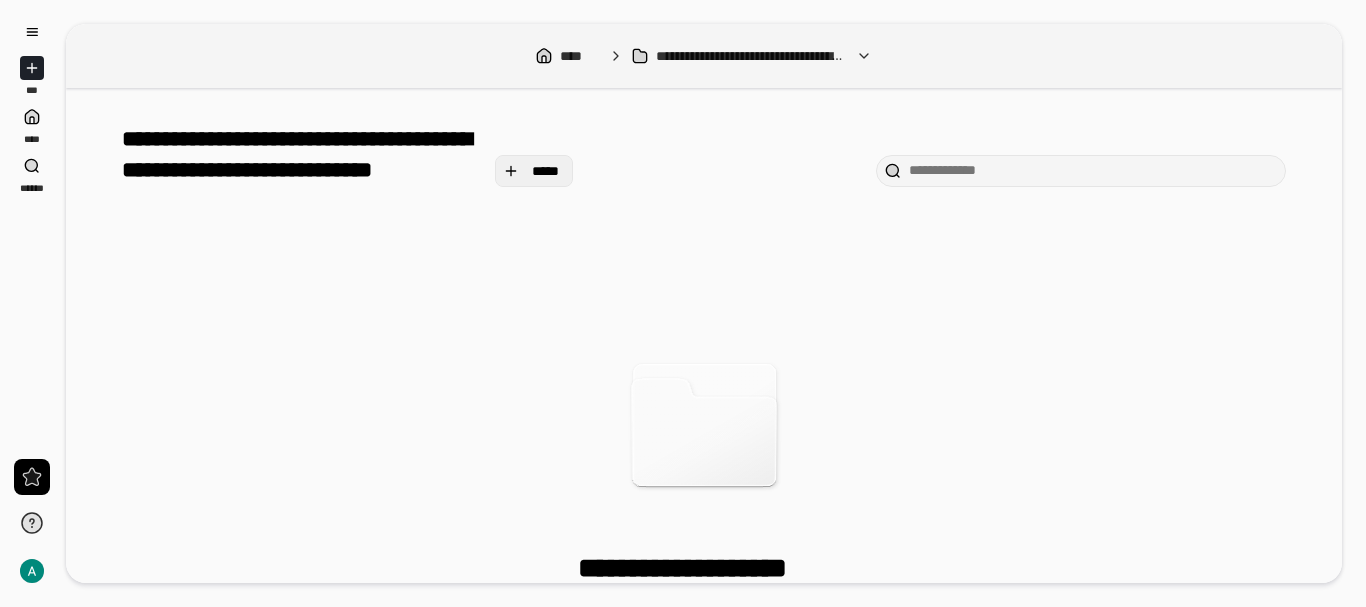 click on "*****" at bounding box center [546, 171] 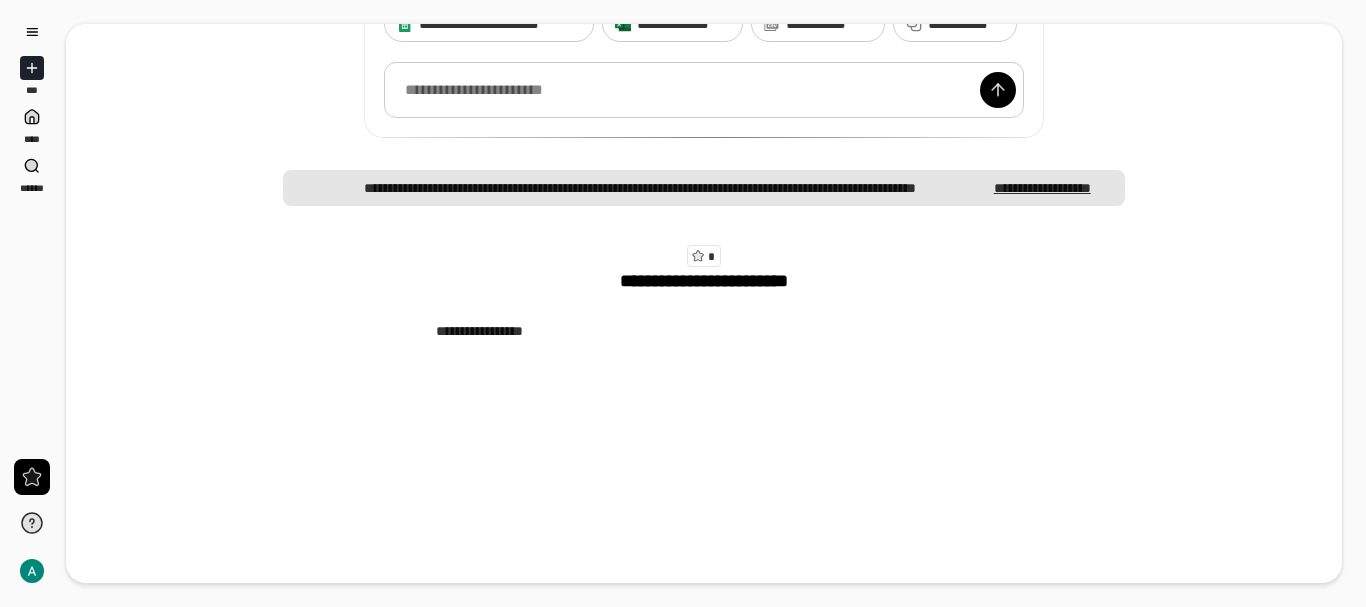 scroll, scrollTop: 310, scrollLeft: 0, axis: vertical 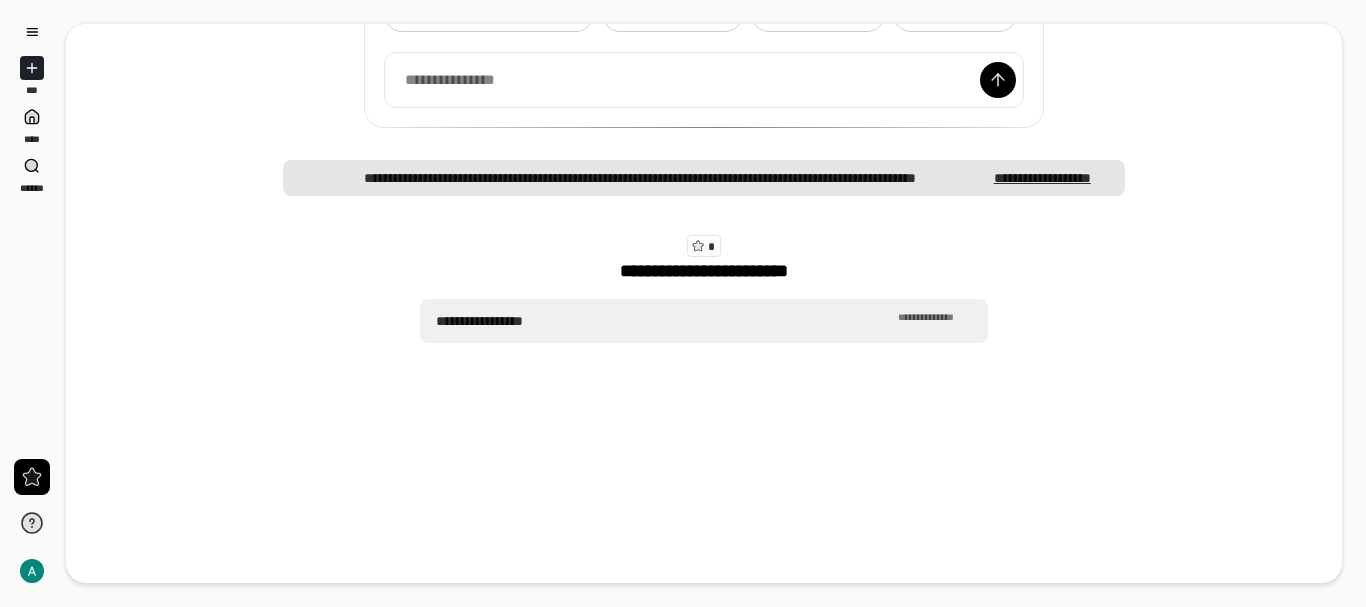 click on "**********" at bounding box center [665, 321] 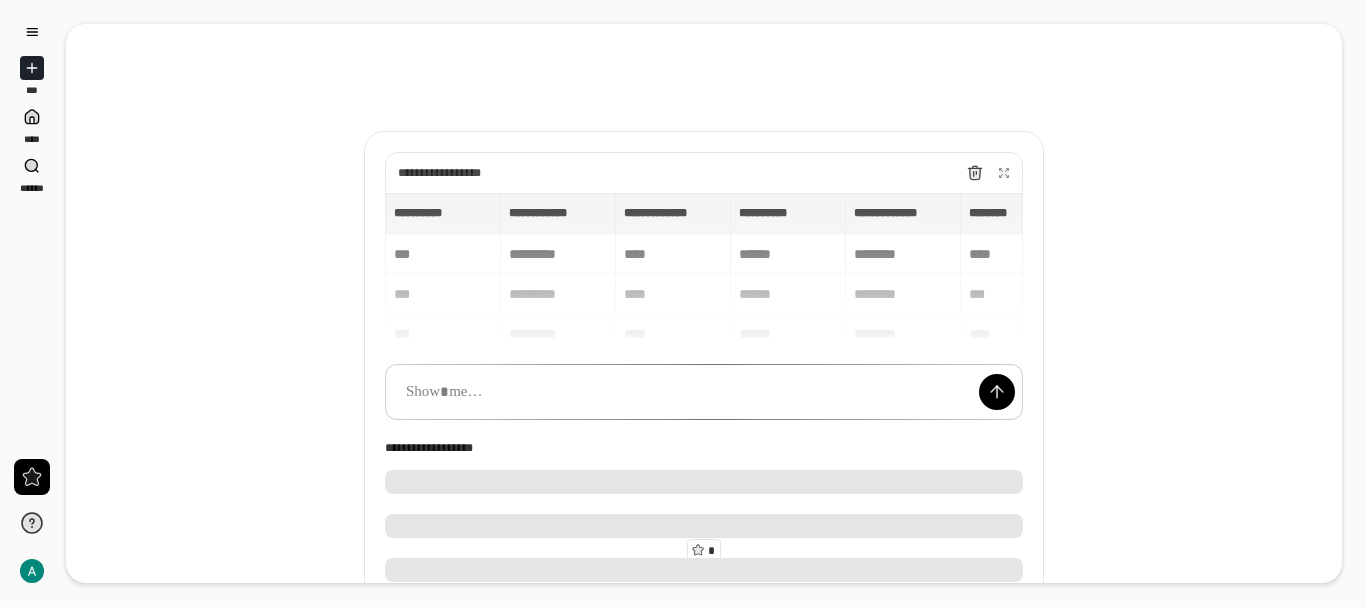 scroll, scrollTop: 0, scrollLeft: 0, axis: both 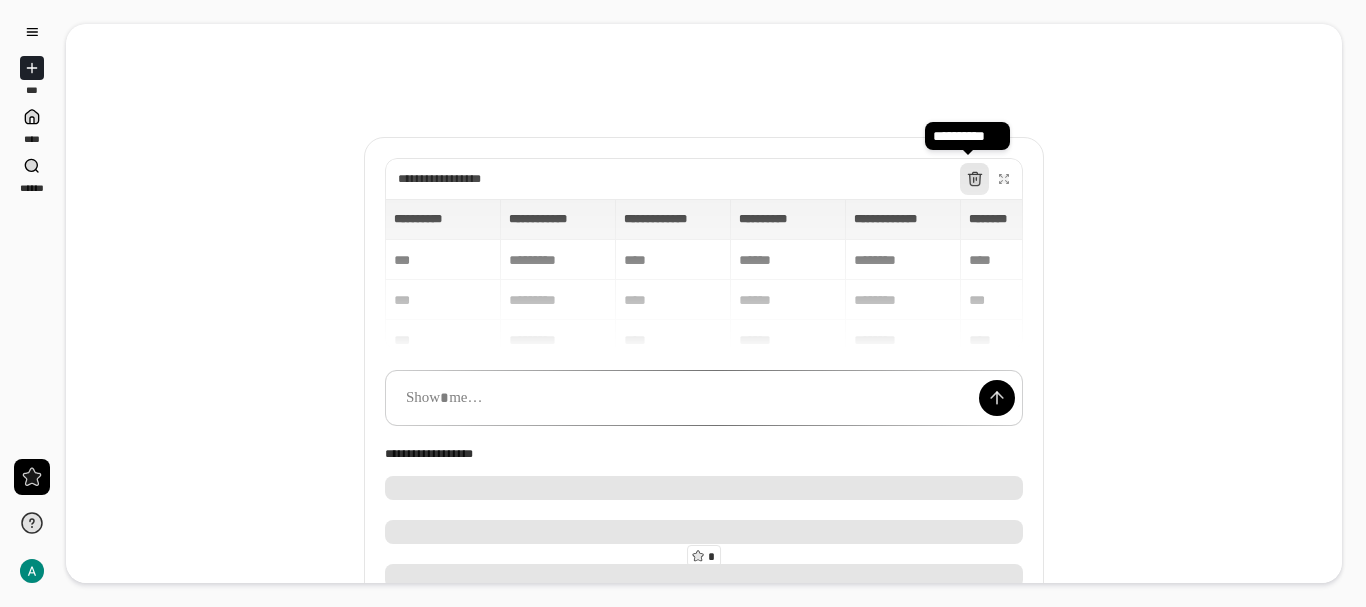 click 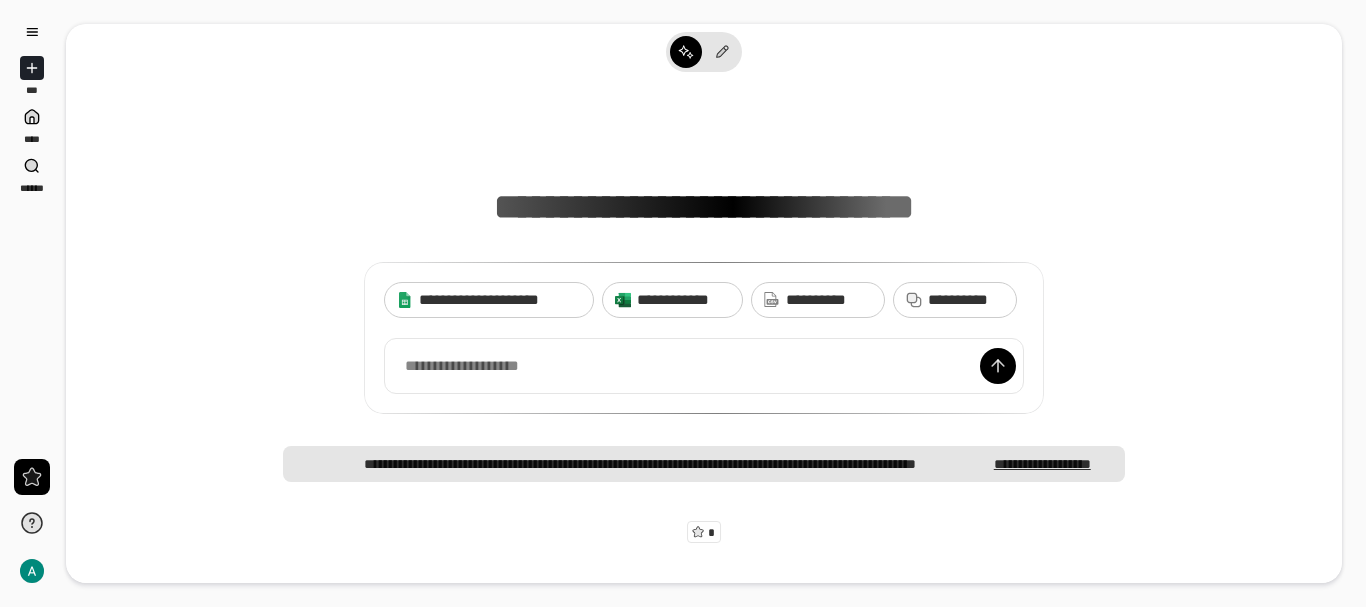 scroll, scrollTop: 43, scrollLeft: 0, axis: vertical 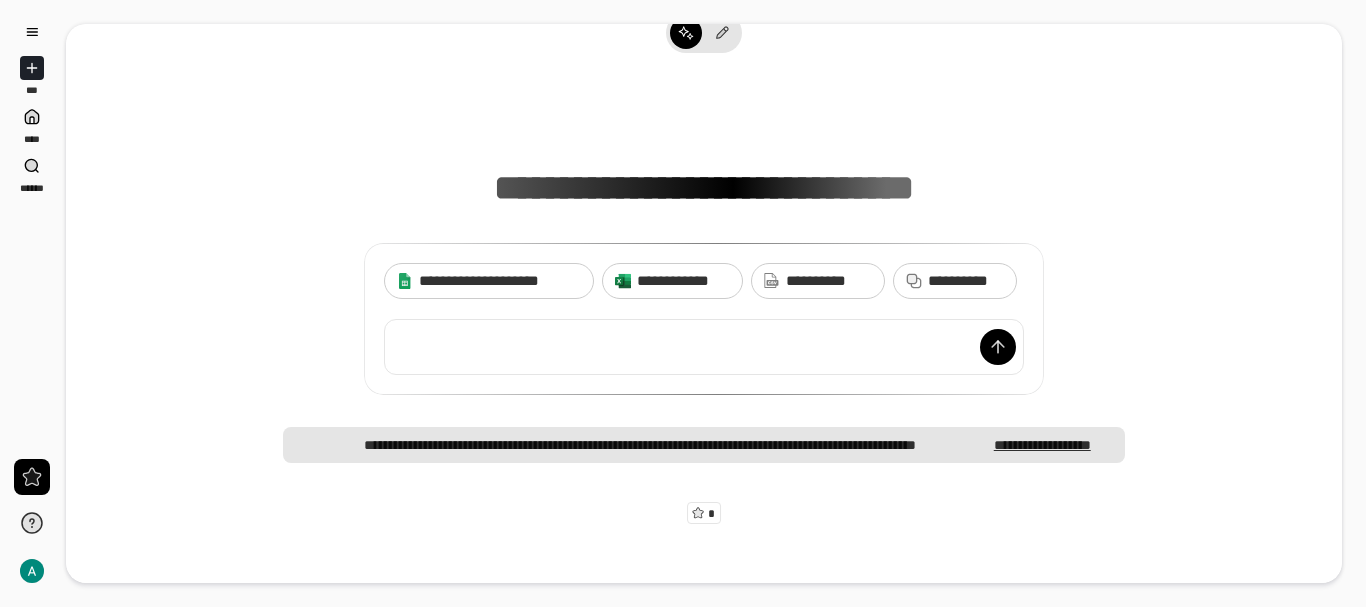 click on "**********" at bounding box center (640, 445) 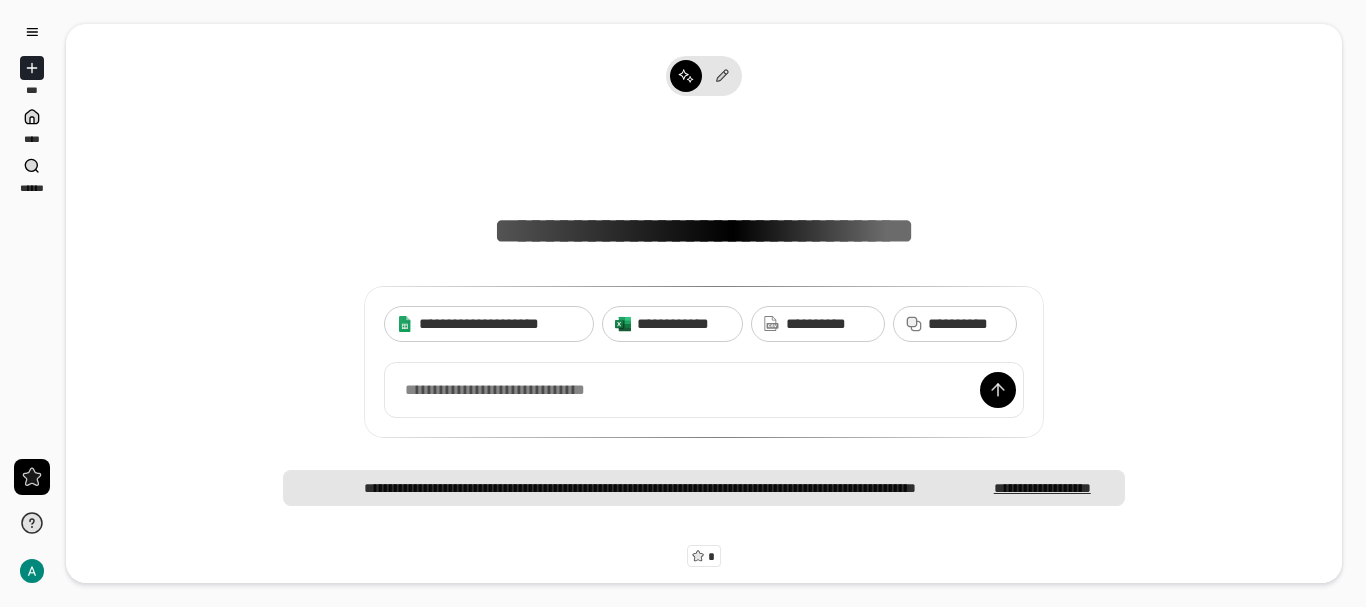 scroll, scrollTop: 43, scrollLeft: 0, axis: vertical 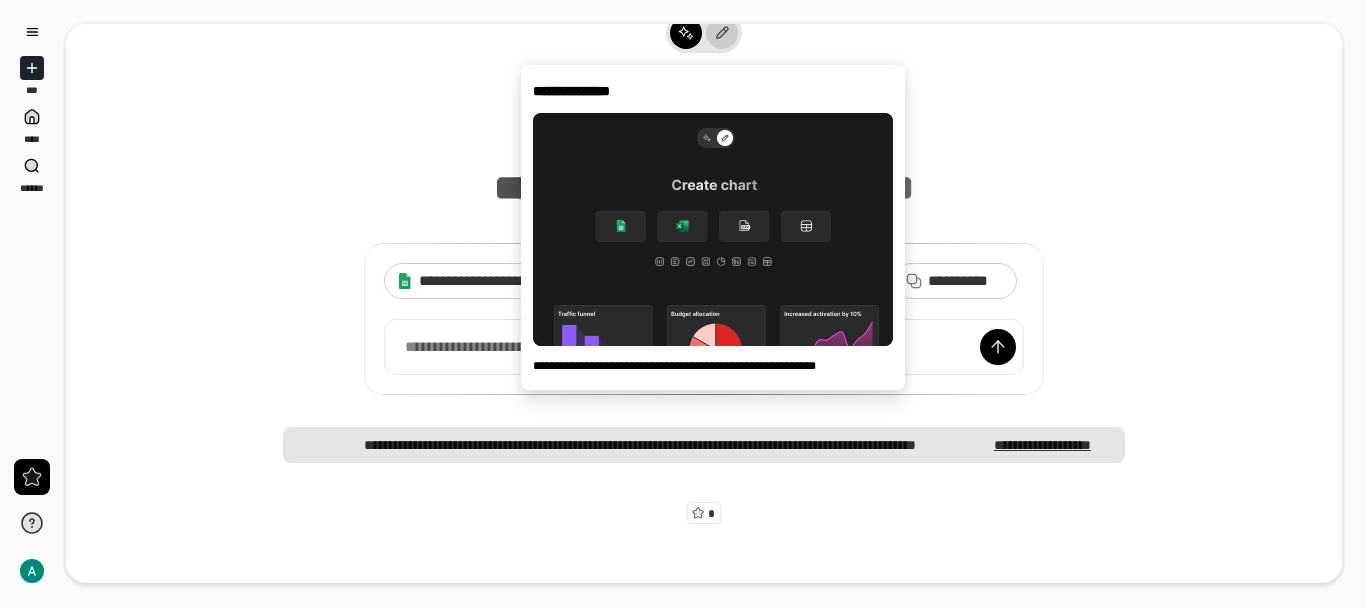 click at bounding box center (722, 33) 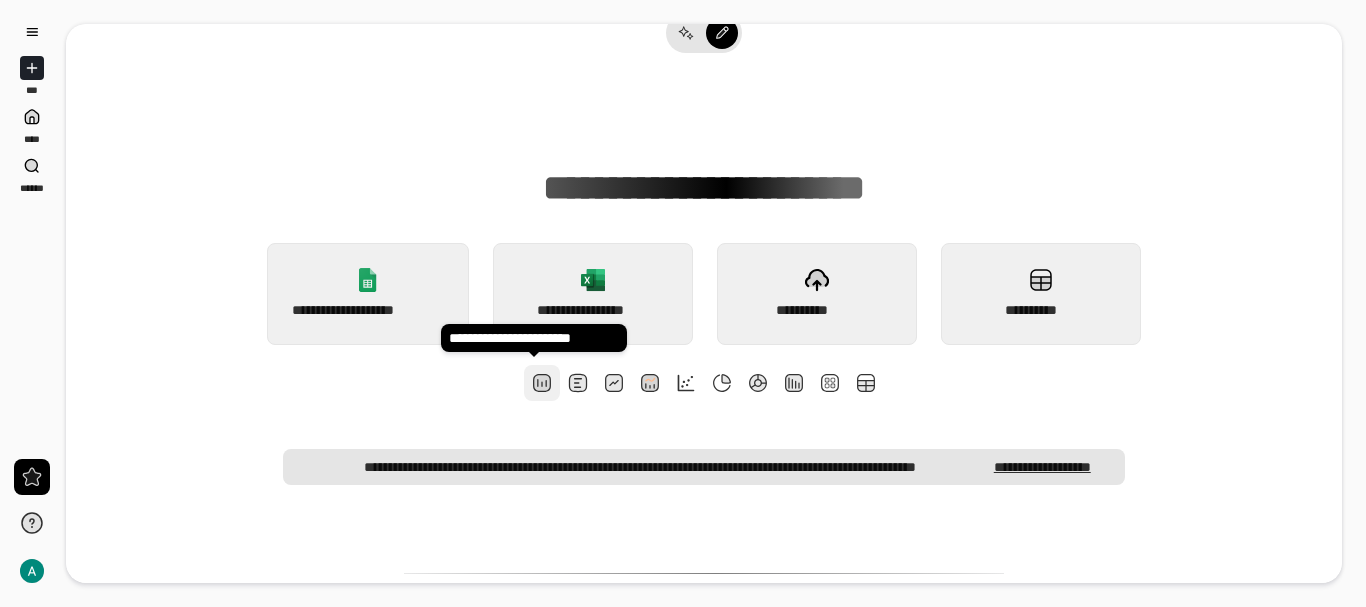 click at bounding box center [542, 383] 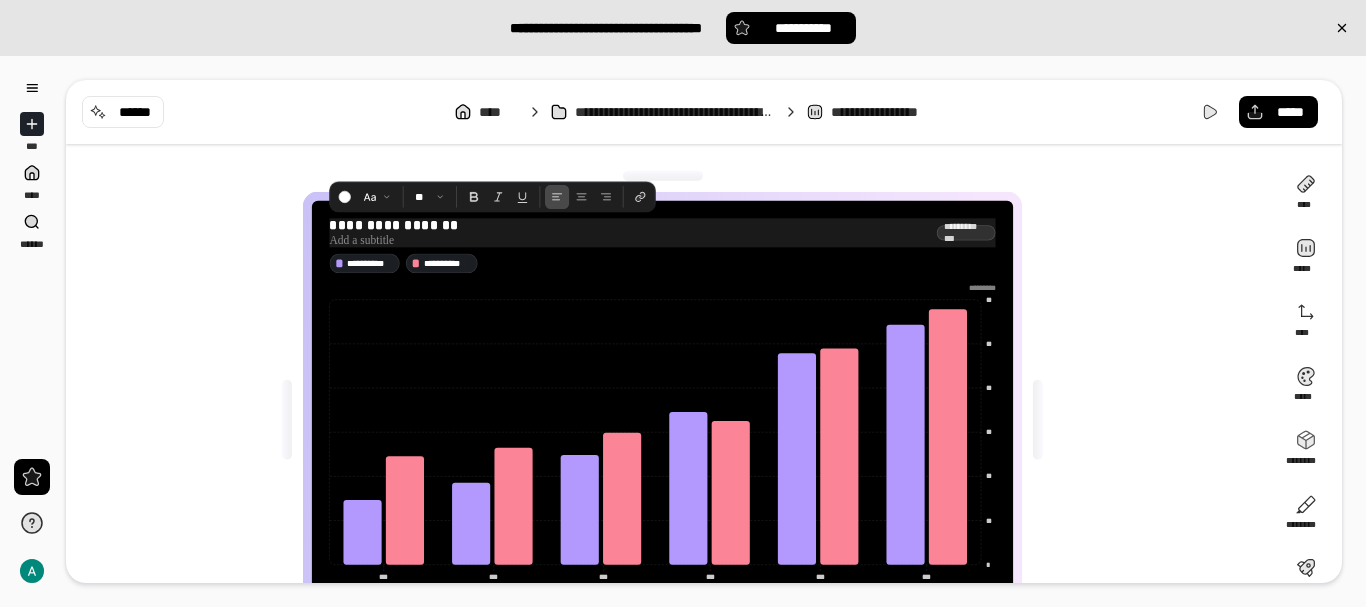 click on "**********" at bounding box center [662, 225] 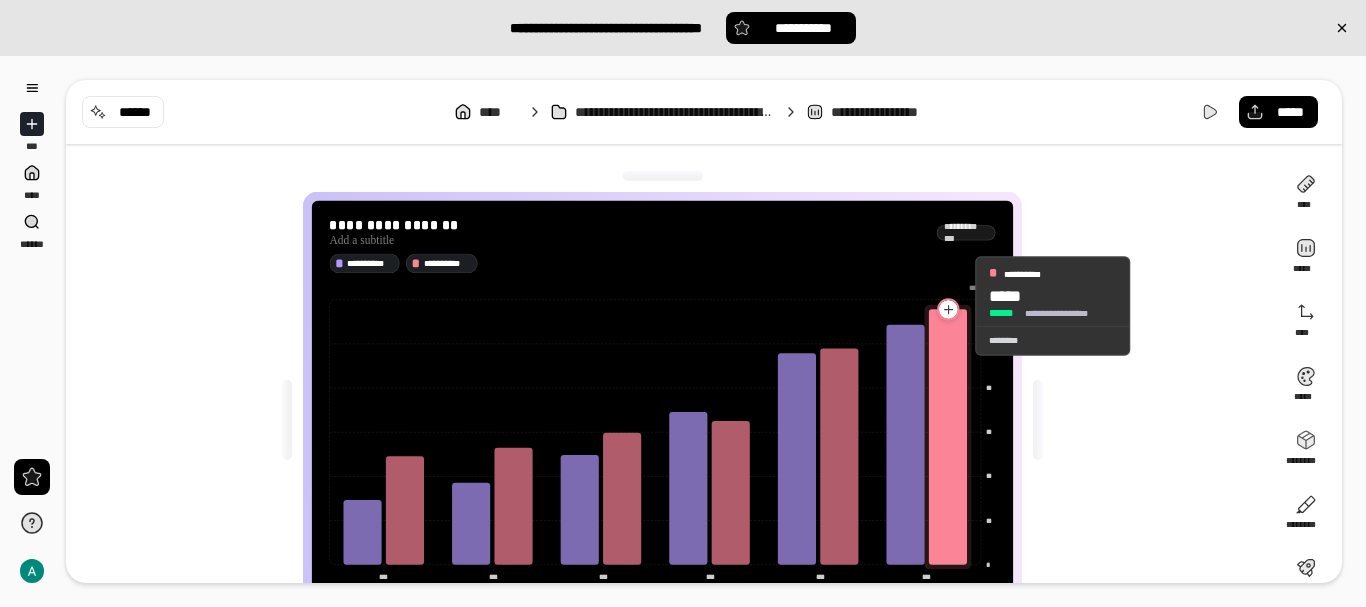 click 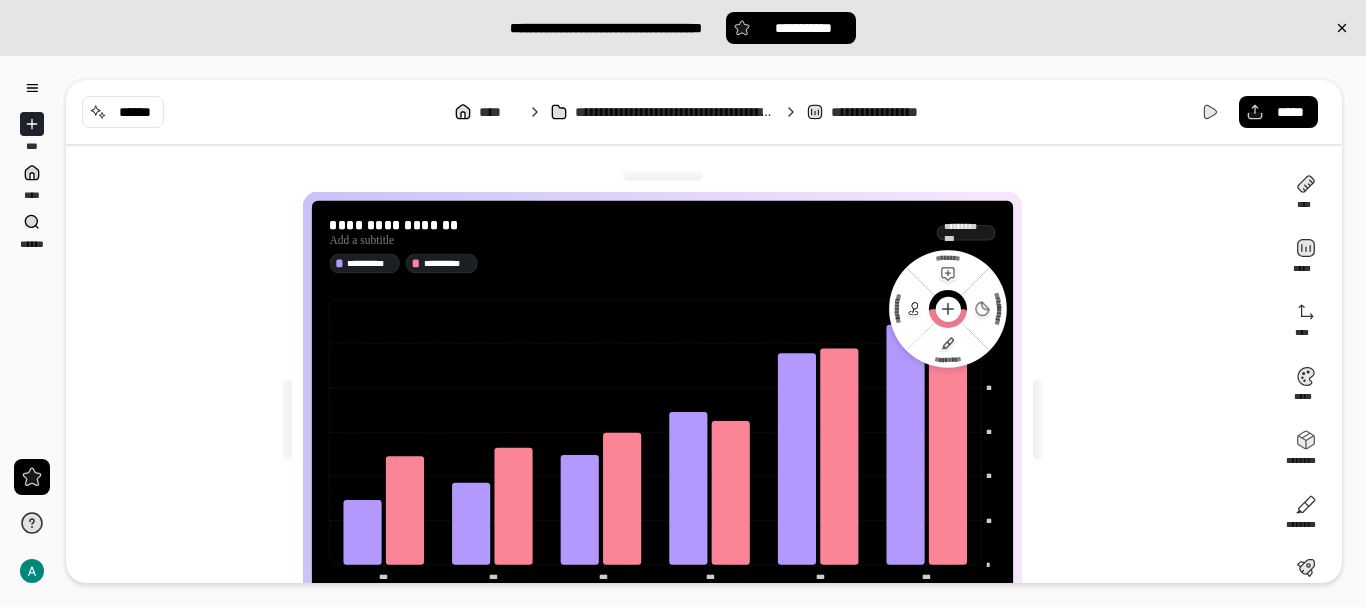 click on "* ** ** ** ** ** ** ********* *** *** *** *** *** *** *** *** *** *** *** *** ***** *****" 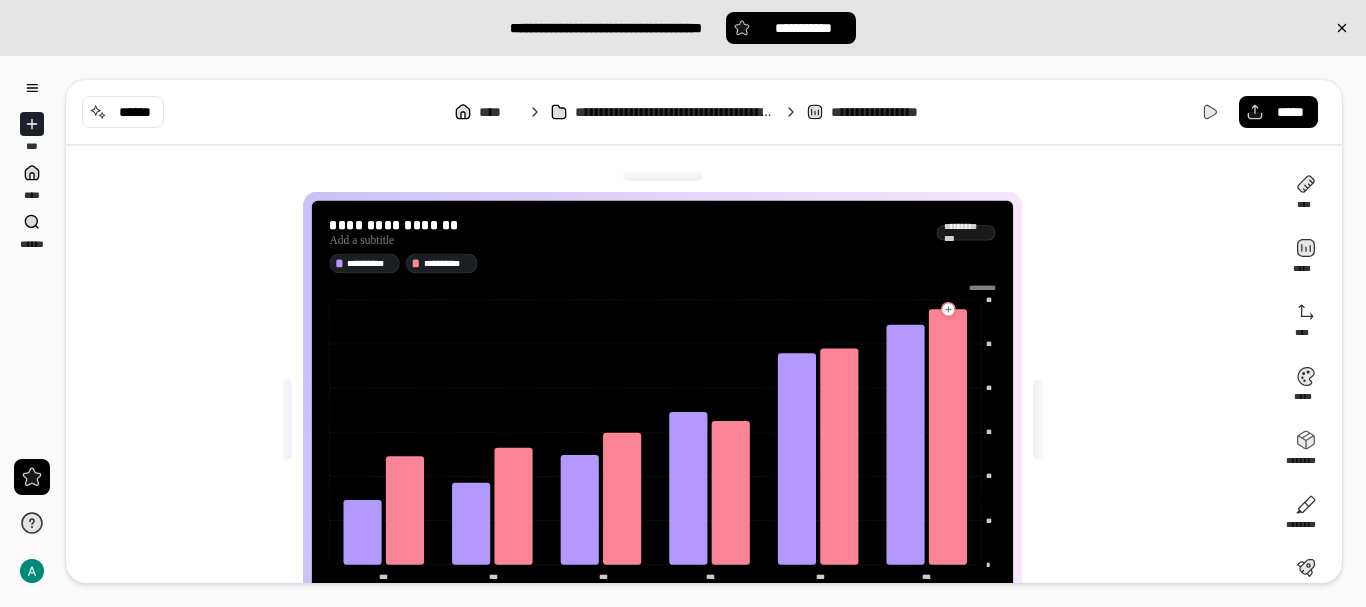 click on "**********" at bounding box center [966, 232] 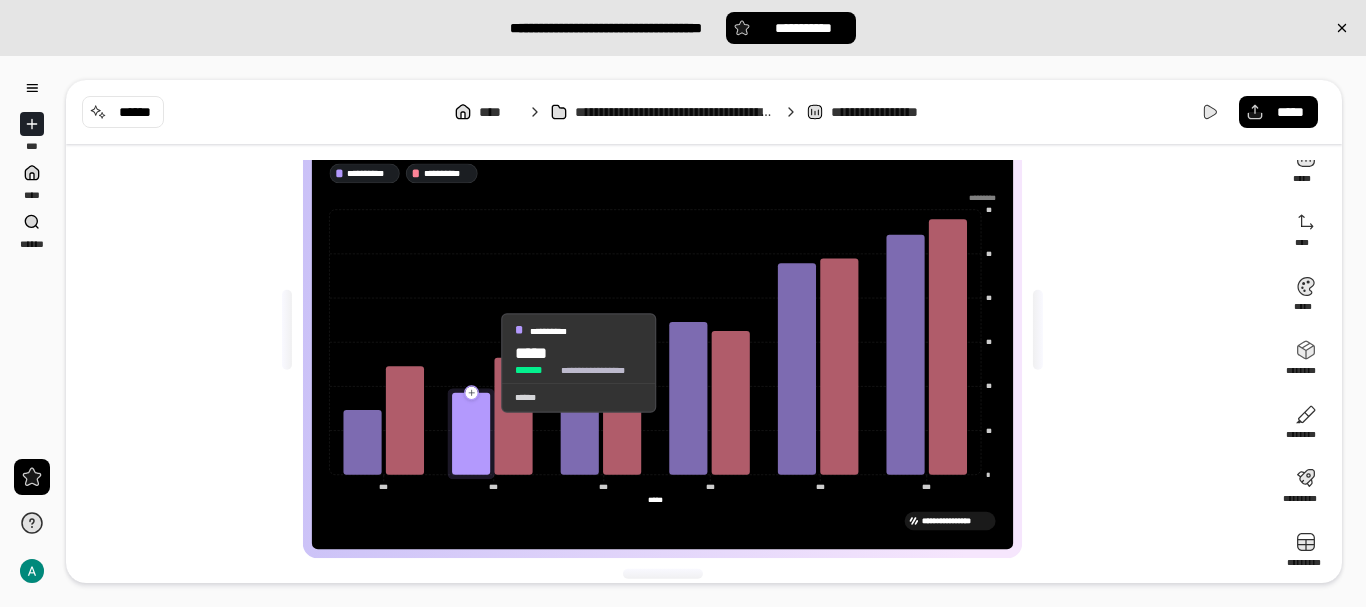 scroll, scrollTop: 101, scrollLeft: 0, axis: vertical 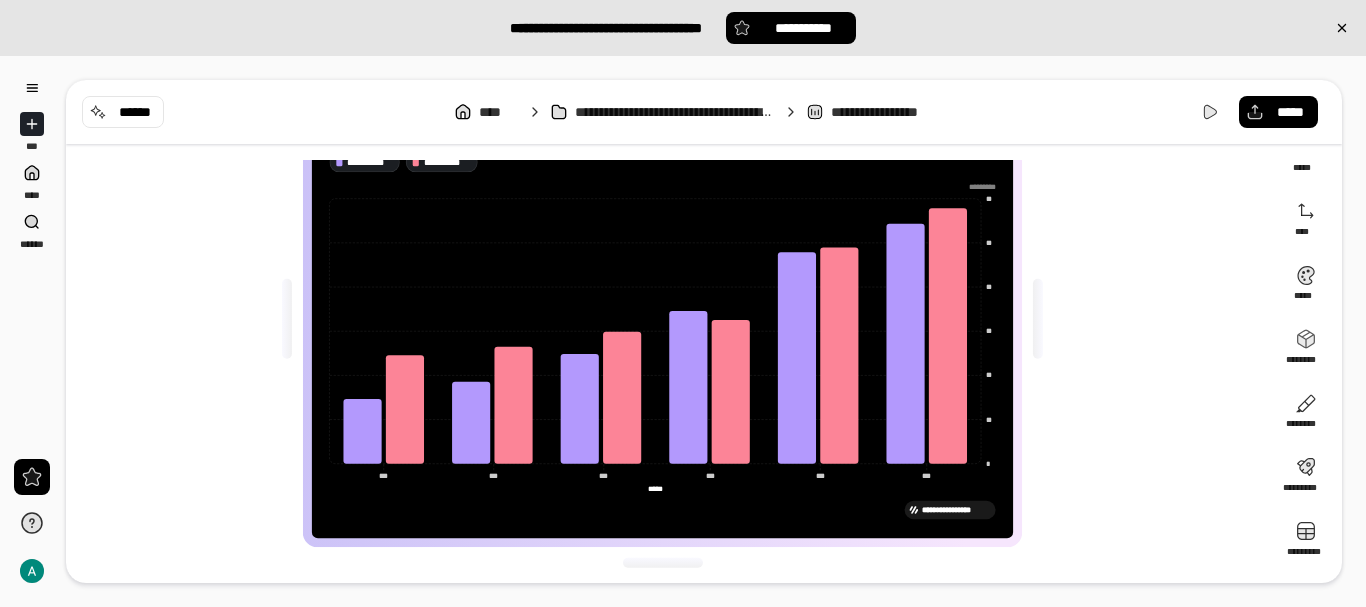click on "**********" at bounding box center (662, 319) 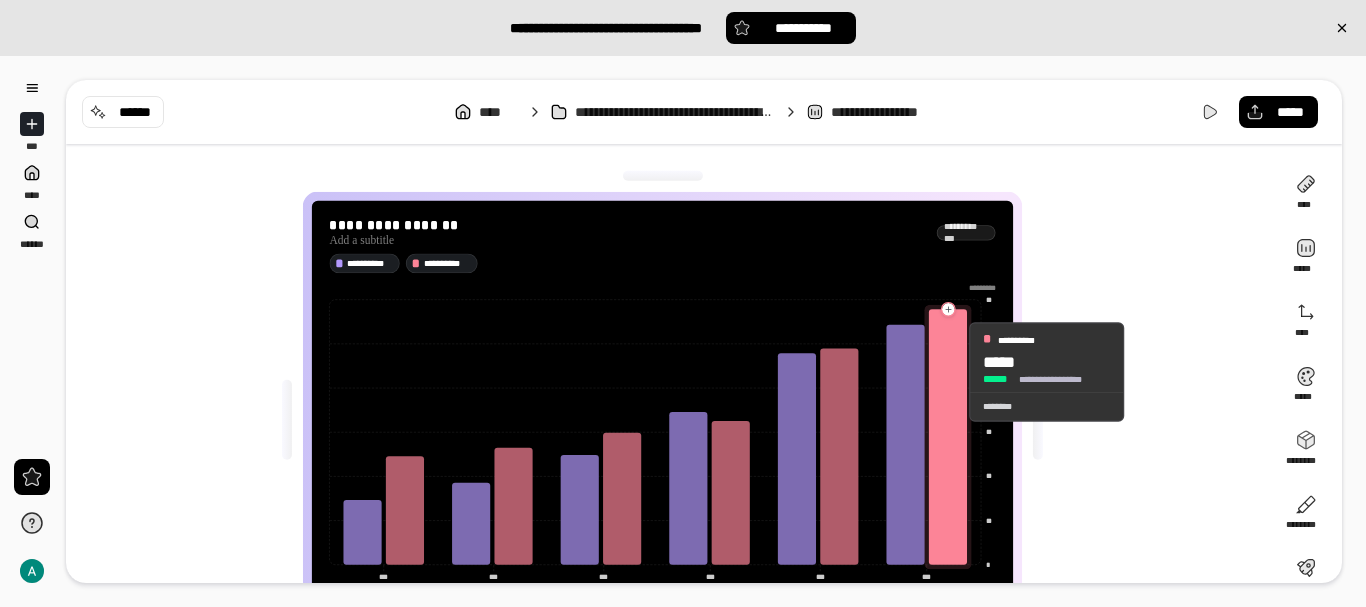 scroll, scrollTop: 100, scrollLeft: 0, axis: vertical 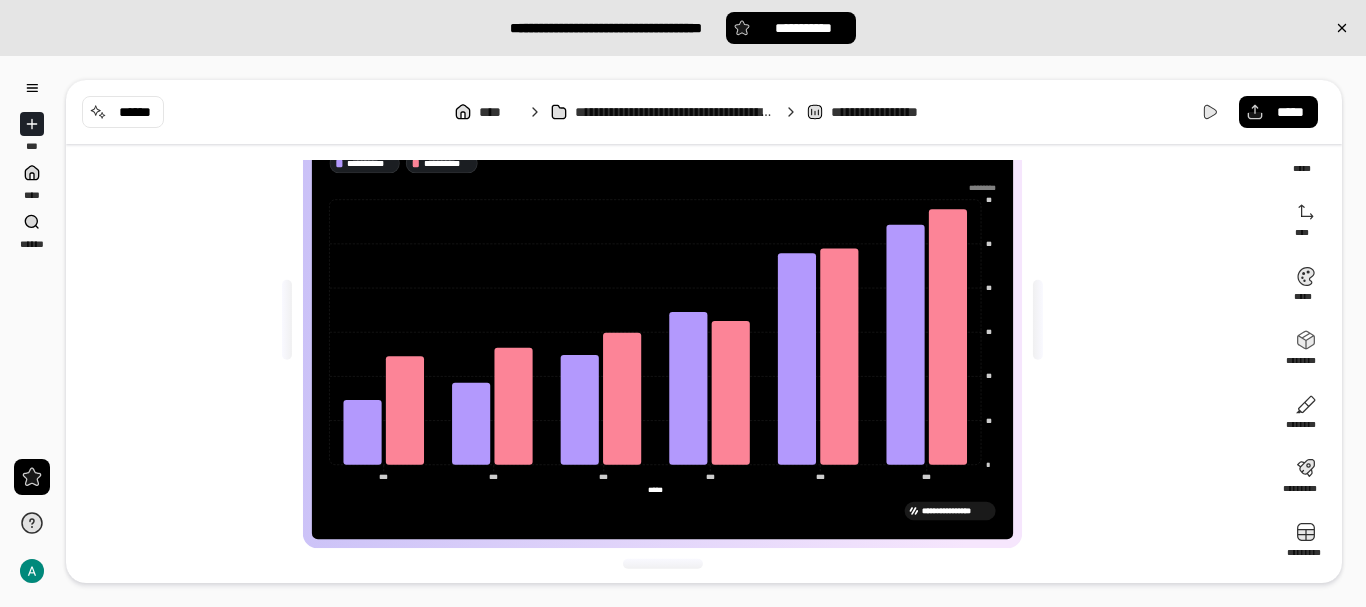 click on "**********" at bounding box center (892, 112) 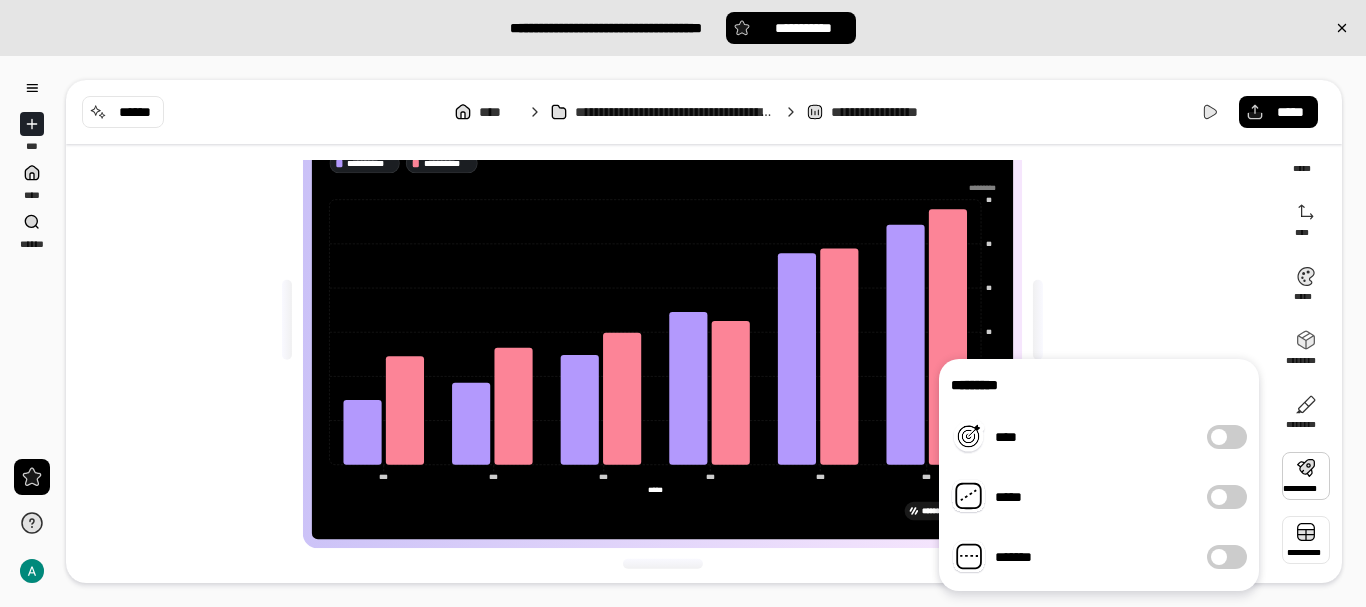 click at bounding box center (1306, 540) 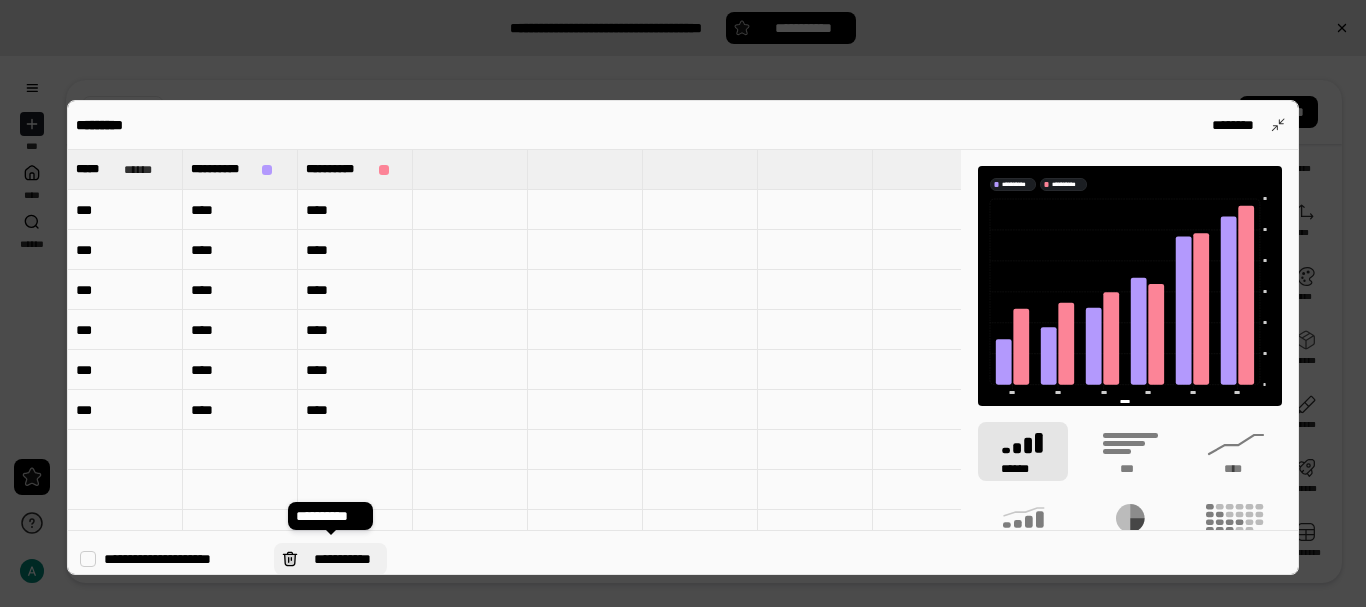 click on "**********" at bounding box center (342, 559) 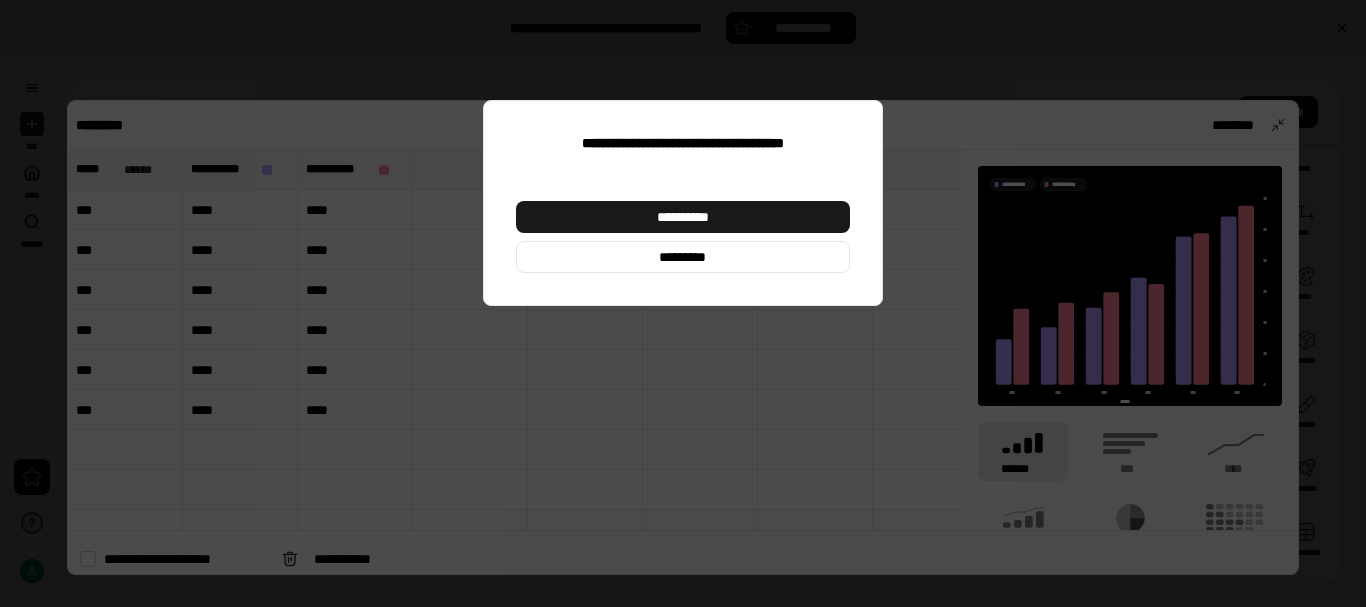 click on "**********" at bounding box center [683, 217] 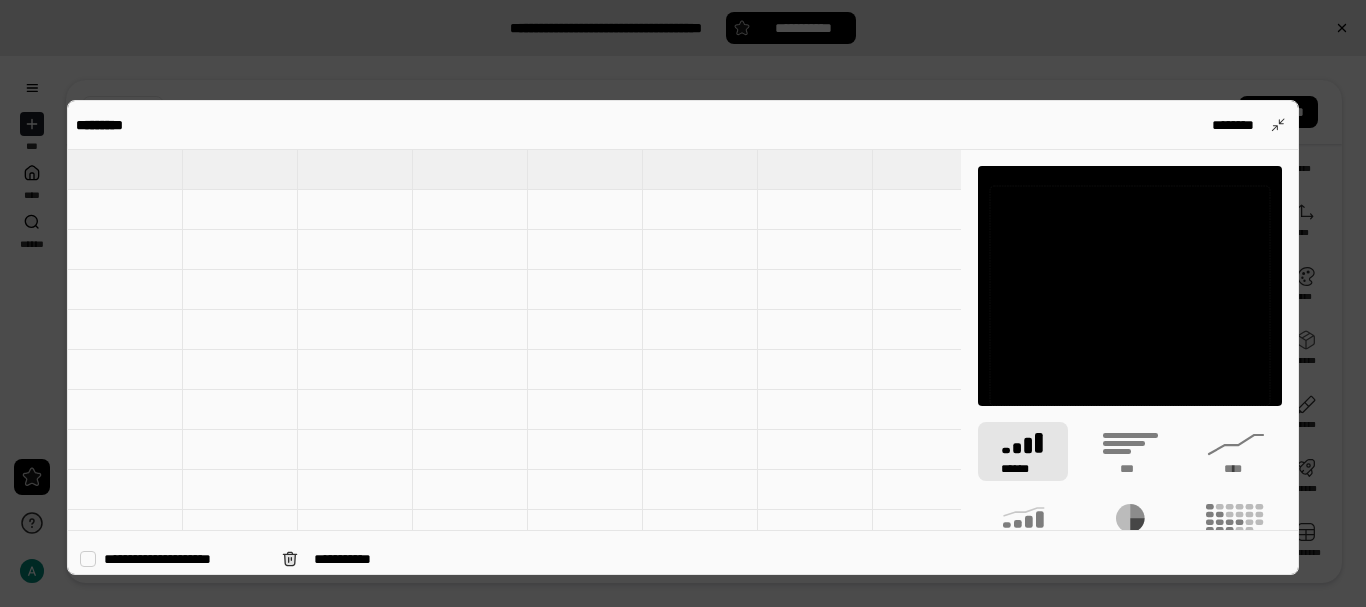 scroll, scrollTop: 1, scrollLeft: 0, axis: vertical 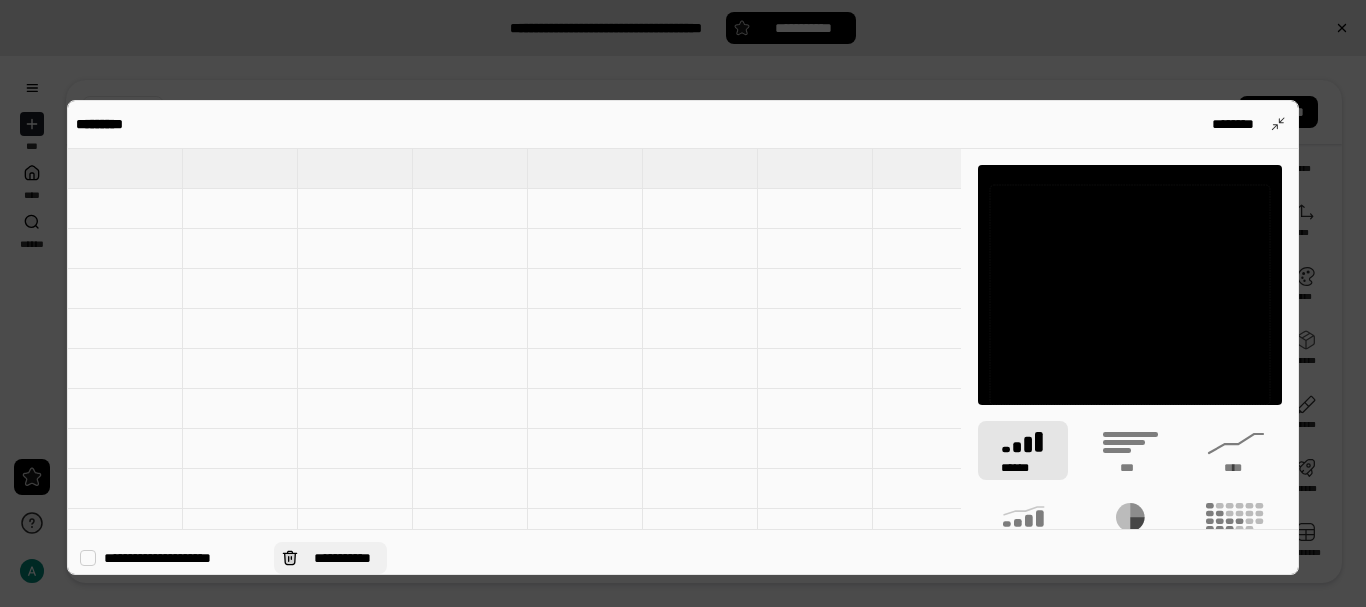 click on "**********" at bounding box center (330, 558) 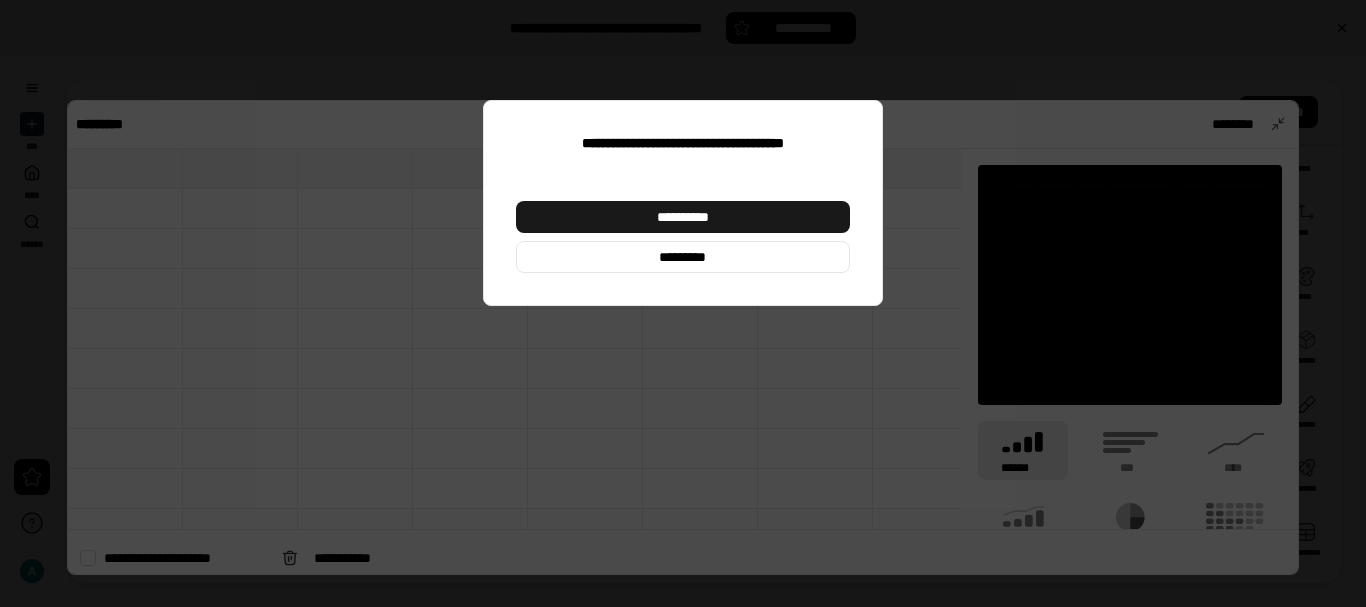 click on "**********" at bounding box center (683, 217) 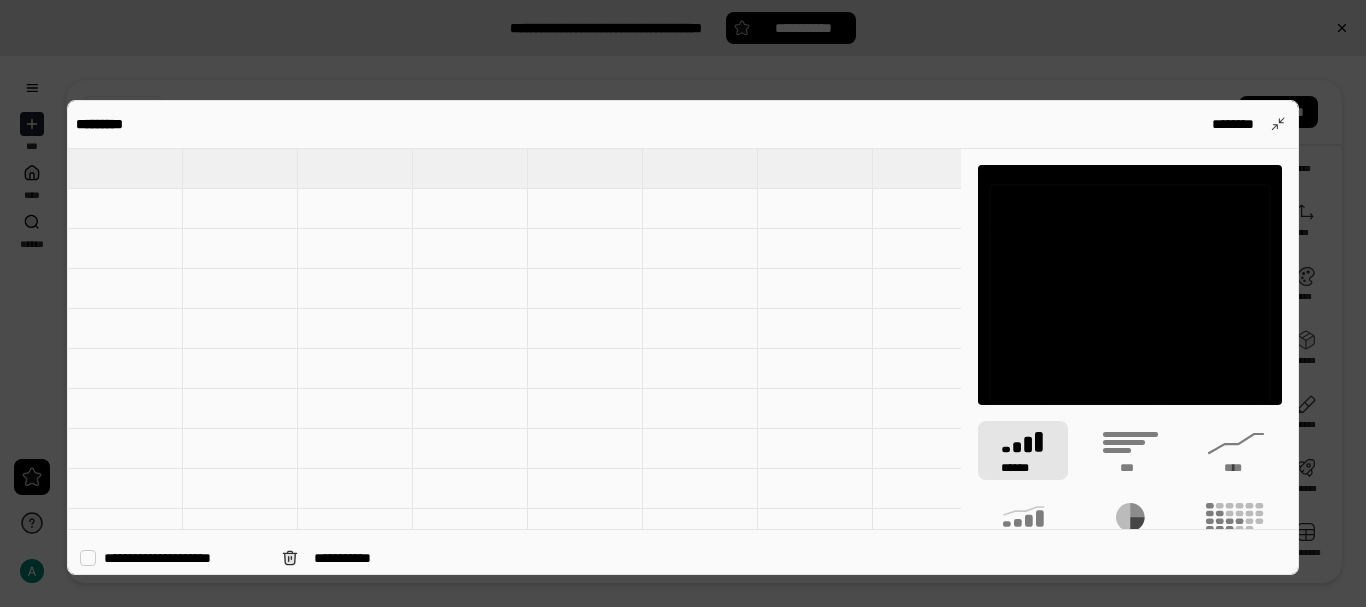 drag, startPoint x: 672, startPoint y: 119, endPoint x: 798, endPoint y: 126, distance: 126.1943 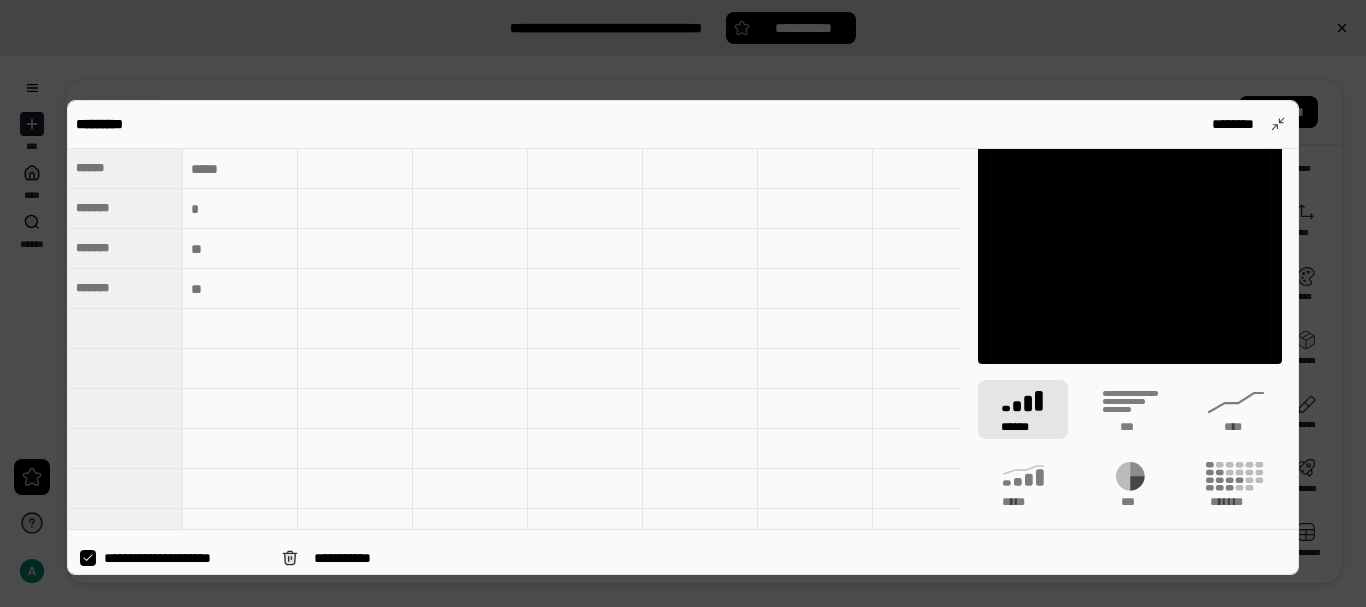 scroll, scrollTop: 40, scrollLeft: 0, axis: vertical 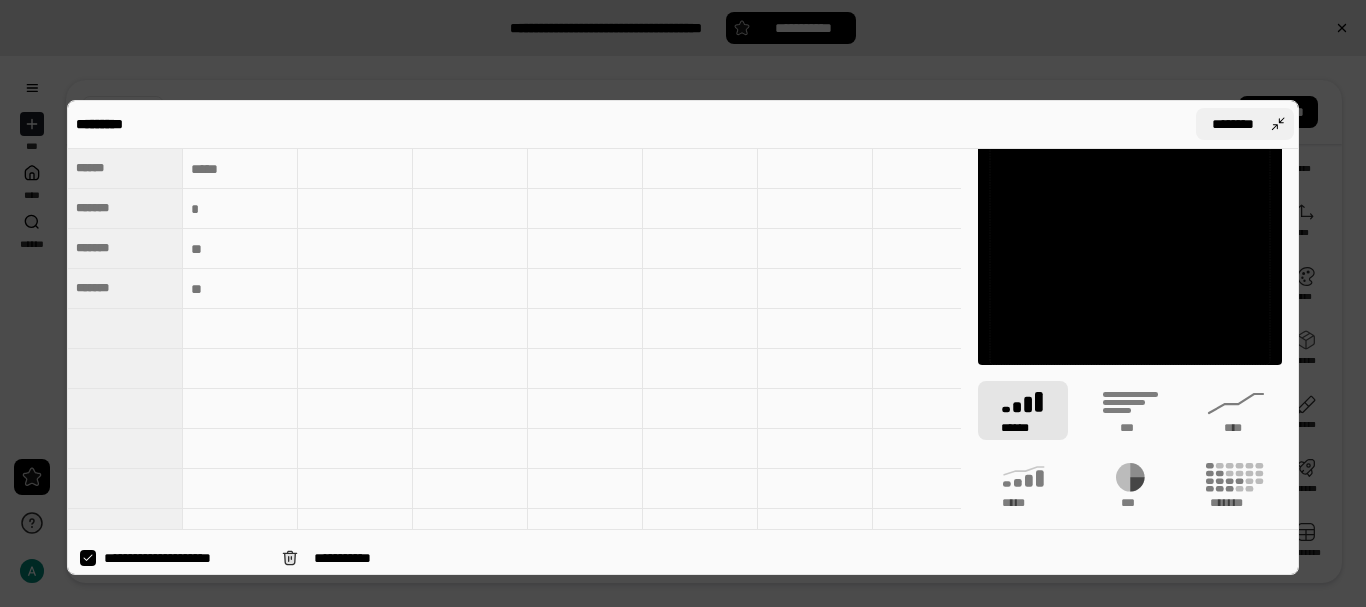 click on "********" at bounding box center [1245, 124] 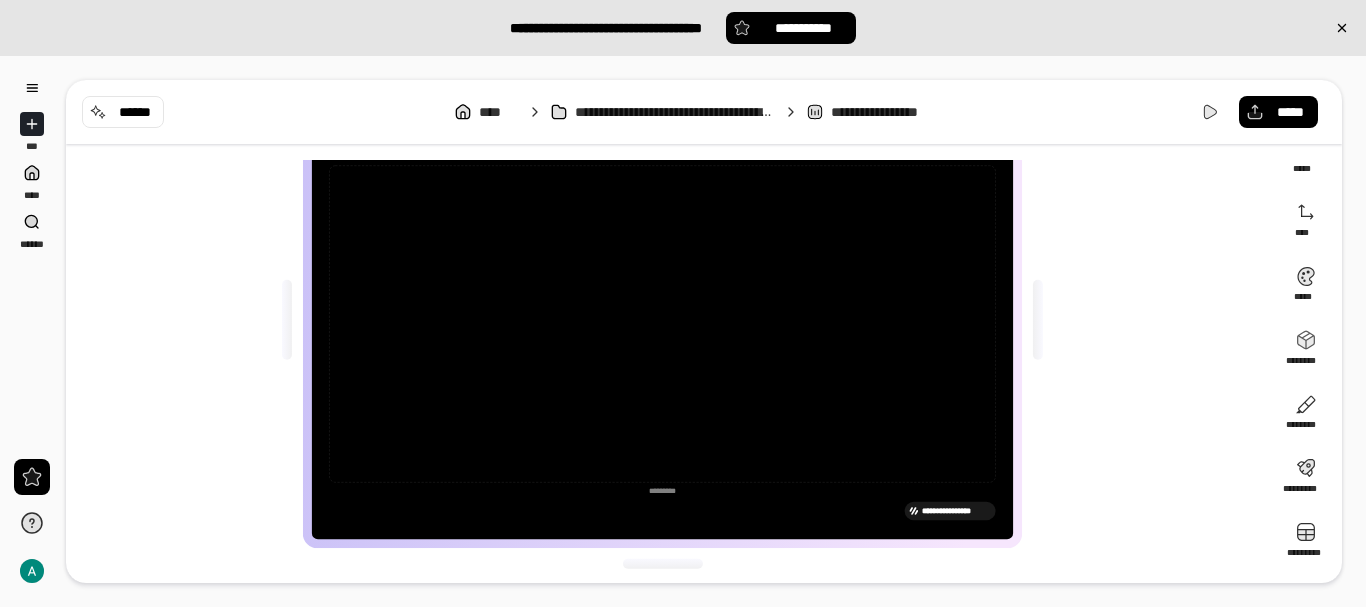 click 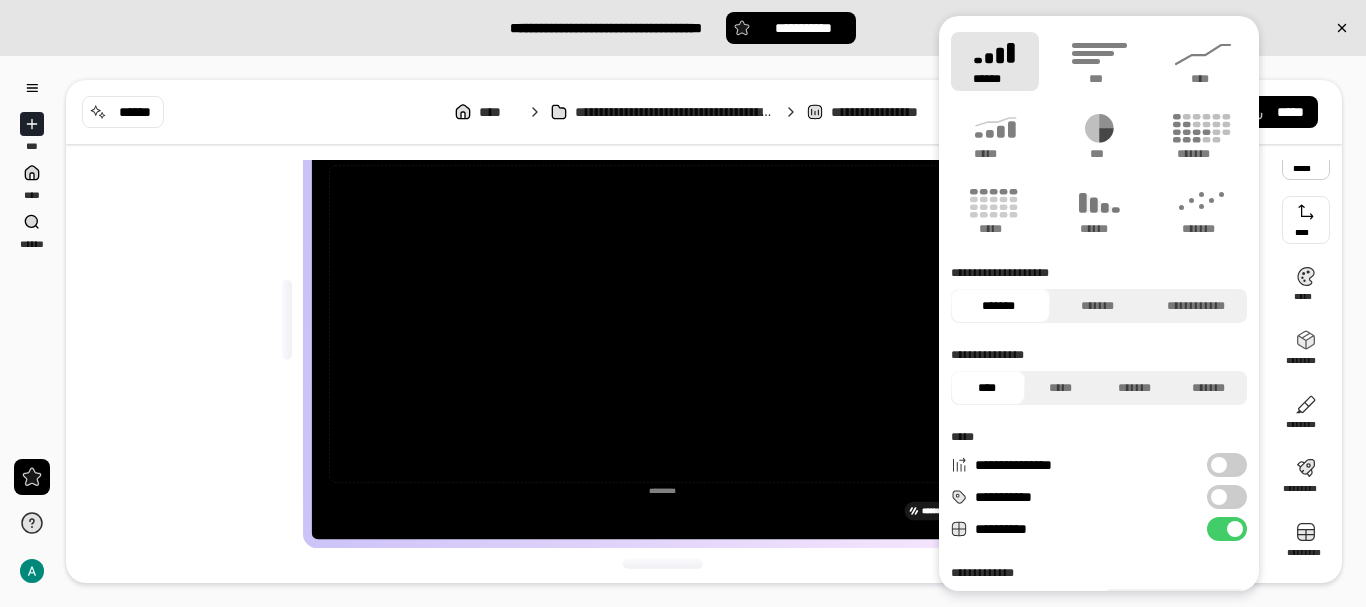 scroll, scrollTop: 72, scrollLeft: 0, axis: vertical 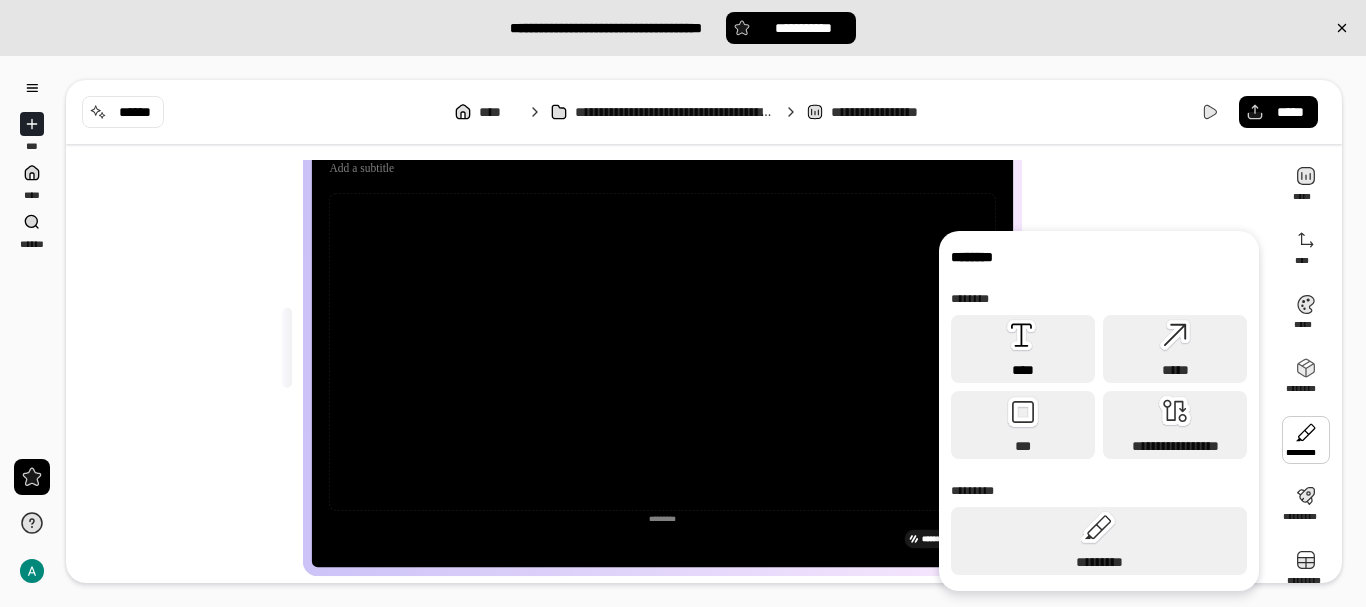 click 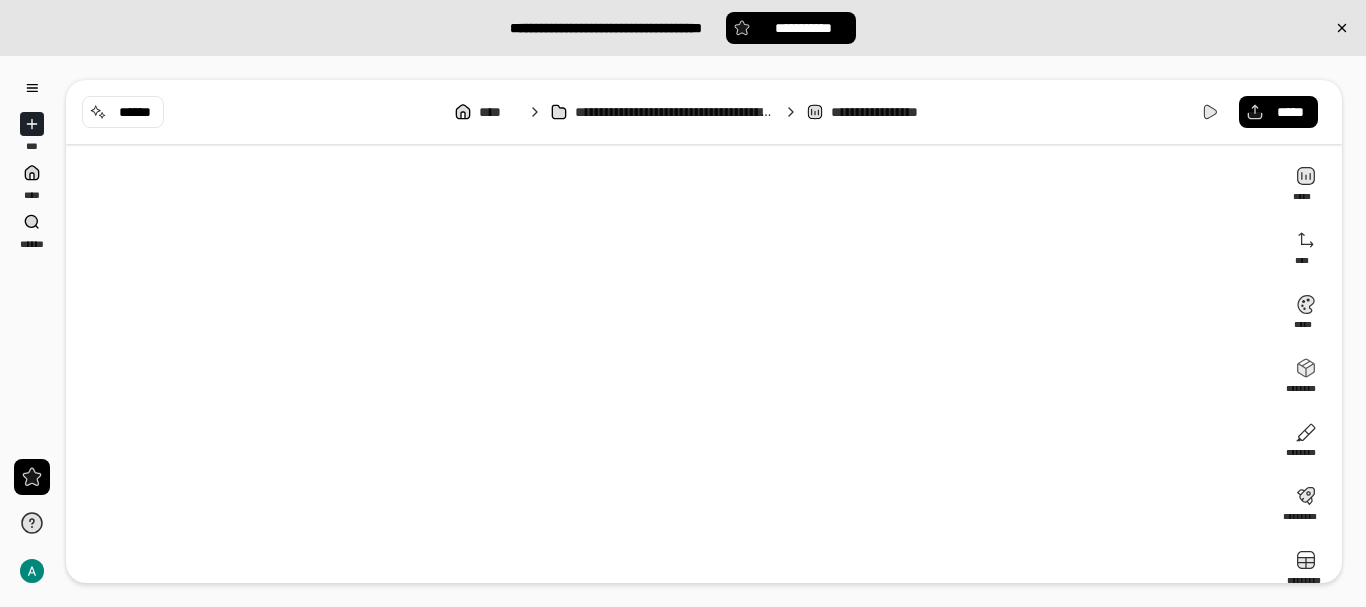 scroll, scrollTop: 57, scrollLeft: 0, axis: vertical 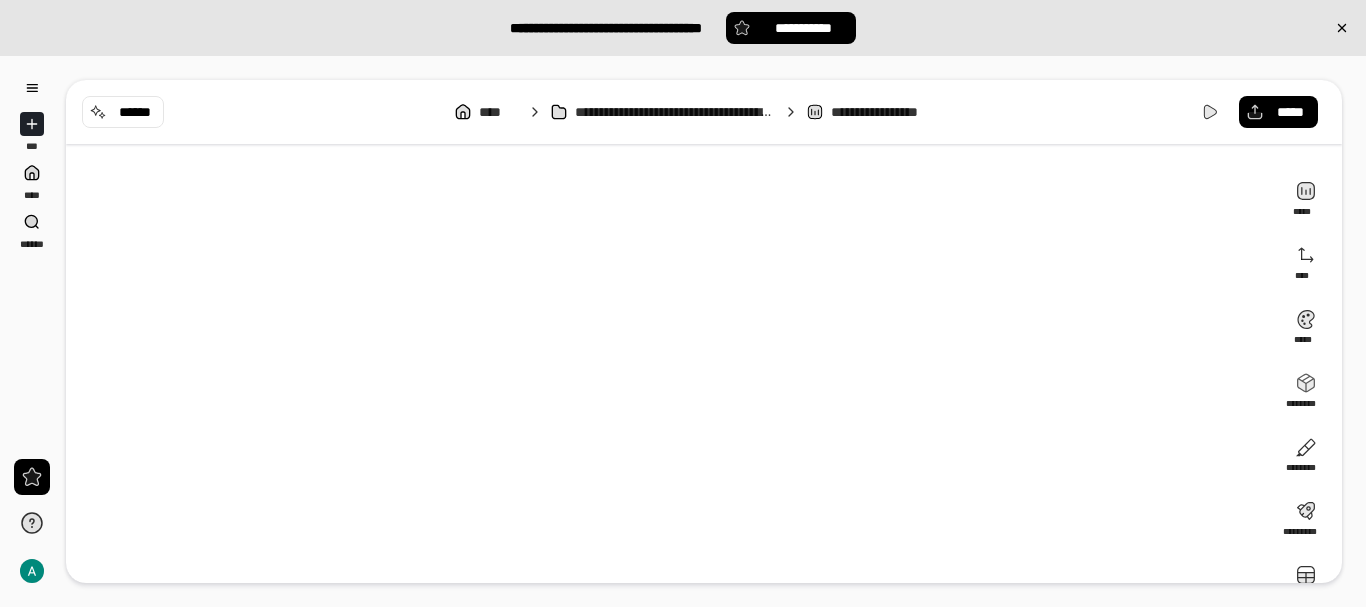 click on "**********" at bounding box center (670, 363) 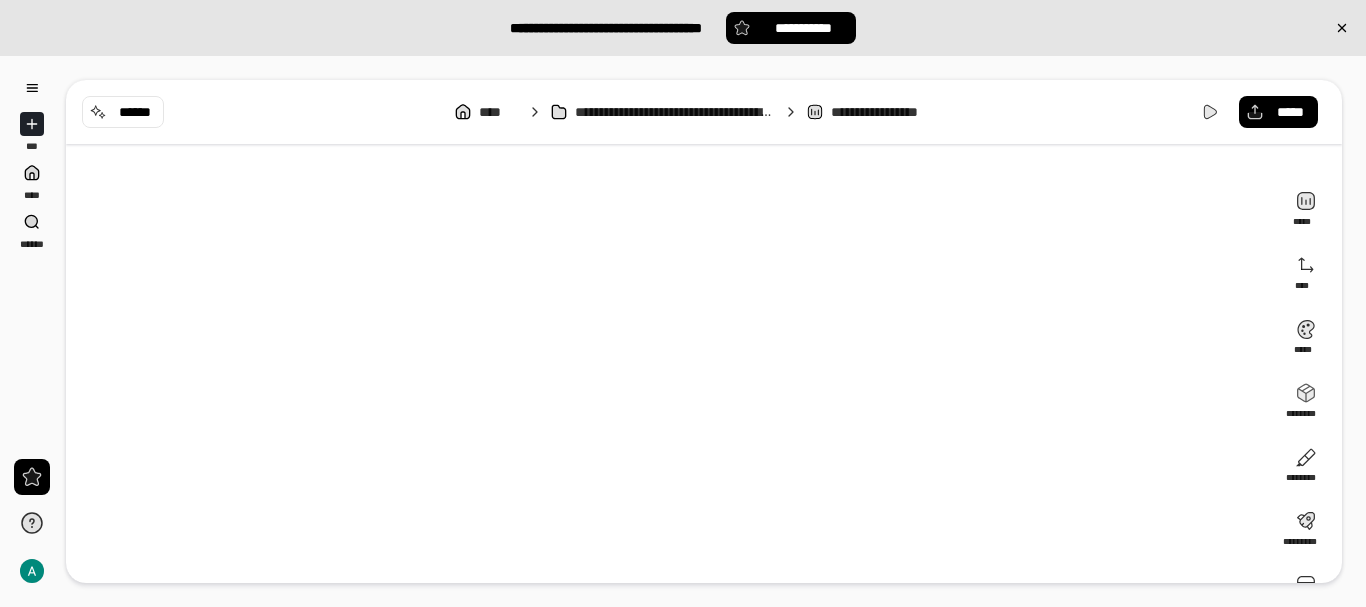 scroll, scrollTop: 0, scrollLeft: 0, axis: both 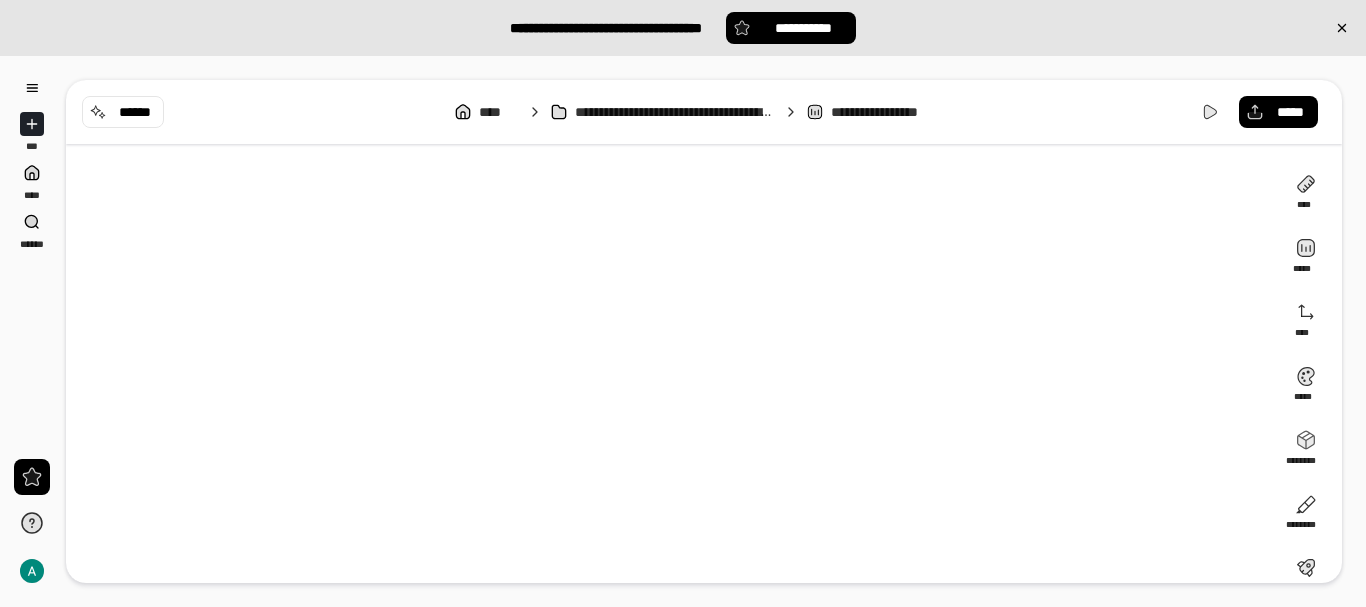 click on "**********" at bounding box center [670, 420] 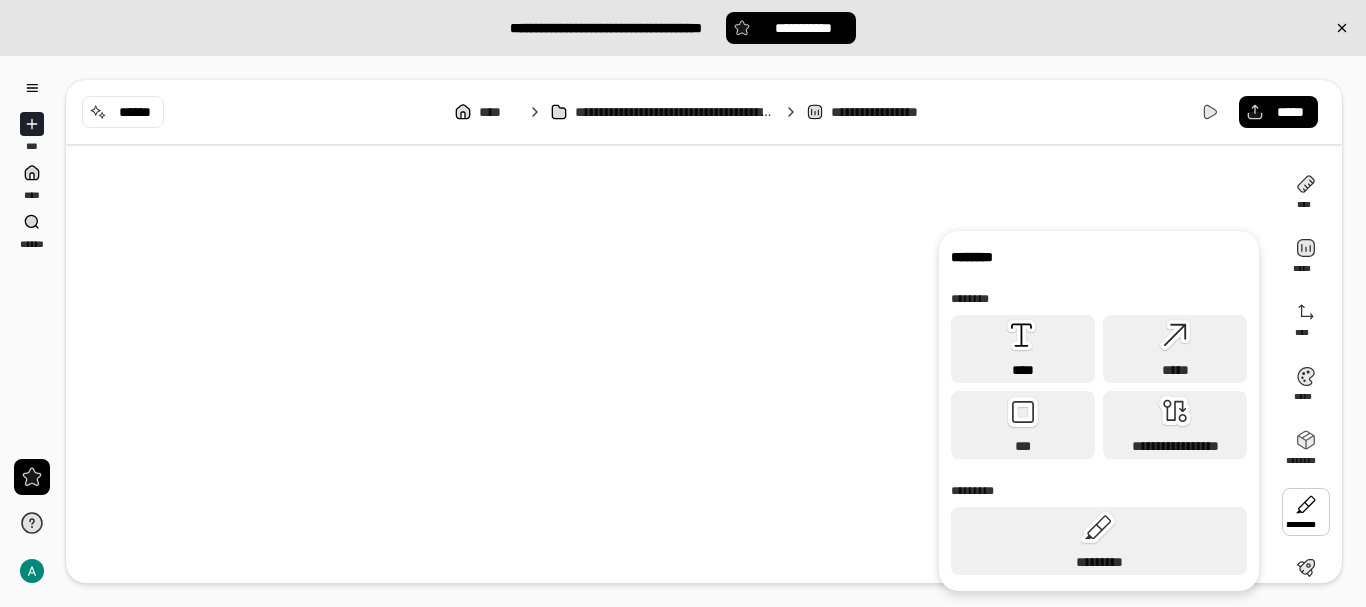 click 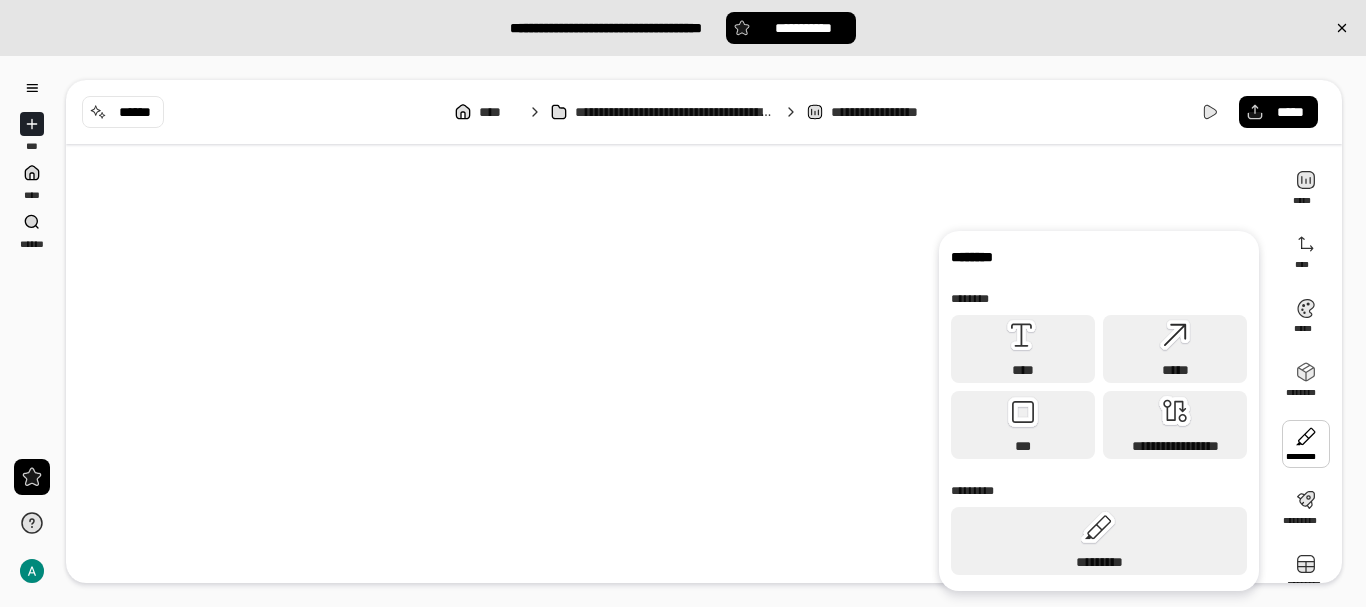 scroll, scrollTop: 97, scrollLeft: 0, axis: vertical 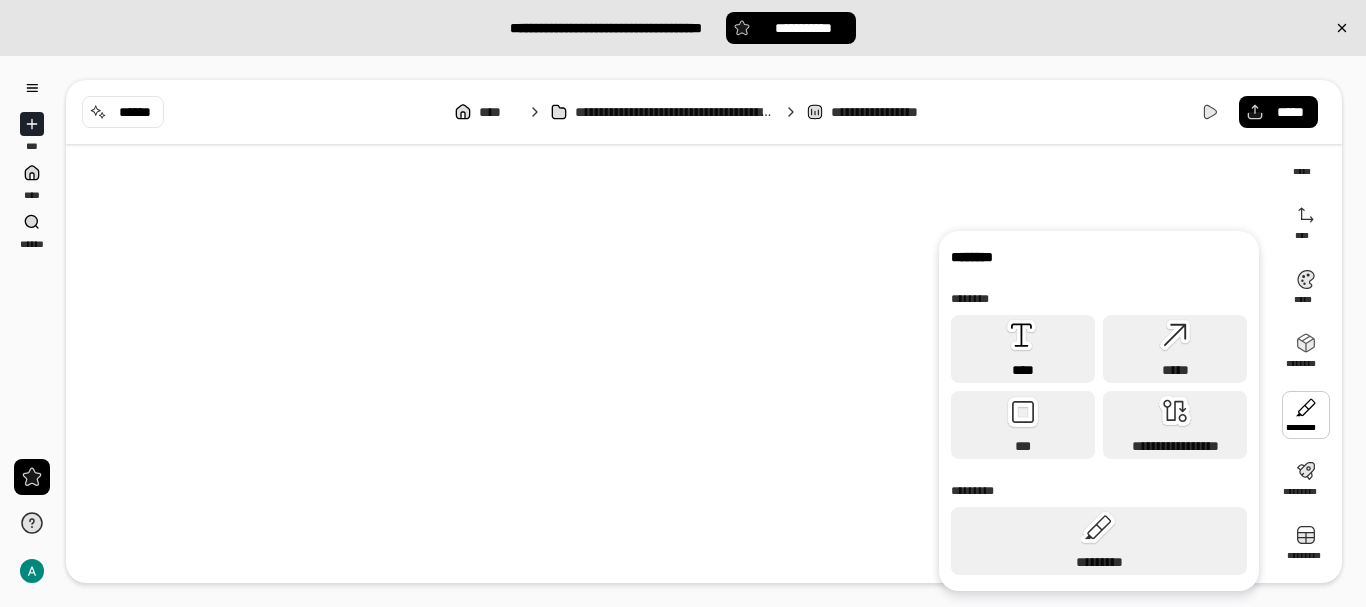 click 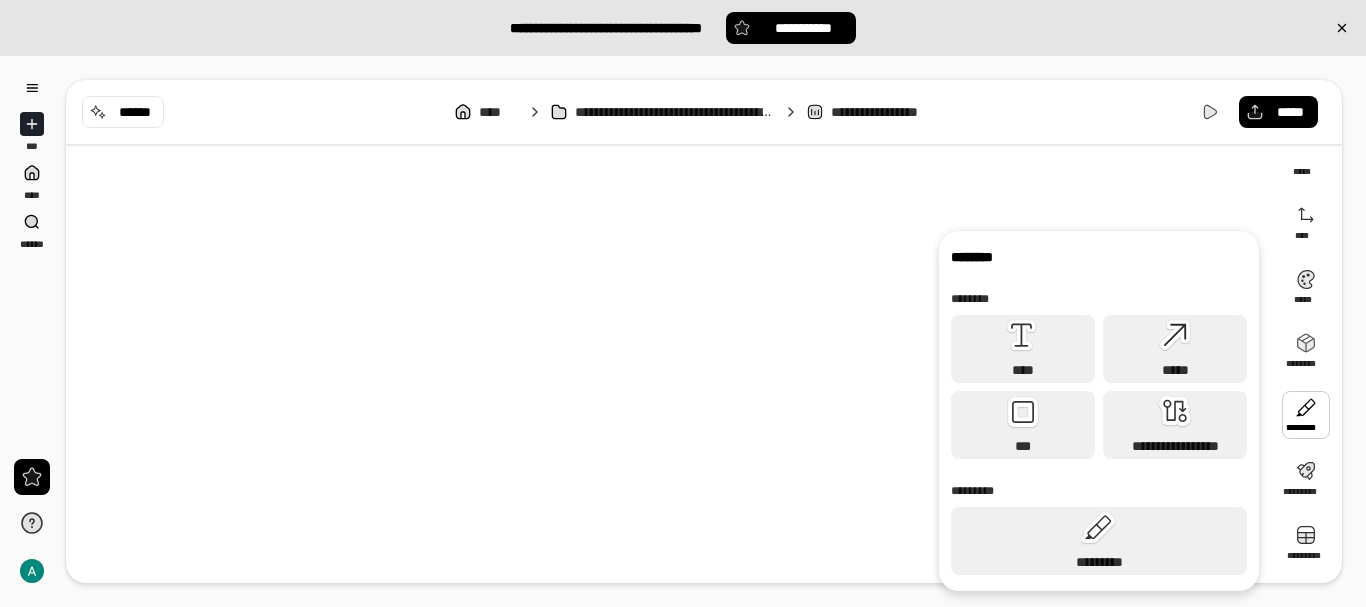 click on "**********" at bounding box center [670, 323] 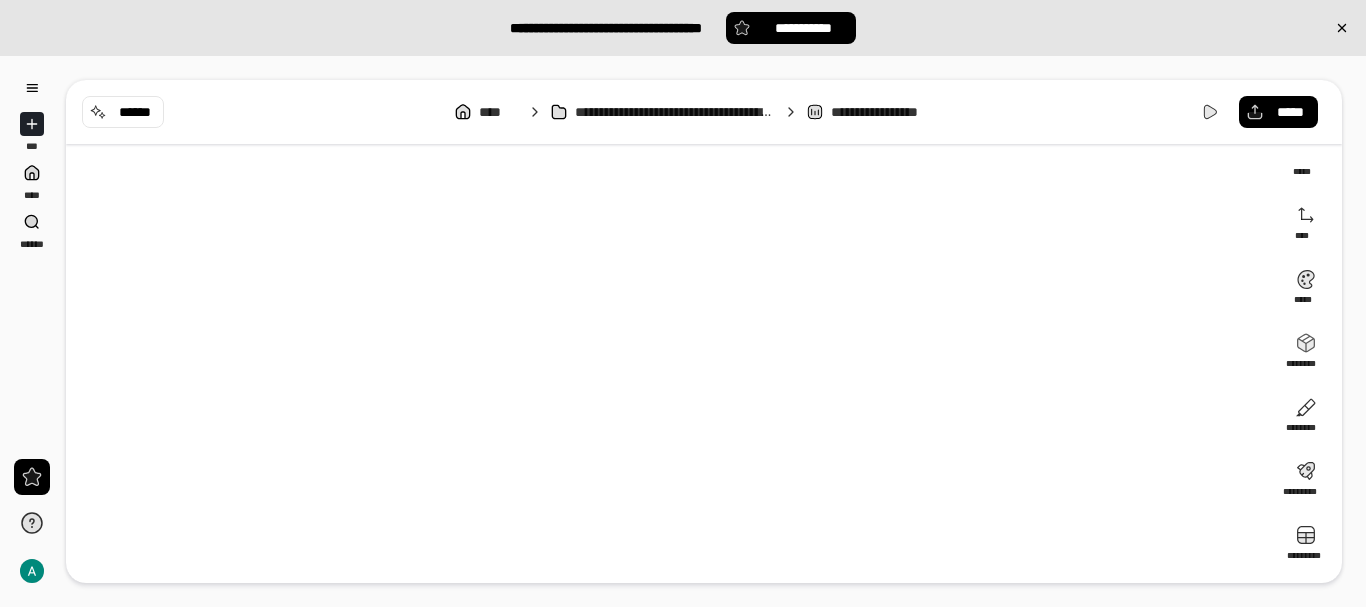 click on "**********" at bounding box center (670, 323) 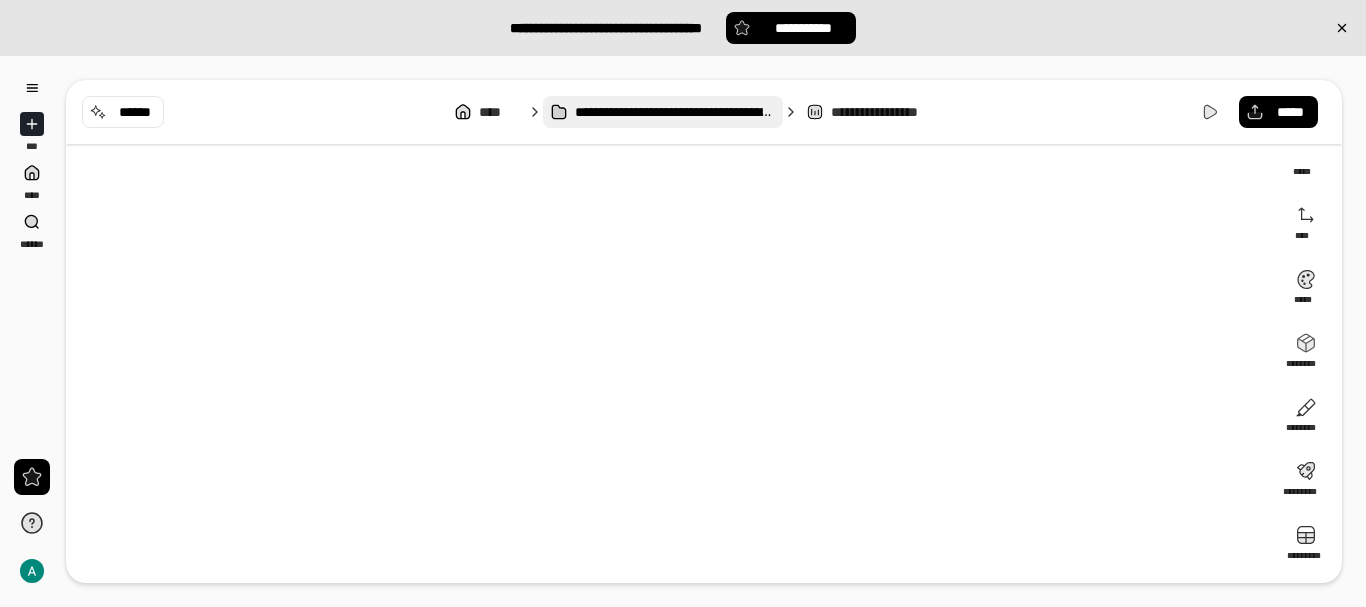 click on "**********" at bounding box center (675, 112) 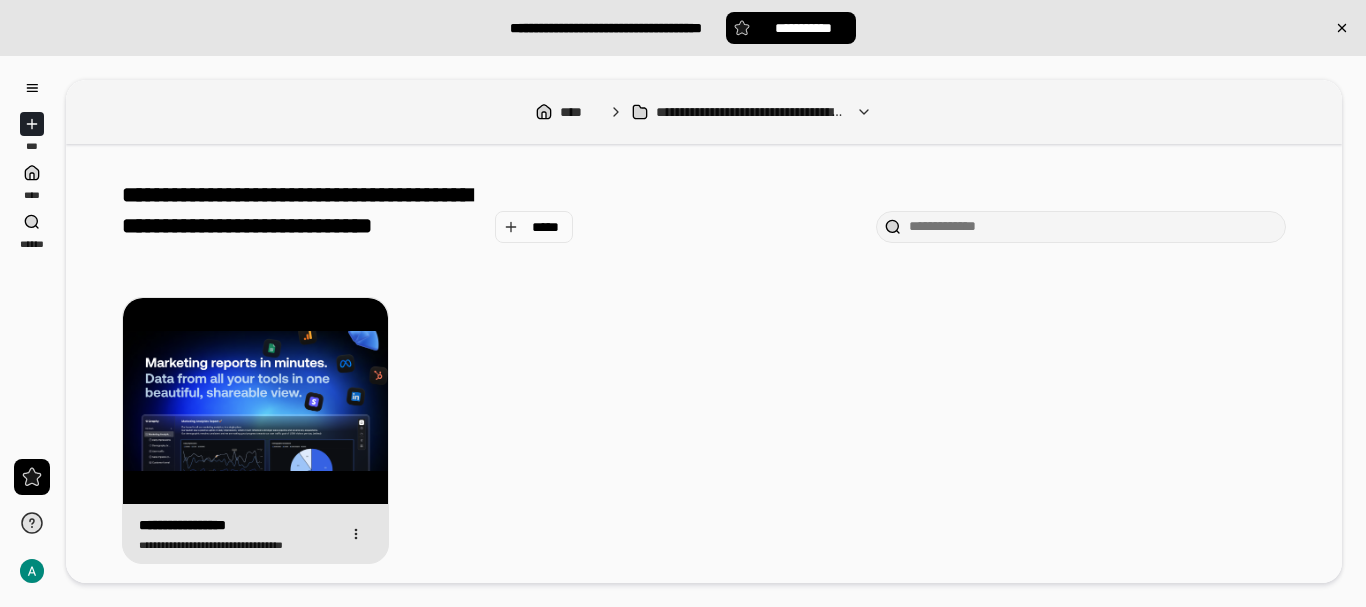 click at bounding box center (255, 401) 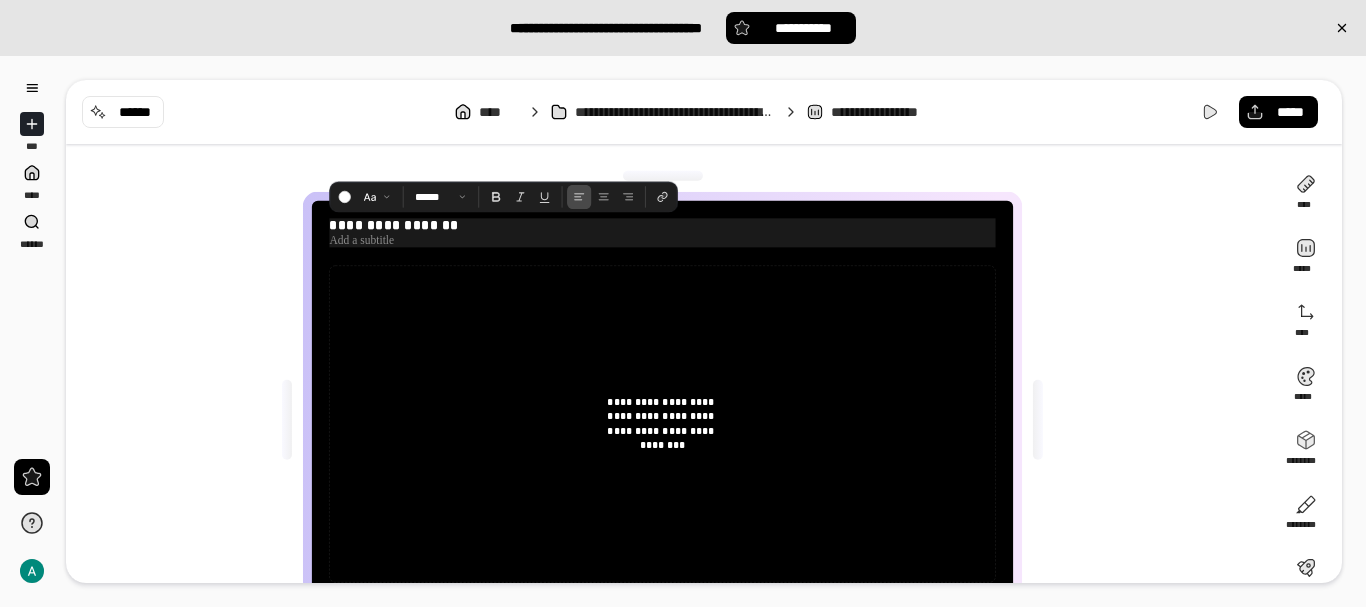 click at bounding box center (662, 240) 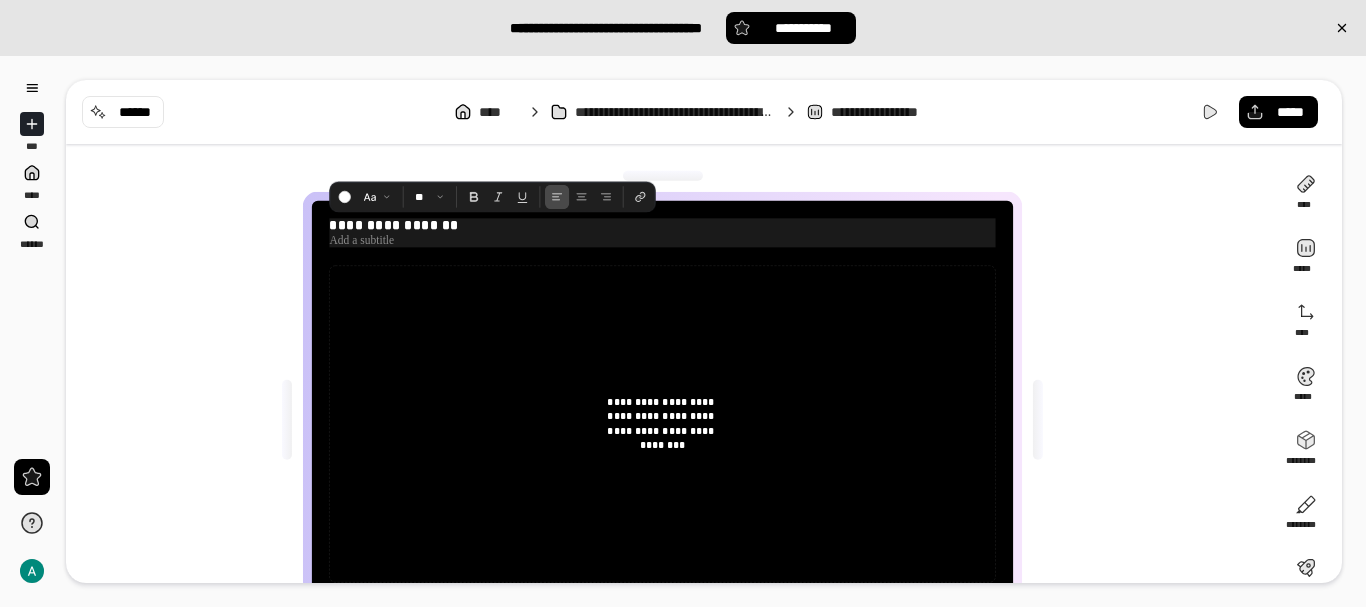 drag, startPoint x: 472, startPoint y: 220, endPoint x: 324, endPoint y: 228, distance: 148.21606 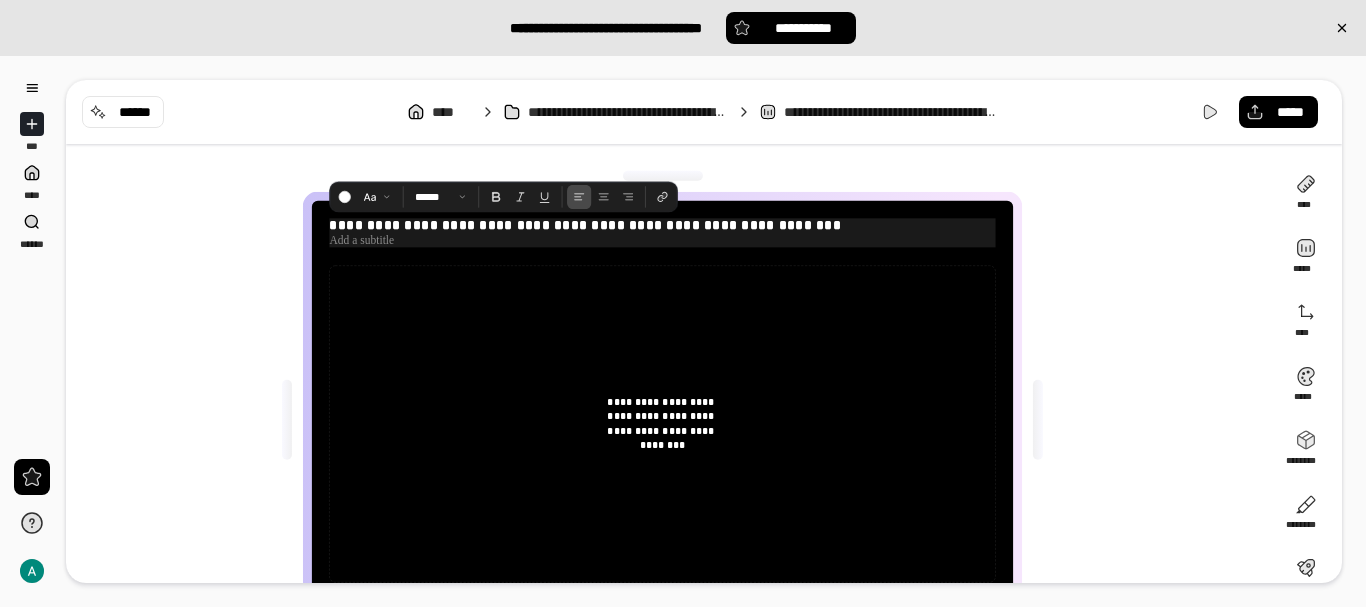 drag, startPoint x: 428, startPoint y: 236, endPoint x: 341, endPoint y: 236, distance: 87 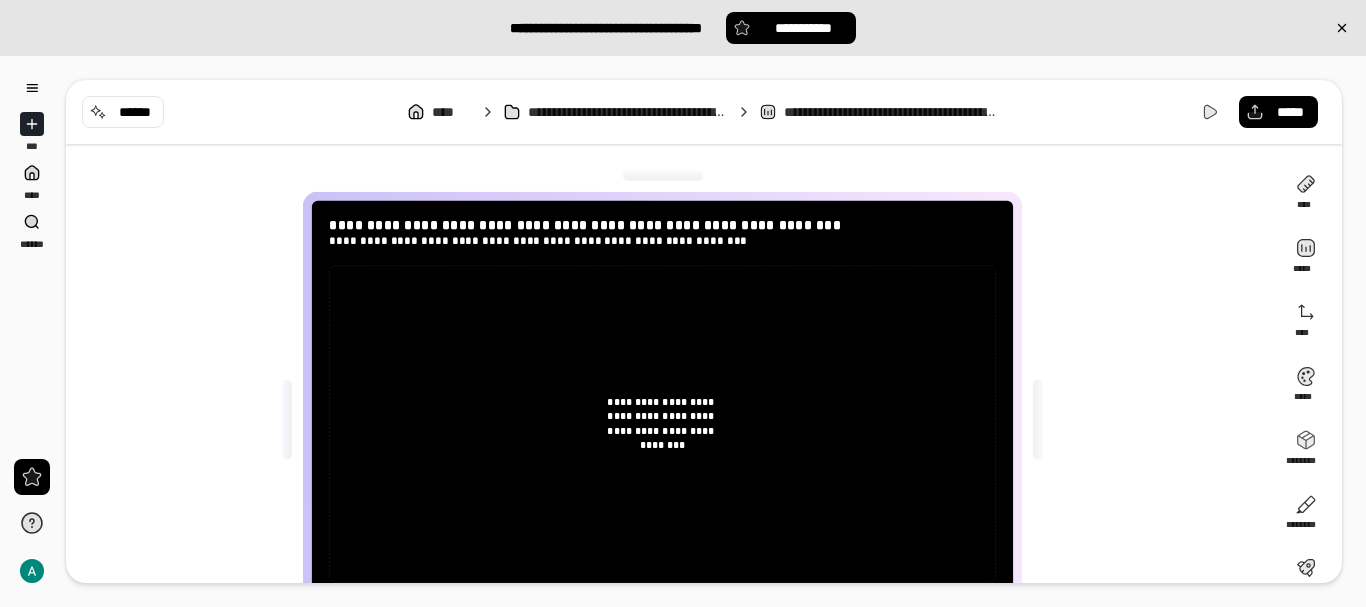 click 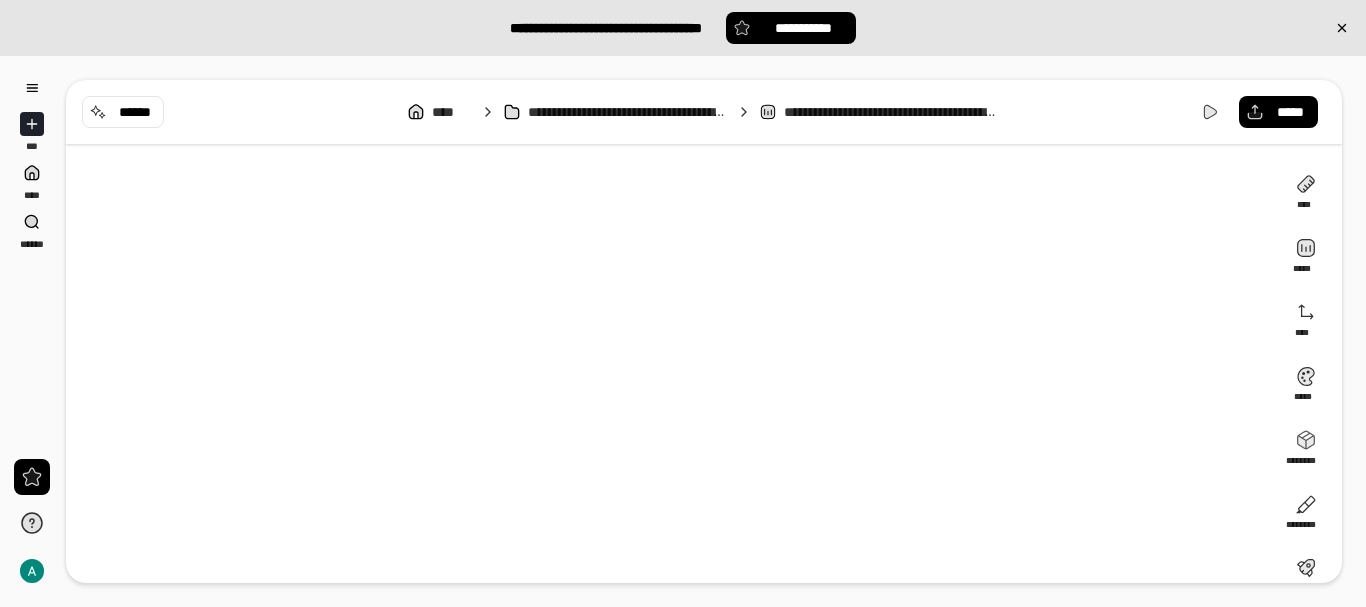 click on "**********" at bounding box center (892, 112) 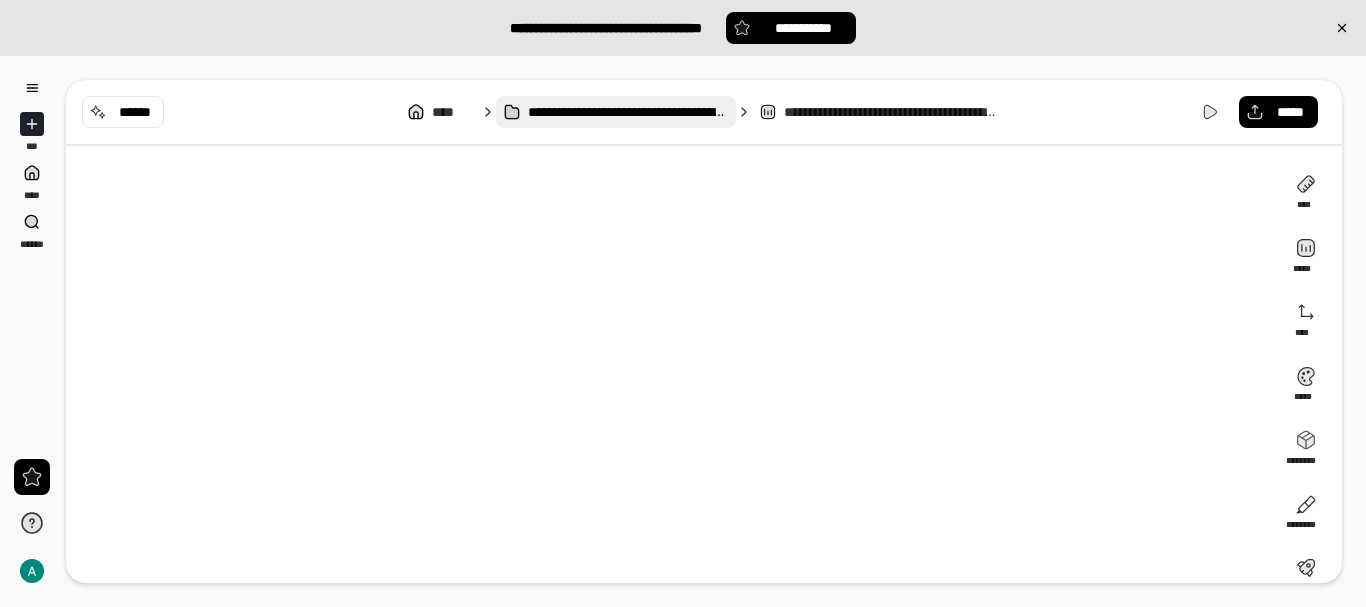 click on "**********" at bounding box center (628, 112) 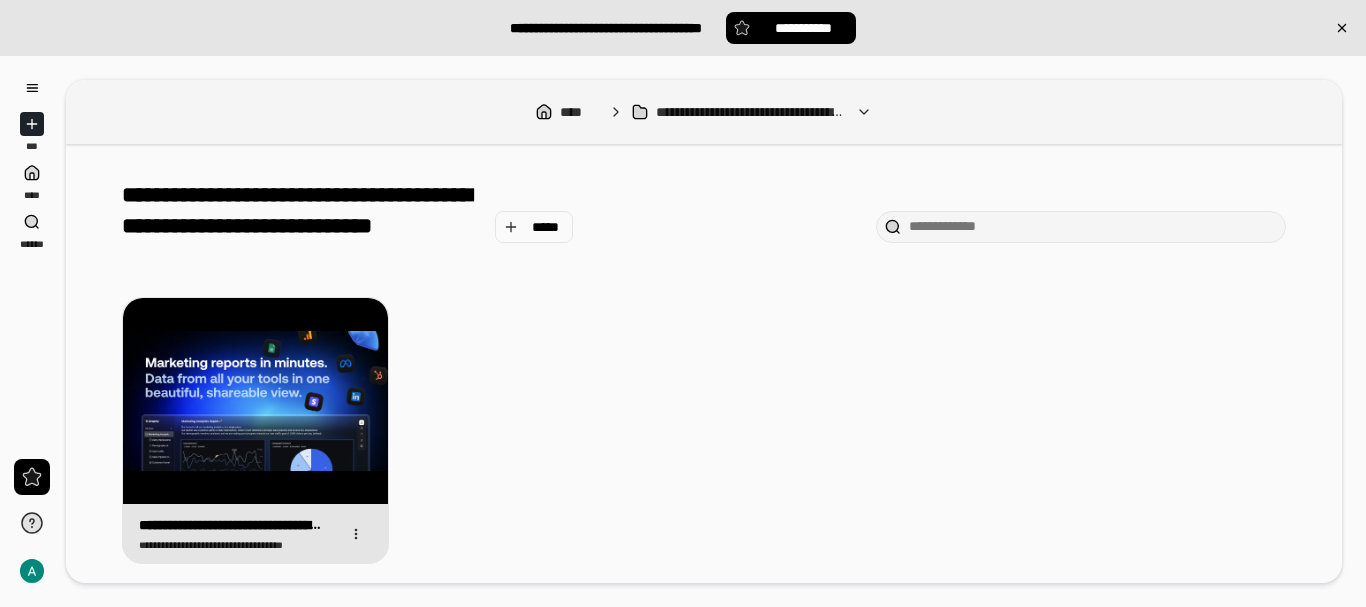 click at bounding box center [255, 401] 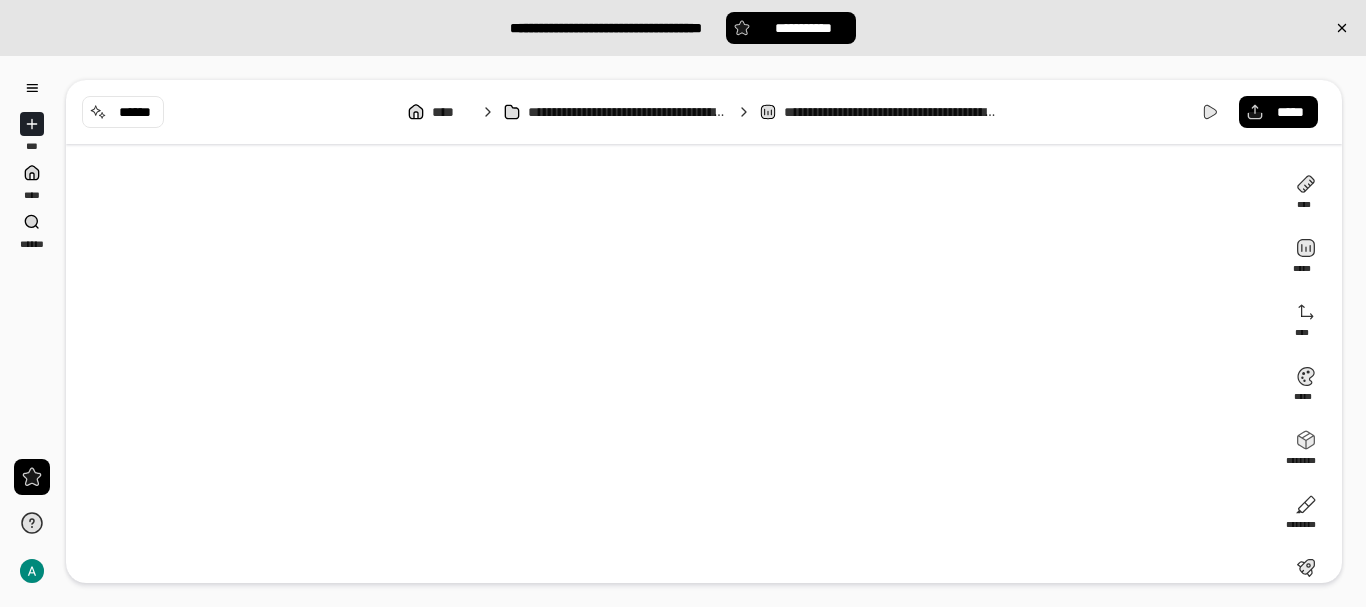 drag, startPoint x: 594, startPoint y: 425, endPoint x: 503, endPoint y: 418, distance: 91.26884 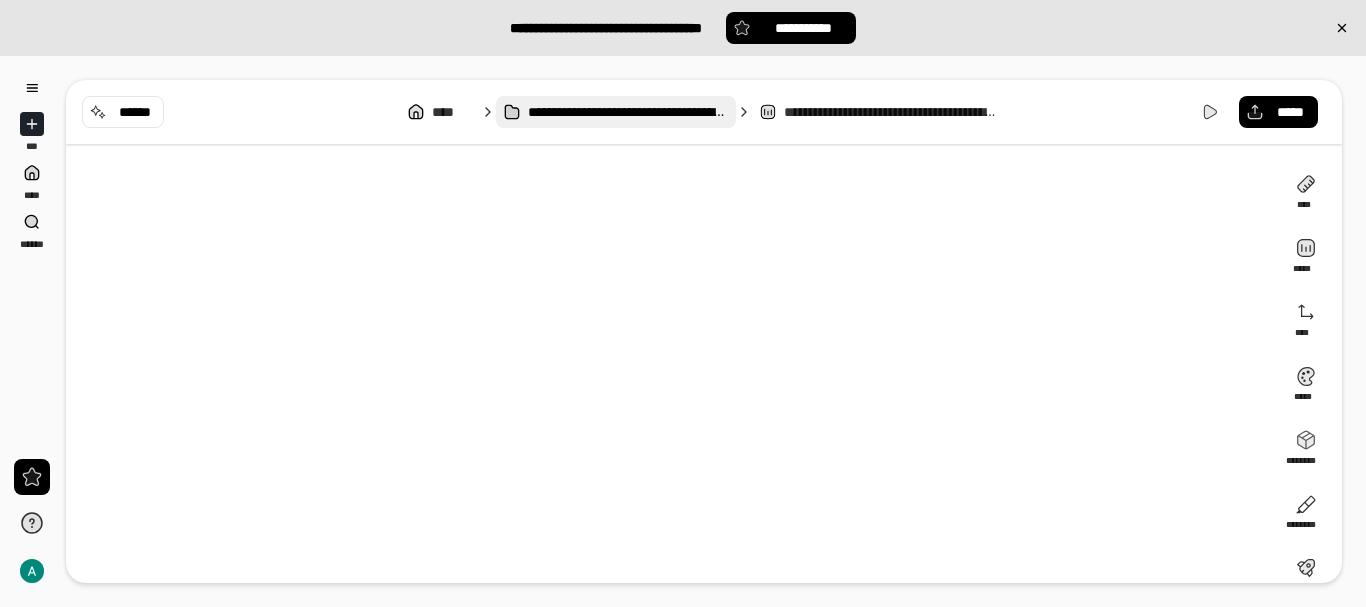click on "**********" at bounding box center [628, 112] 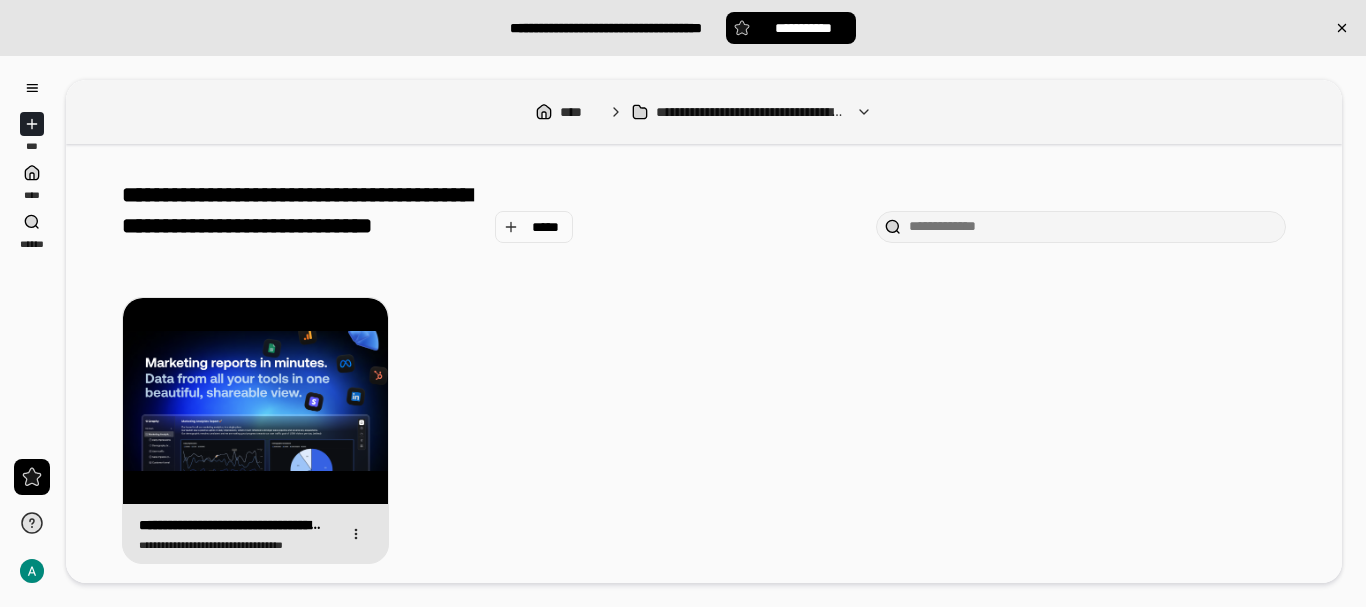 click at bounding box center [255, 401] 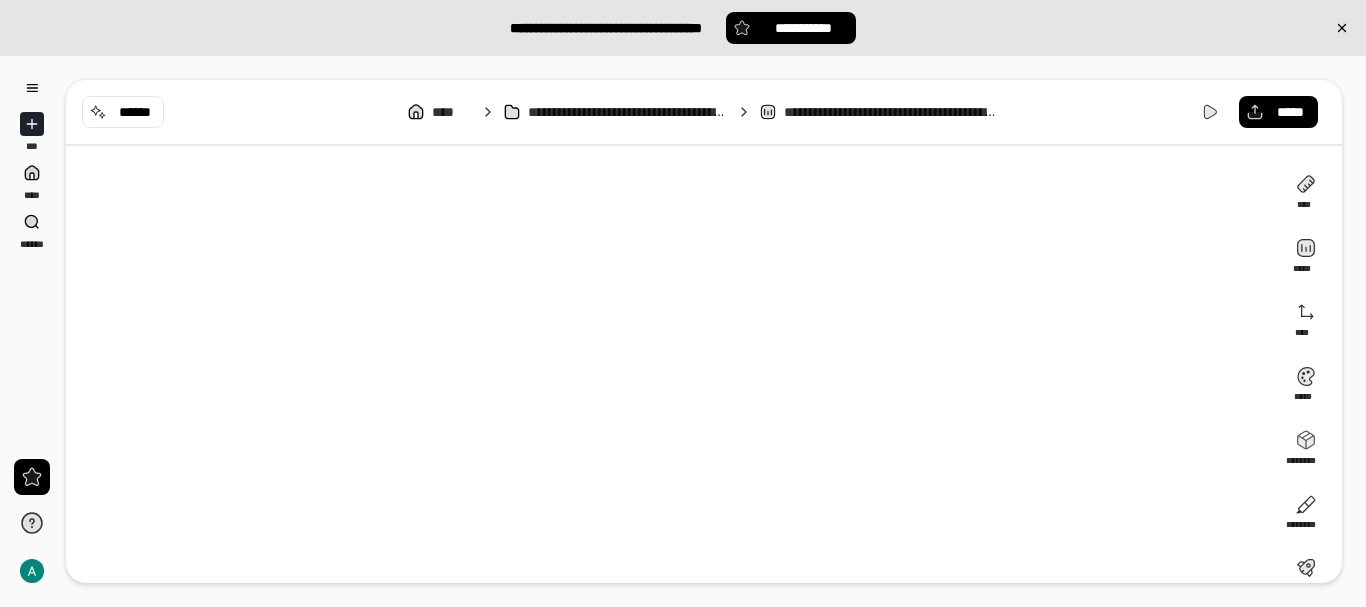 drag, startPoint x: 728, startPoint y: 423, endPoint x: 717, endPoint y: 395, distance: 30.083218 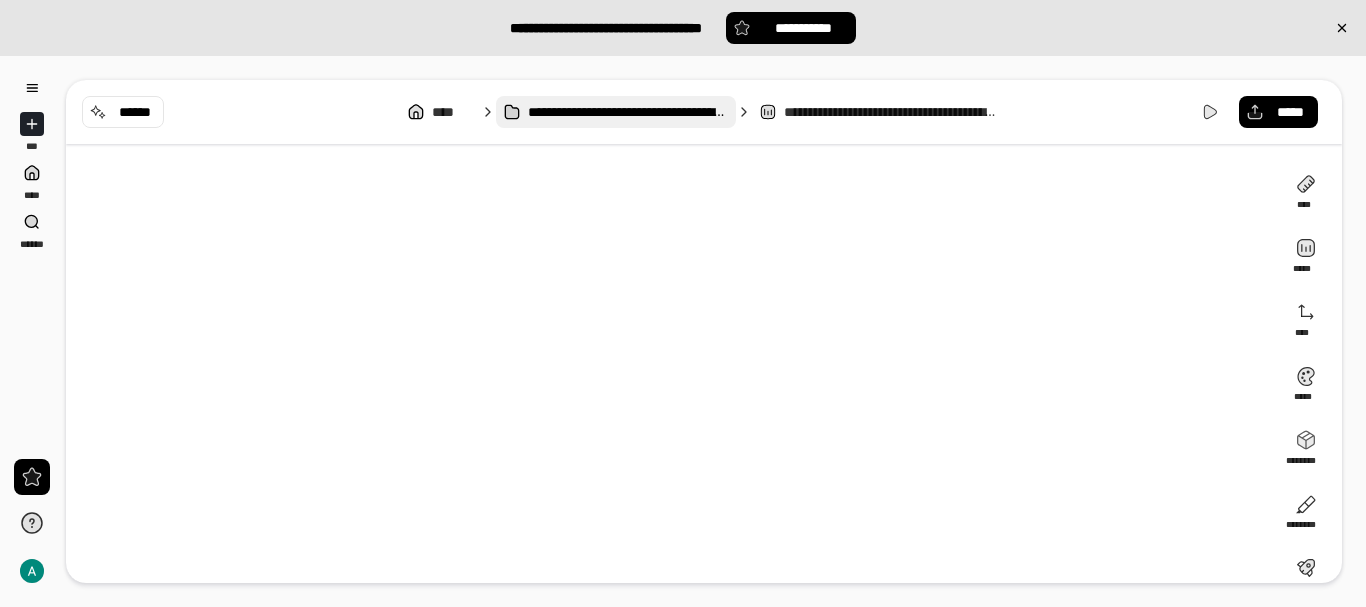 click on "**********" at bounding box center [628, 112] 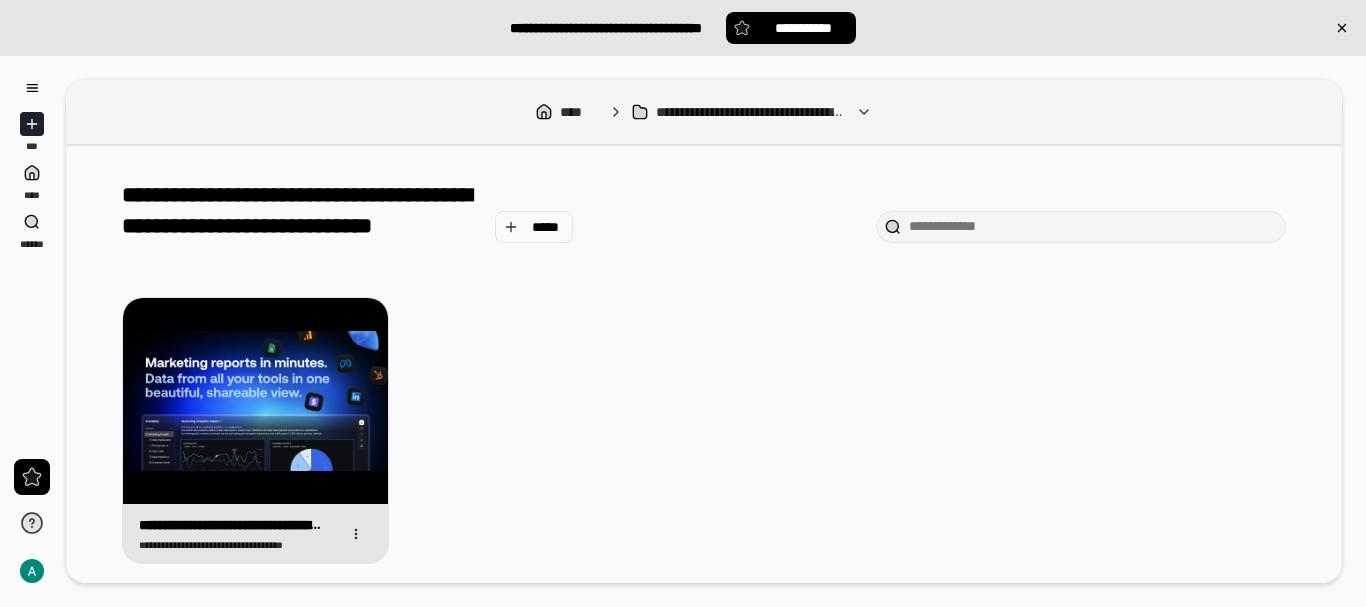 click at bounding box center (255, 401) 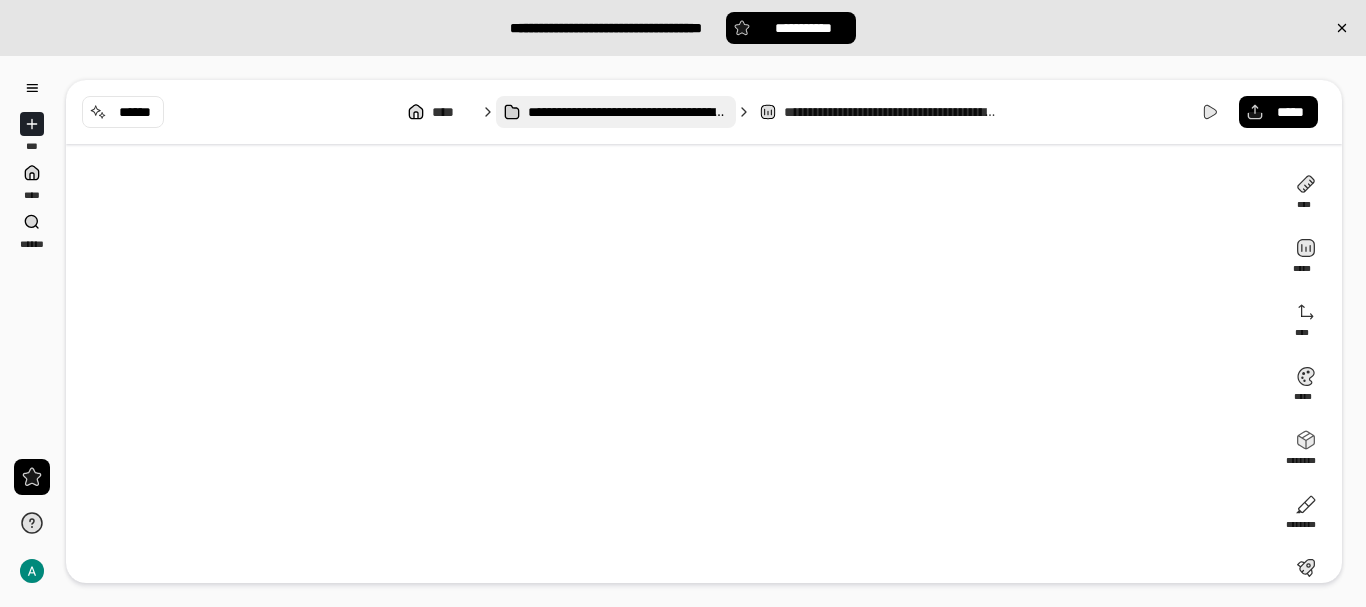 click on "**********" at bounding box center (628, 112) 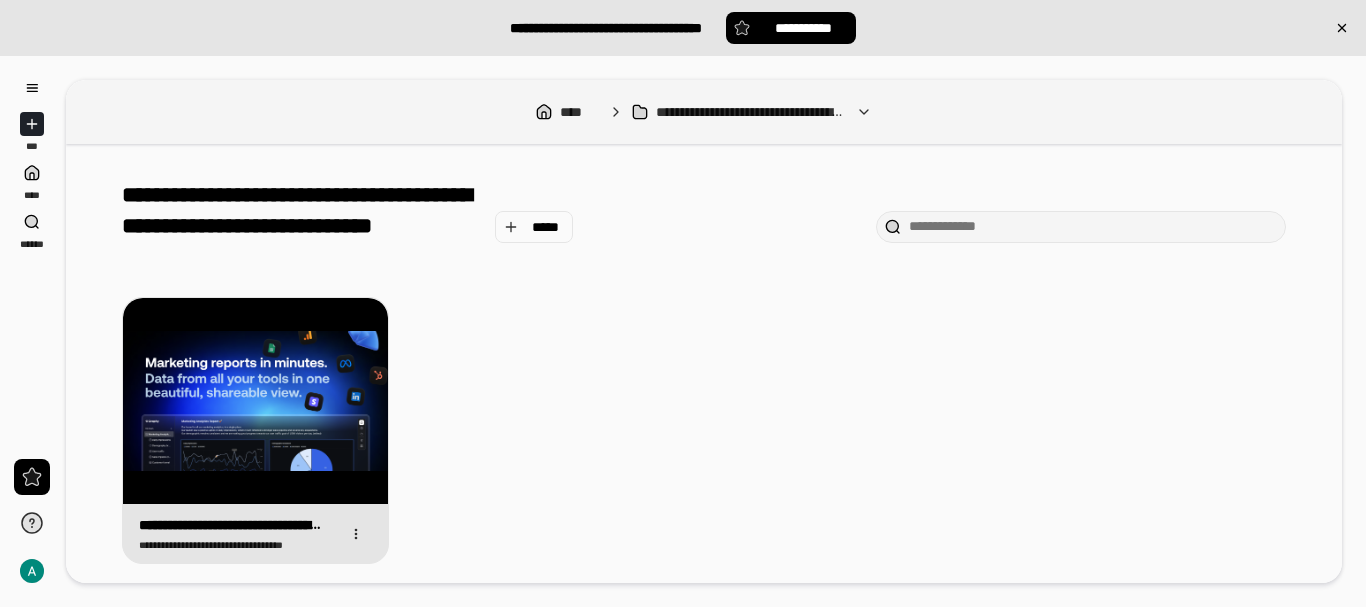 click at bounding box center (255, 401) 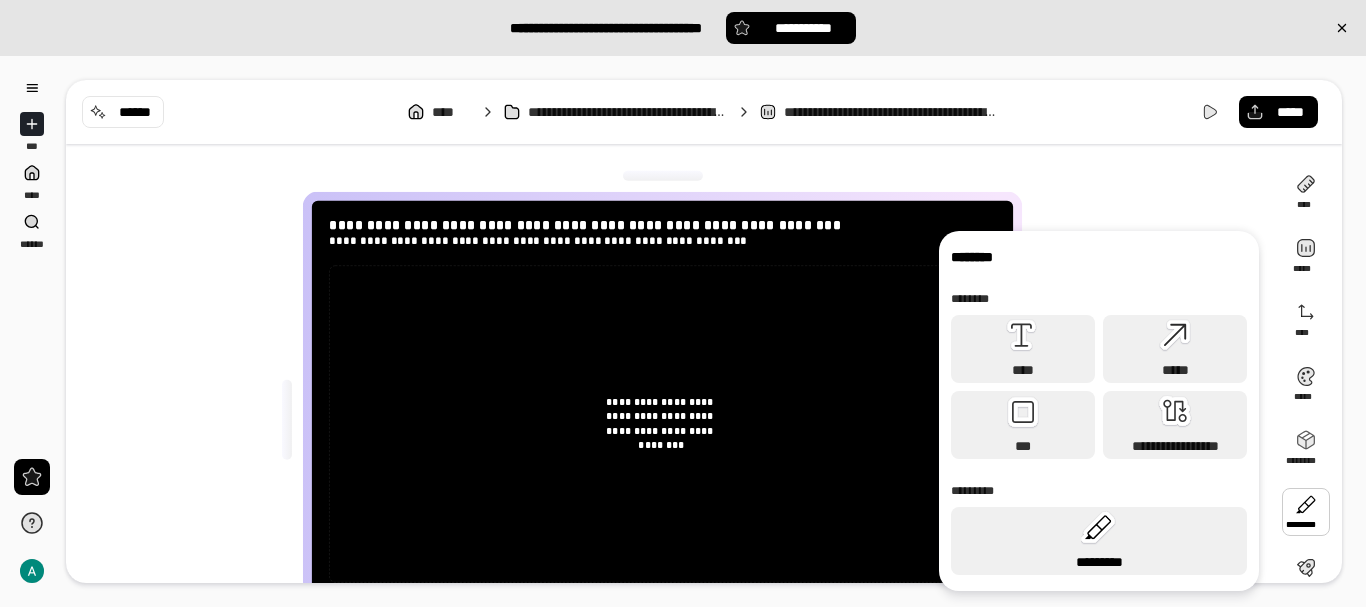 click 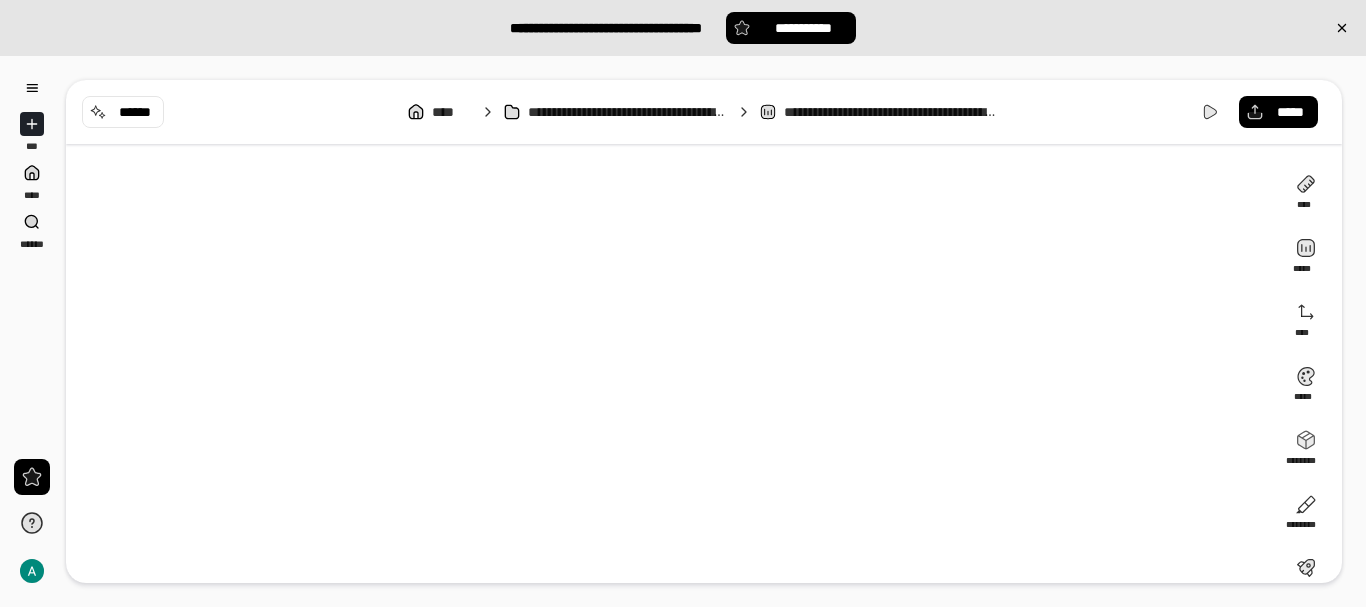click on "**********" at bounding box center (892, 112) 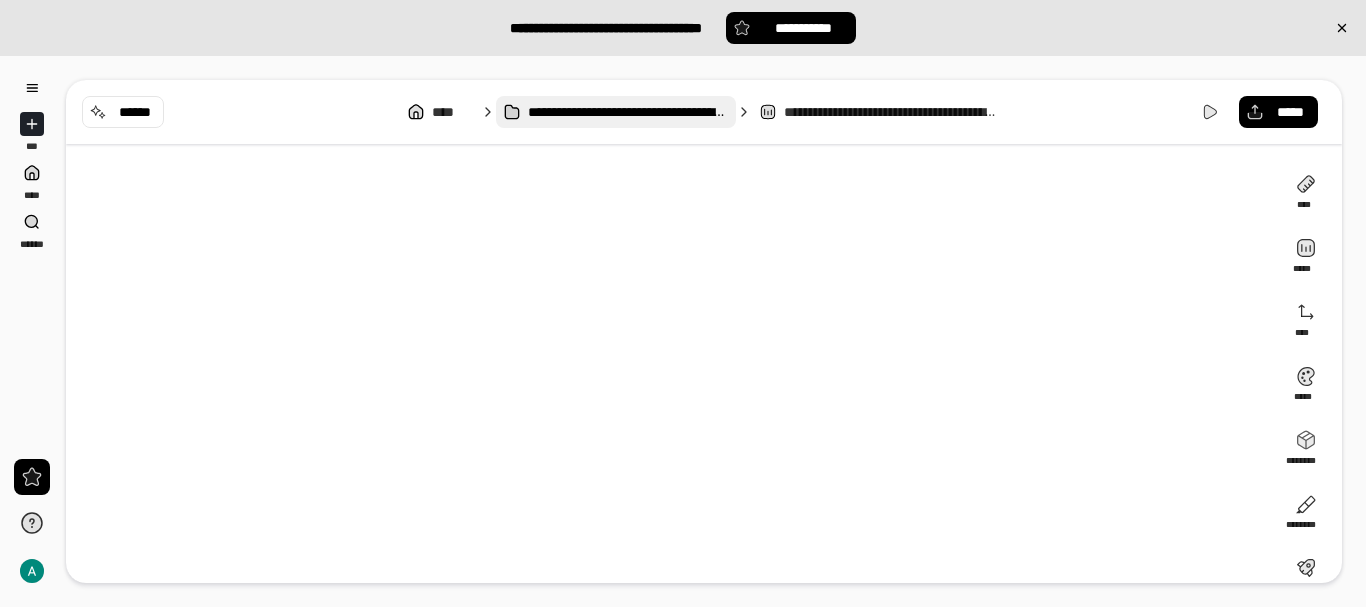 drag, startPoint x: 818, startPoint y: 112, endPoint x: 692, endPoint y: 112, distance: 126 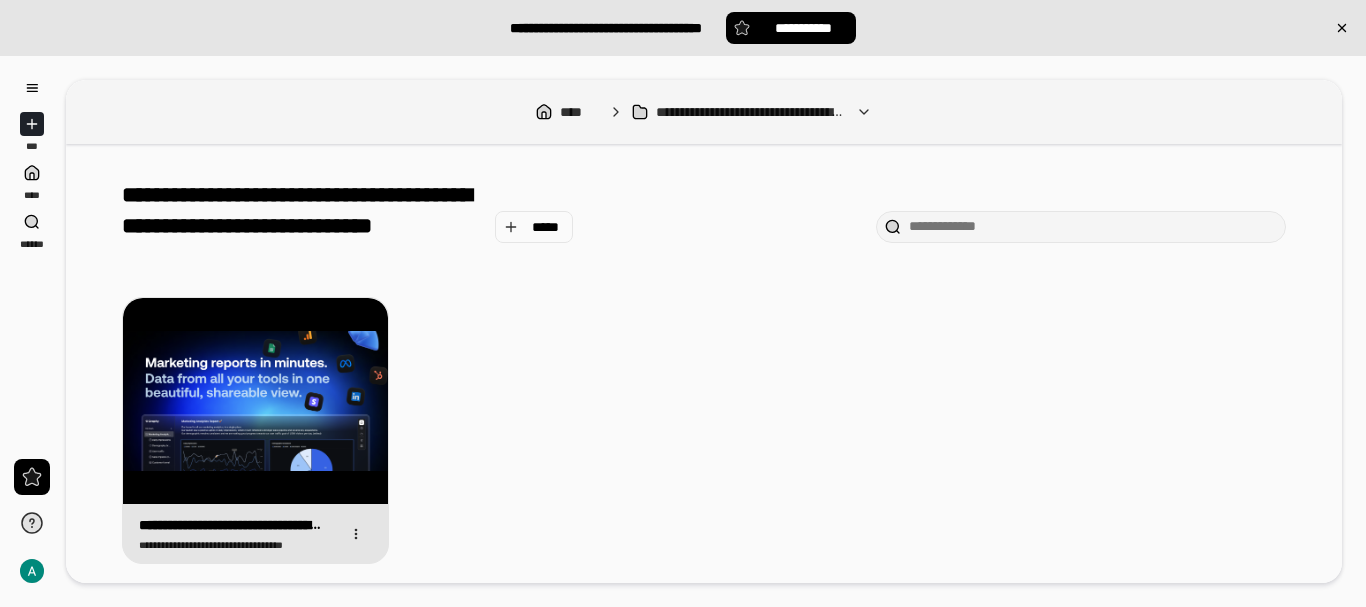 click at bounding box center (255, 401) 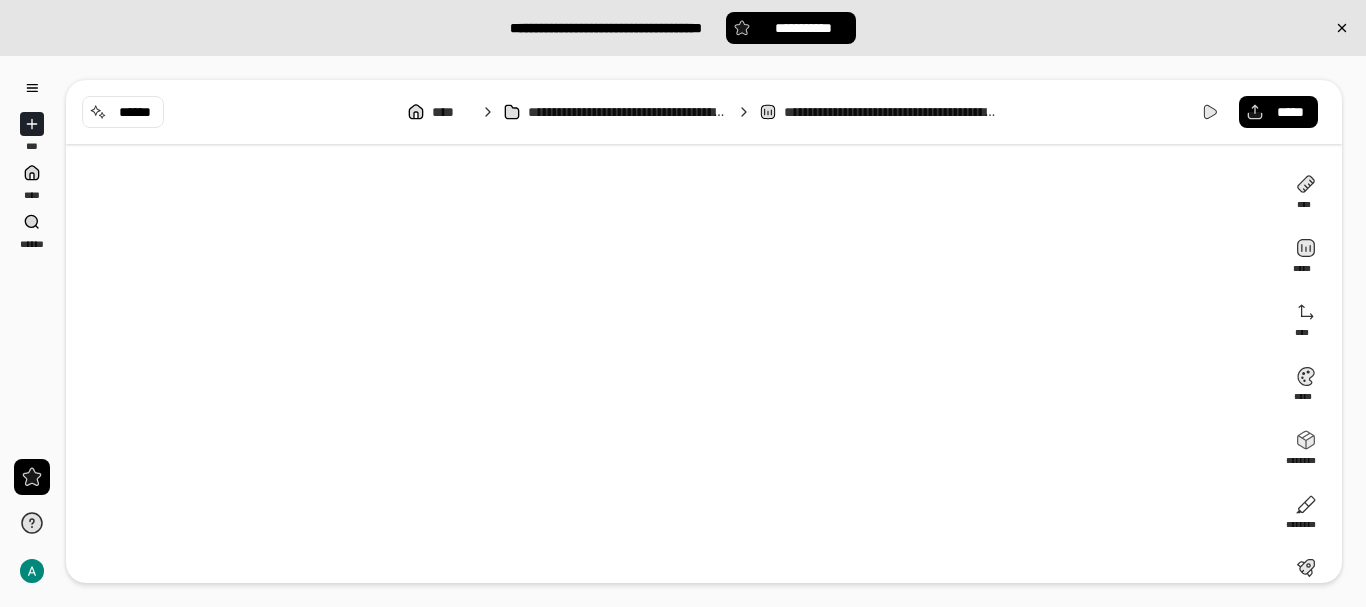 drag, startPoint x: 642, startPoint y: 408, endPoint x: 542, endPoint y: 265, distance: 174.49641 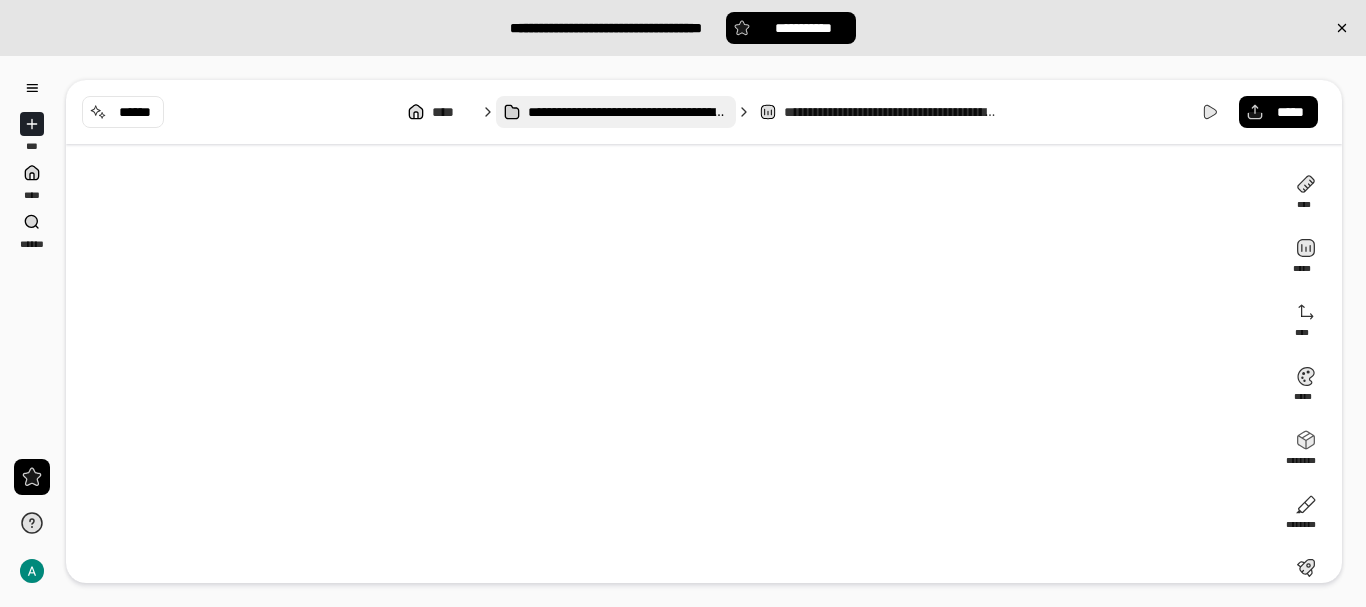 click on "**********" at bounding box center (628, 112) 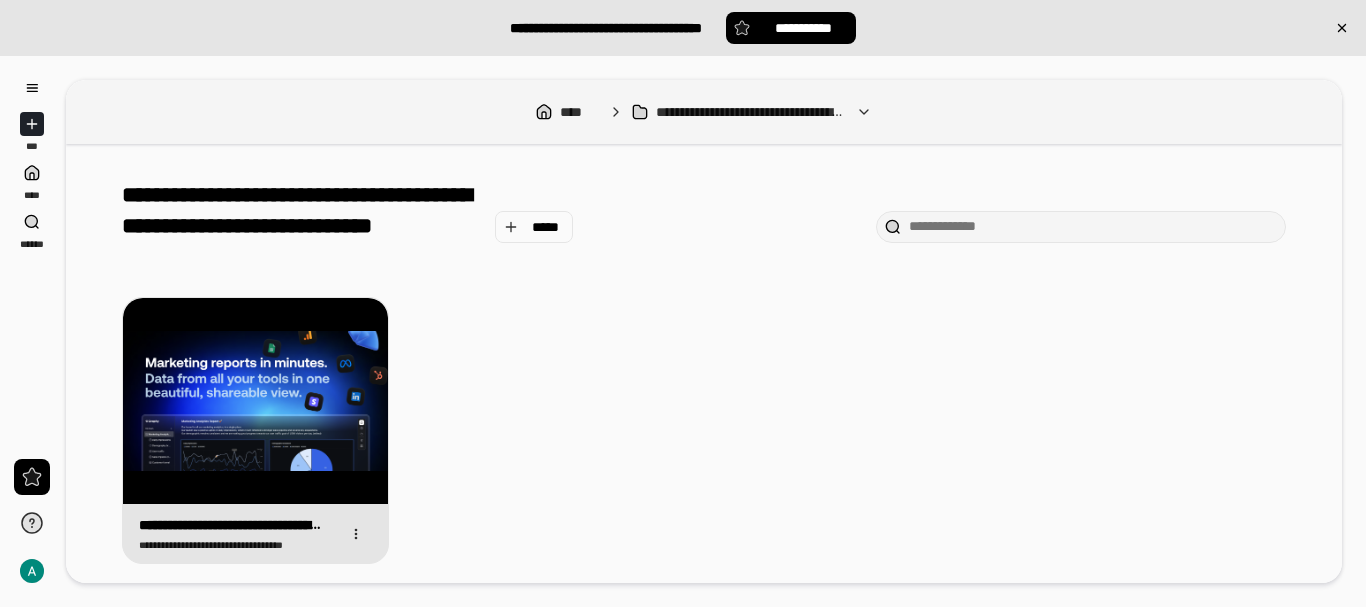 click at bounding box center (255, 401) 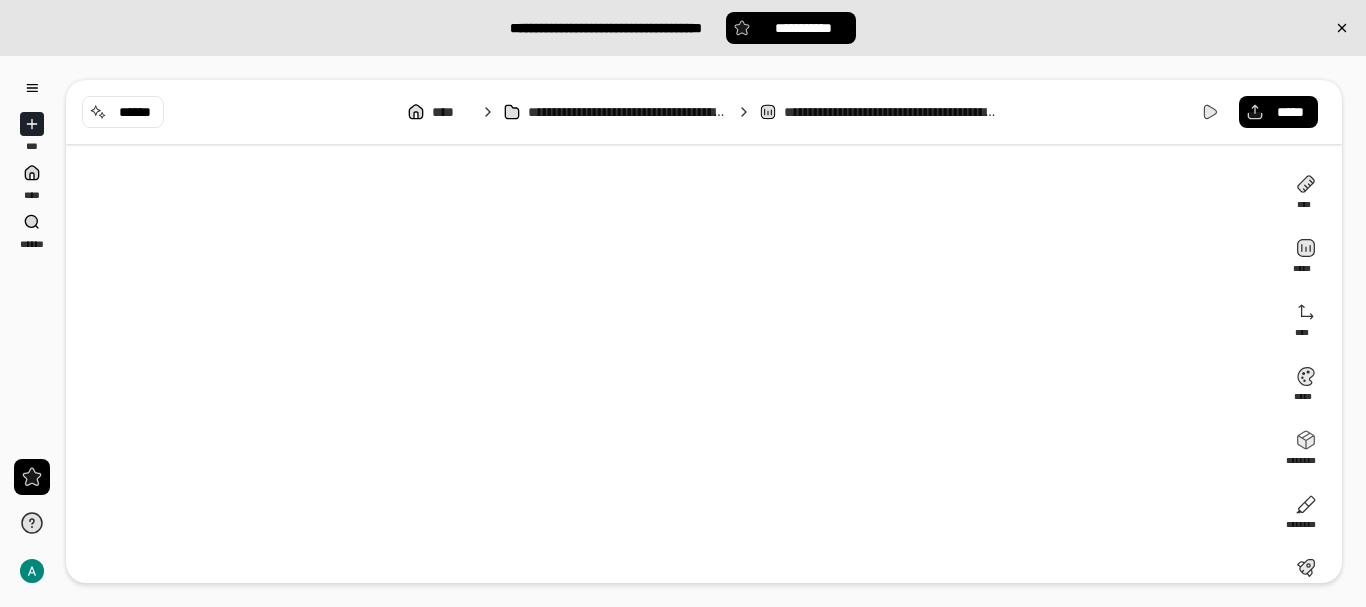drag, startPoint x: 633, startPoint y: 435, endPoint x: 543, endPoint y: 212, distance: 240.47661 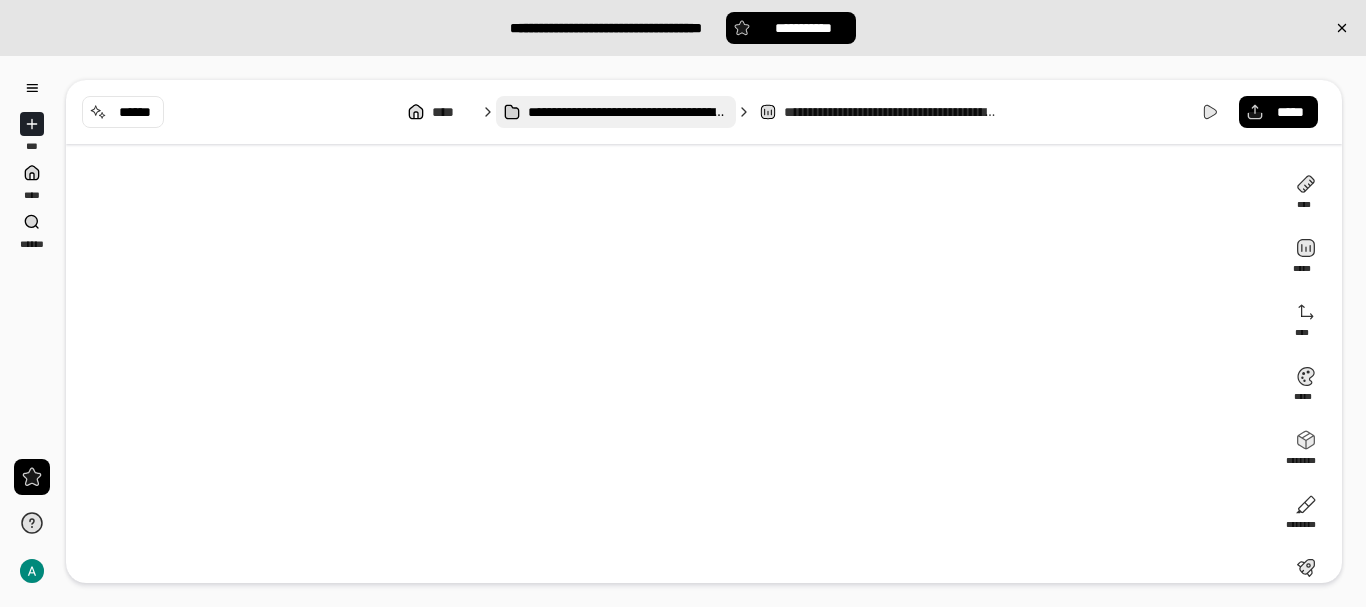 click on "**********" at bounding box center (628, 112) 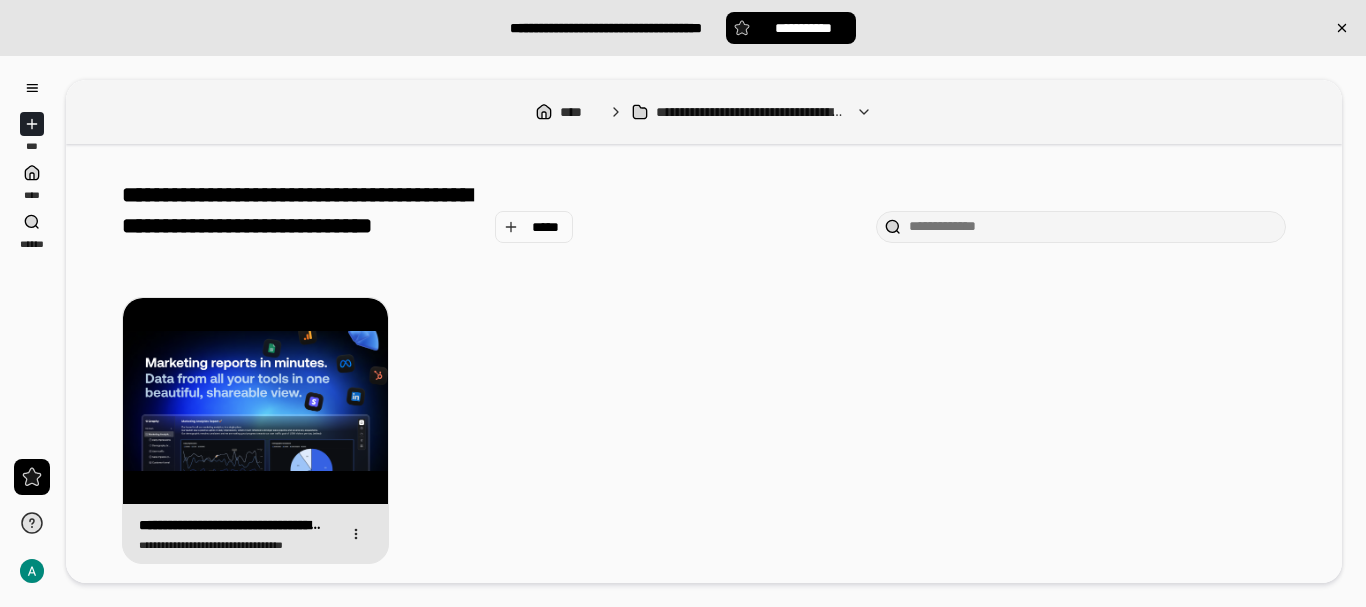 click at bounding box center [255, 401] 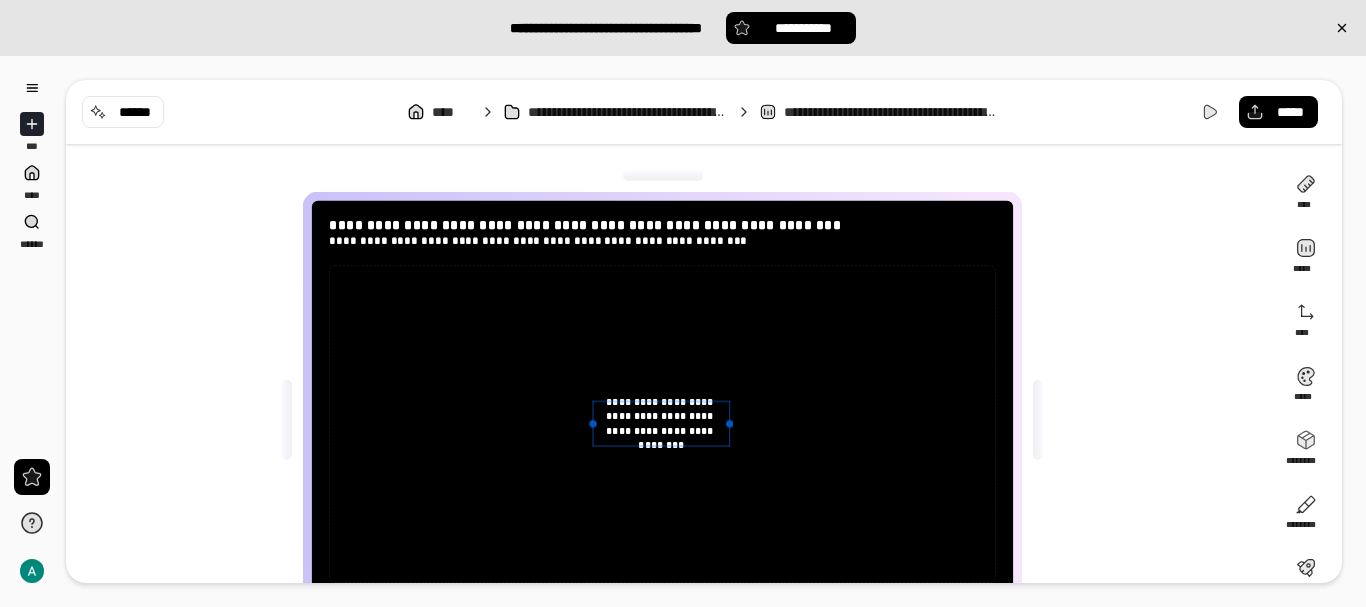 drag, startPoint x: 615, startPoint y: 401, endPoint x: 597, endPoint y: 418, distance: 24.758837 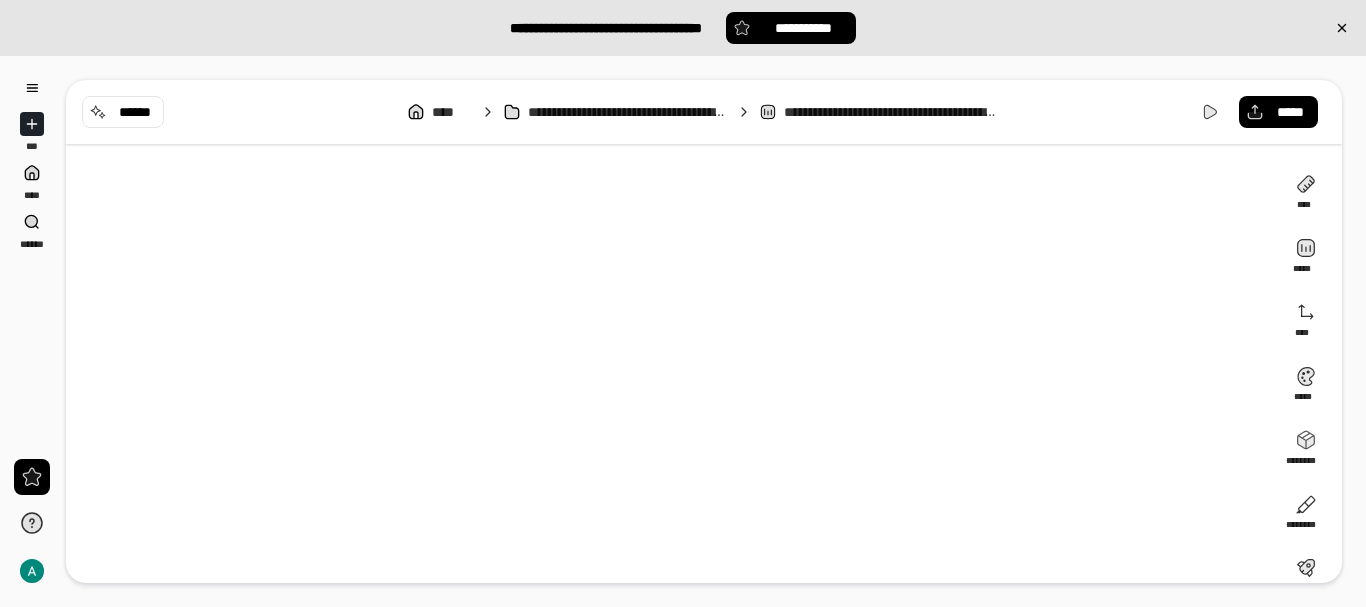 drag, startPoint x: 593, startPoint y: 422, endPoint x: 590, endPoint y: 408, distance: 14.3178215 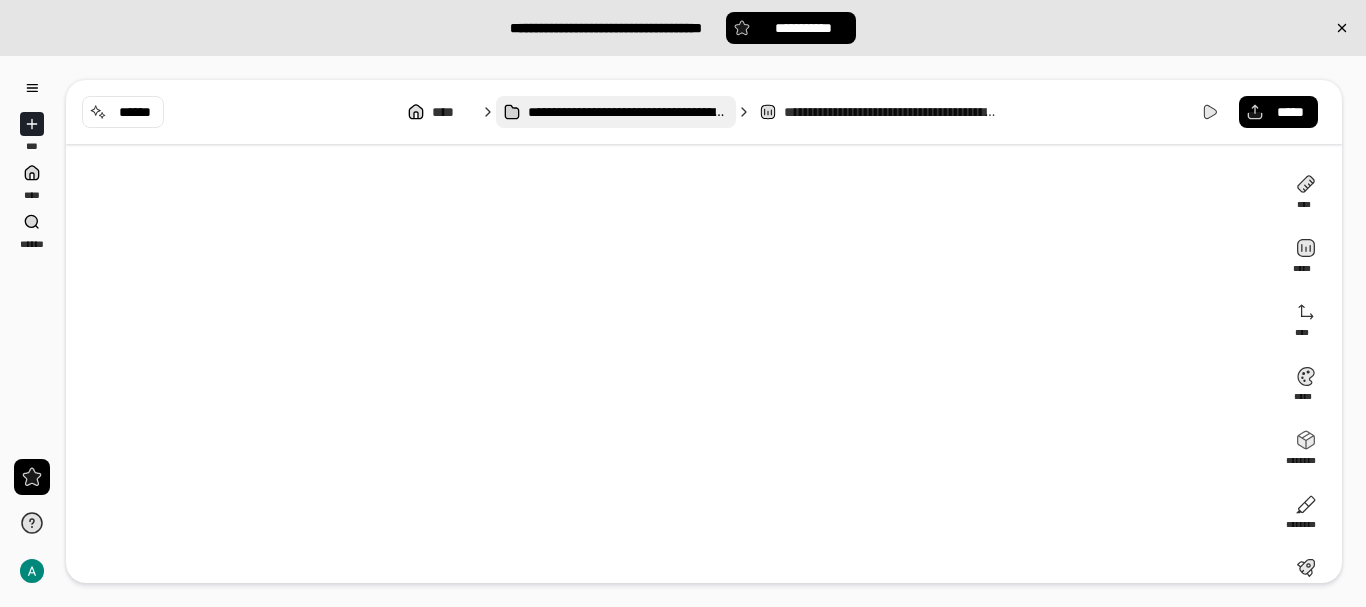 click on "**********" at bounding box center (628, 112) 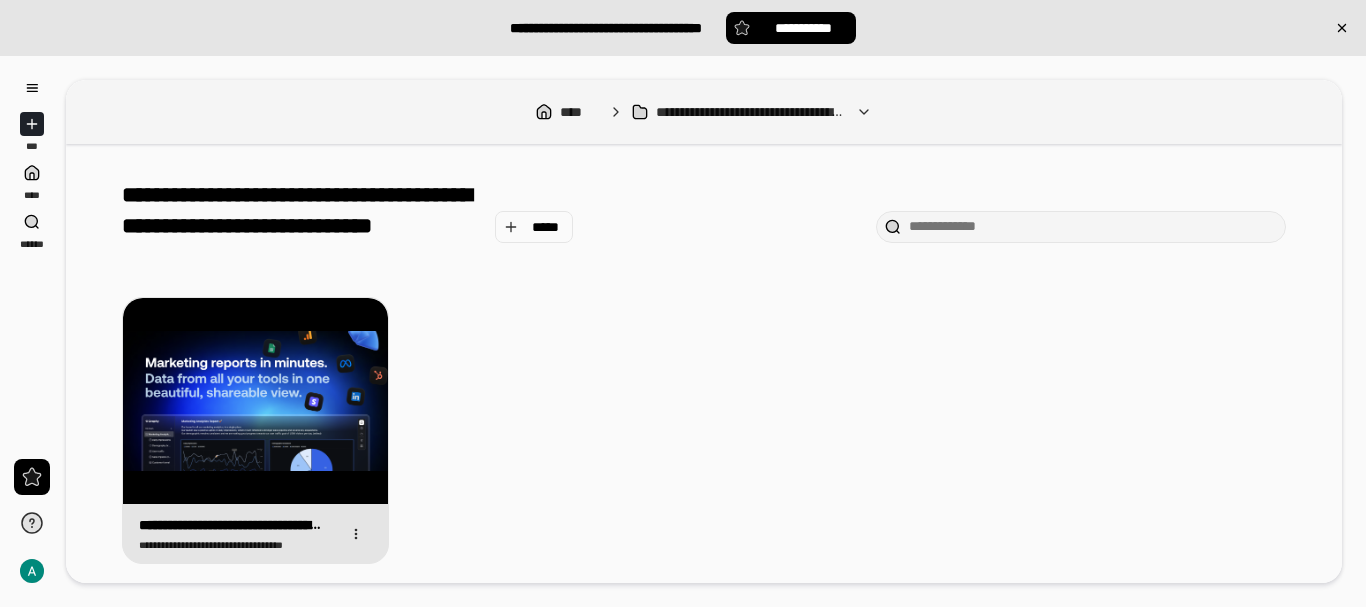 click at bounding box center (255, 401) 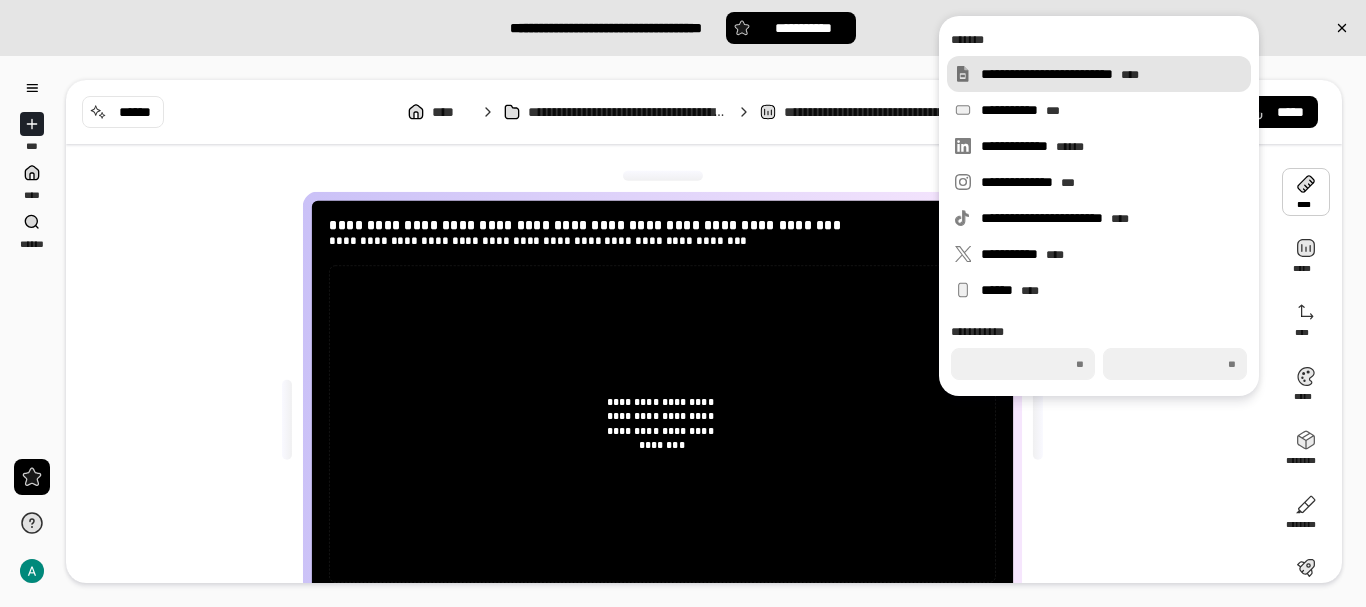 click on "**********" at bounding box center (1112, 74) 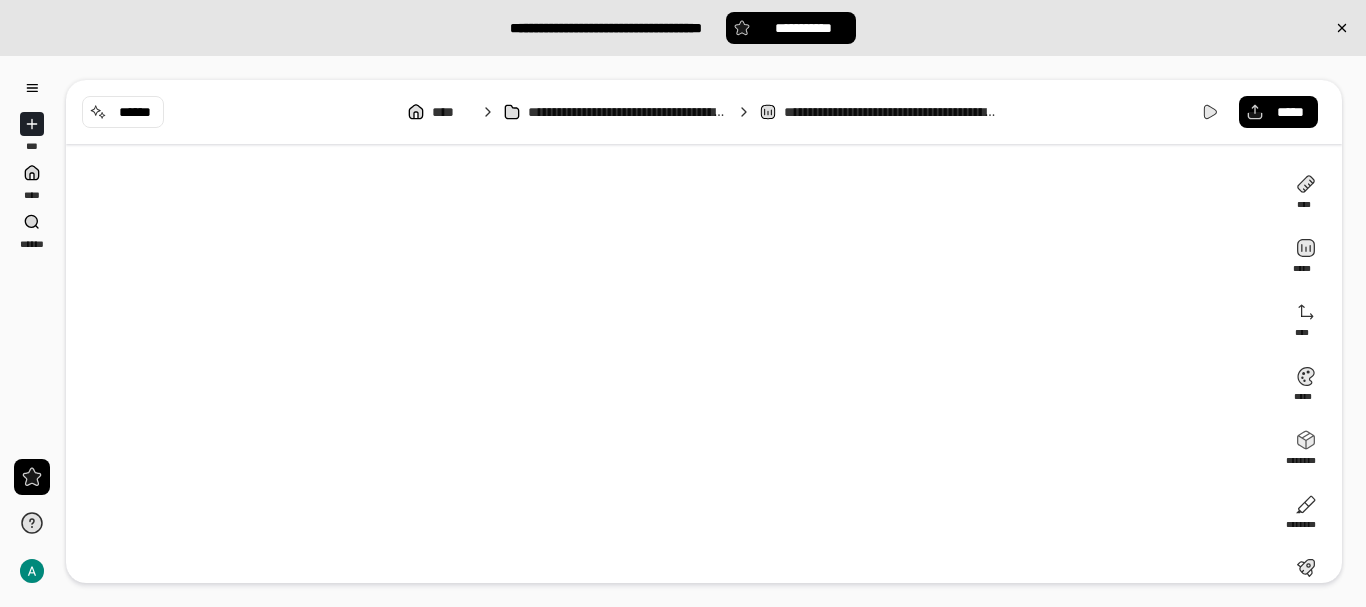 drag, startPoint x: 737, startPoint y: 421, endPoint x: 759, endPoint y: 426, distance: 22.561028 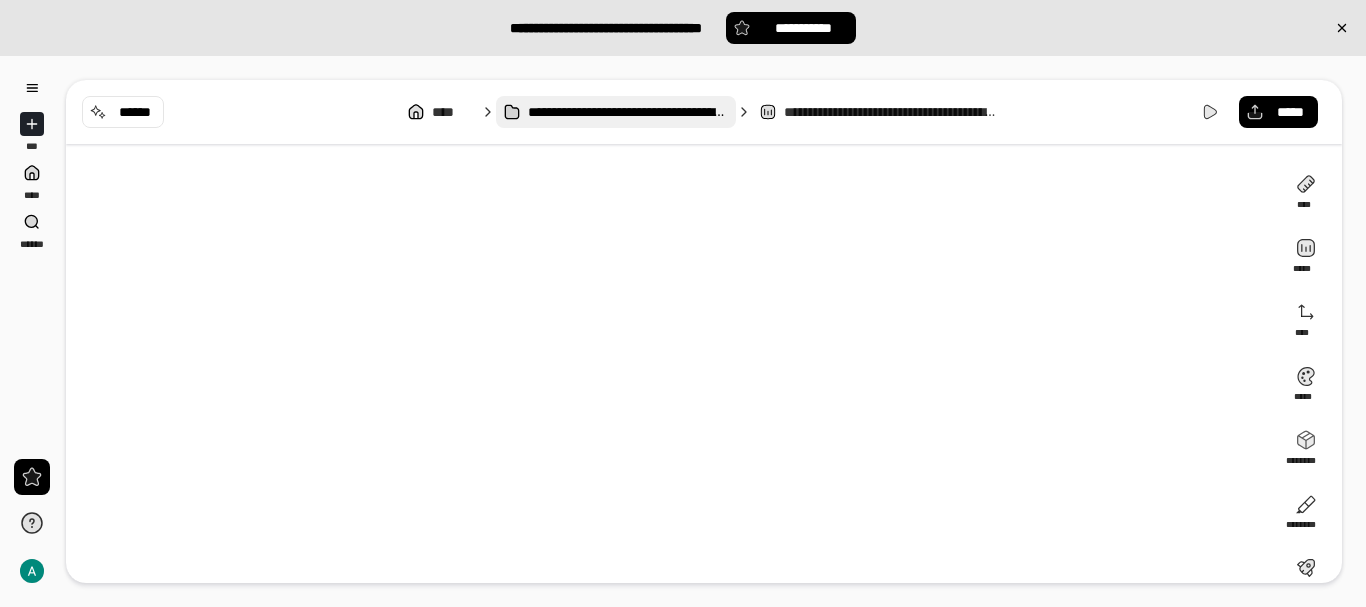 click on "**********" at bounding box center (628, 112) 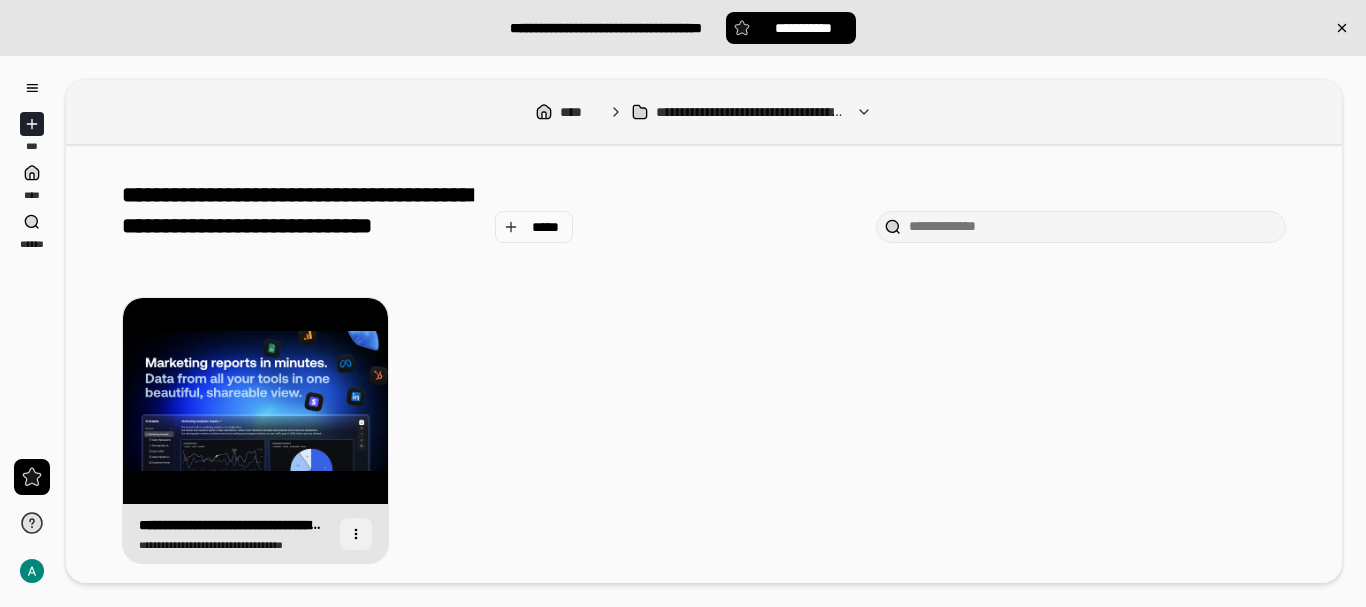 click at bounding box center [356, 534] 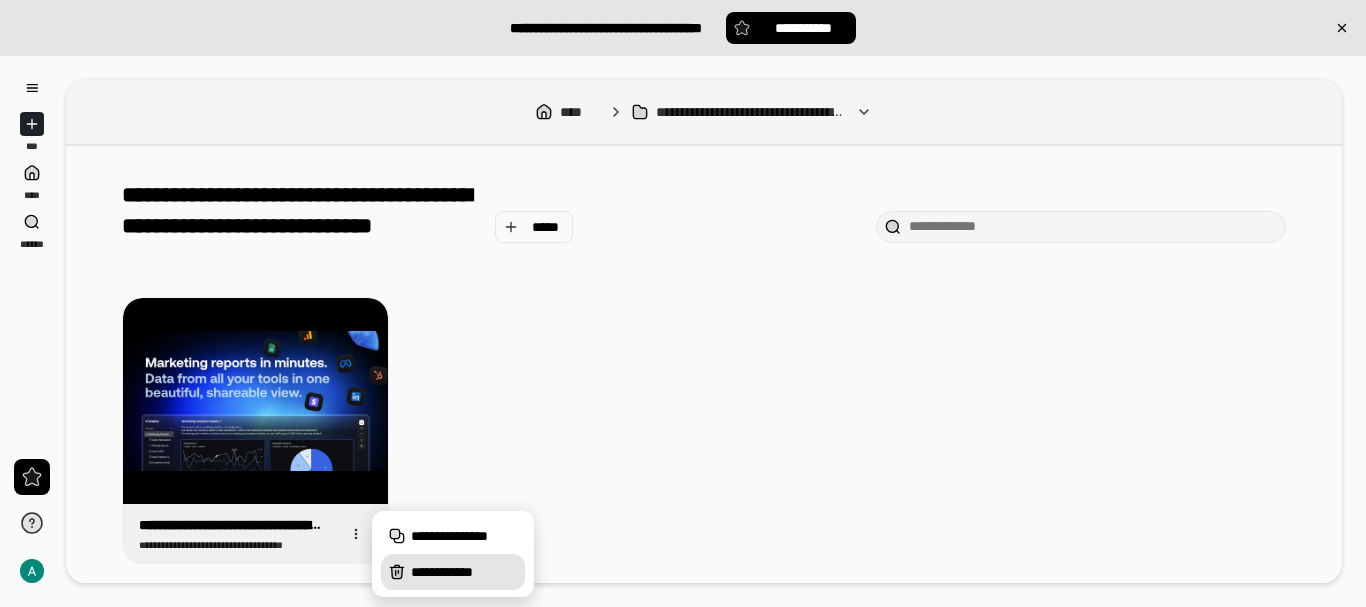 click on "**********" at bounding box center (464, 572) 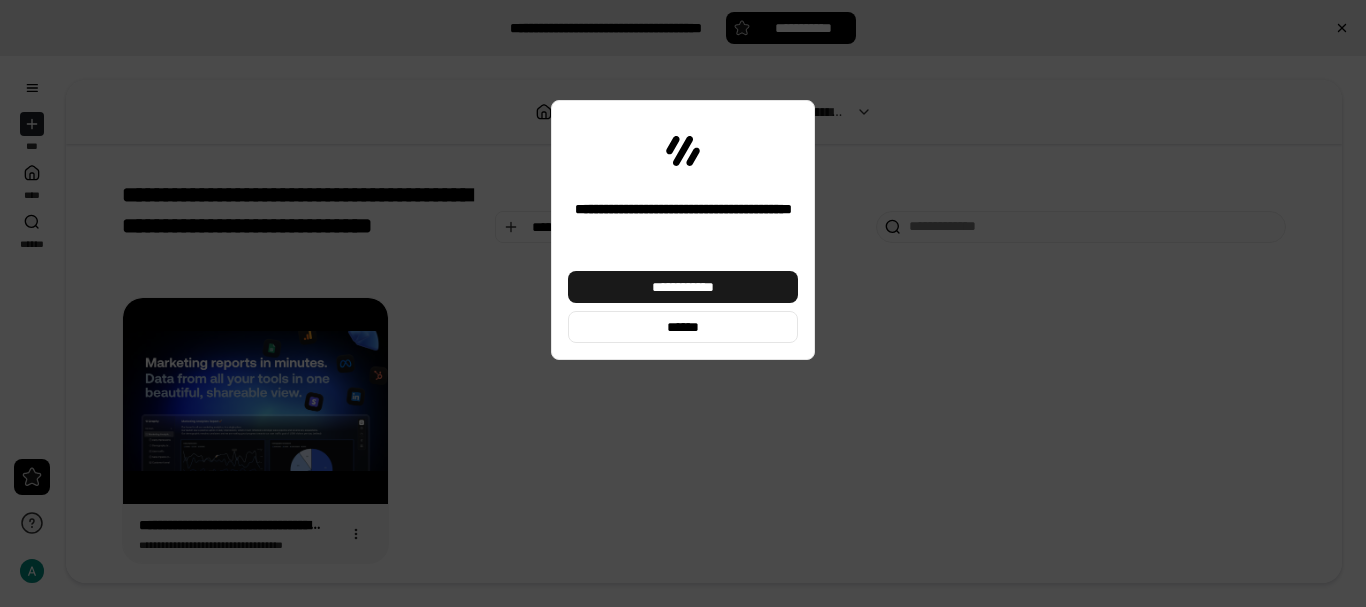 click on "**********" at bounding box center [683, 287] 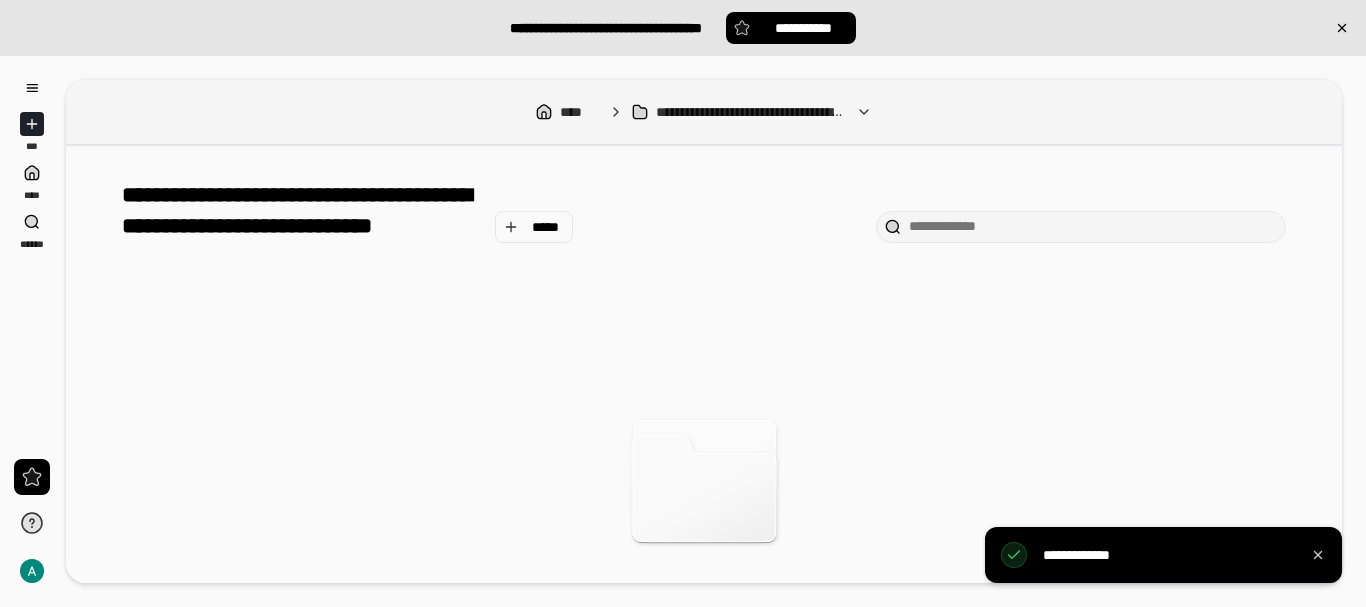 click on "**********" at bounding box center (300, 226) 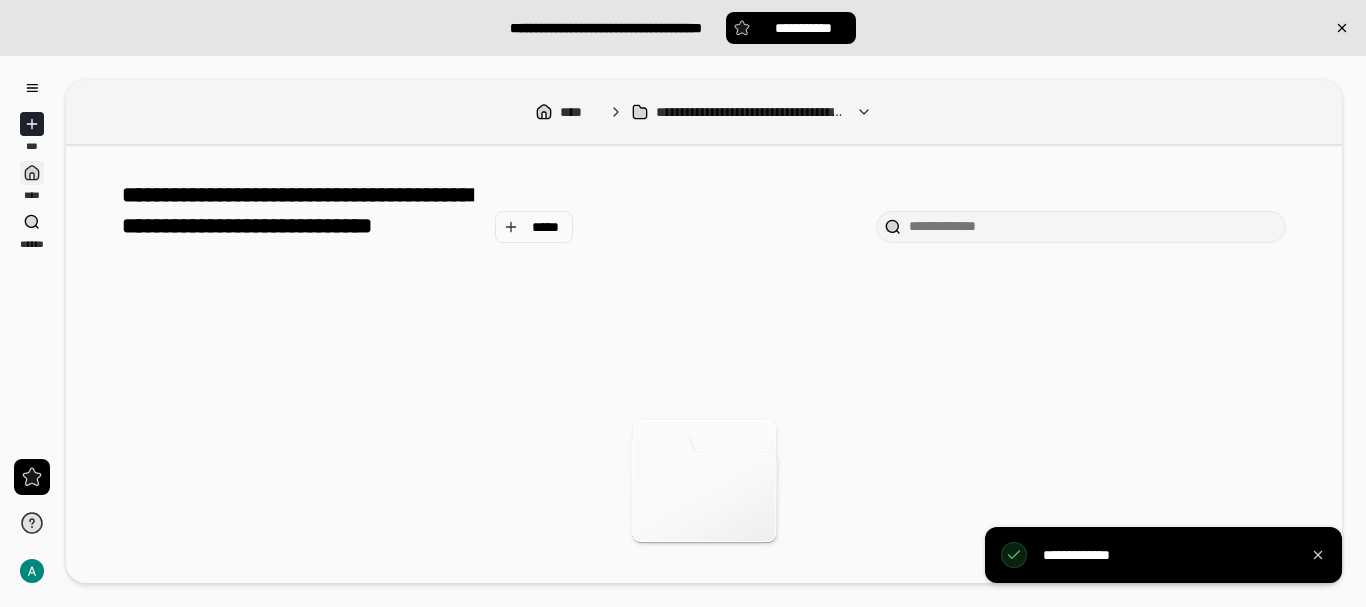 click at bounding box center (32, 173) 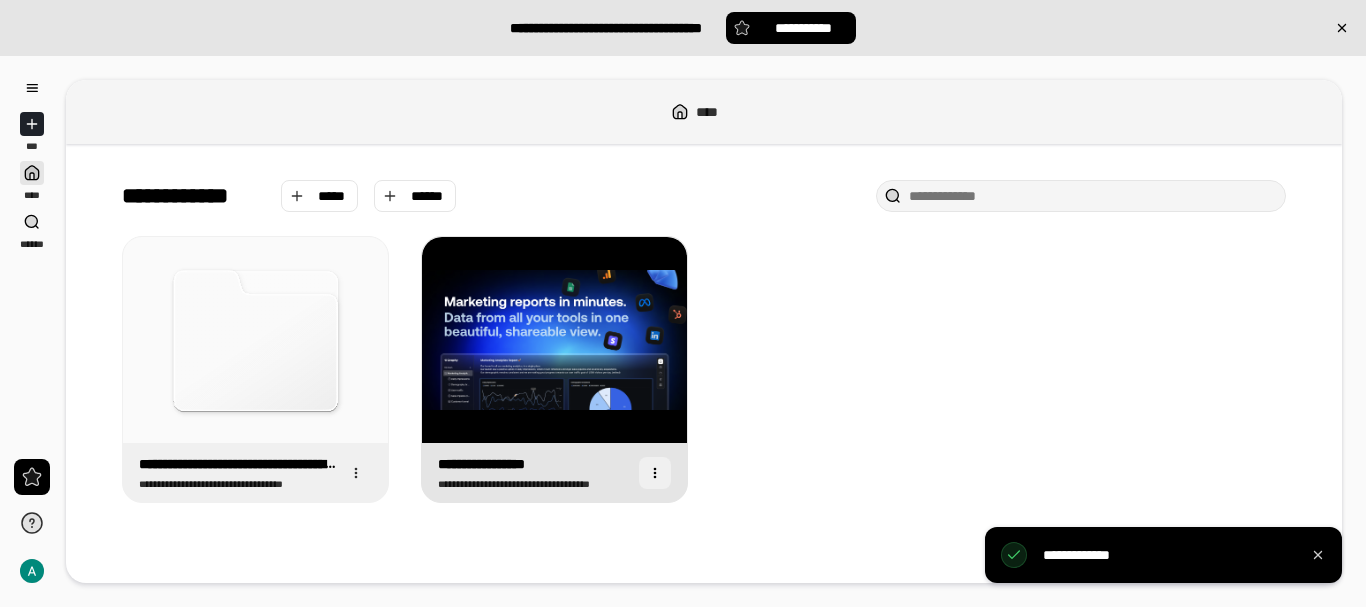 click at bounding box center [655, 473] 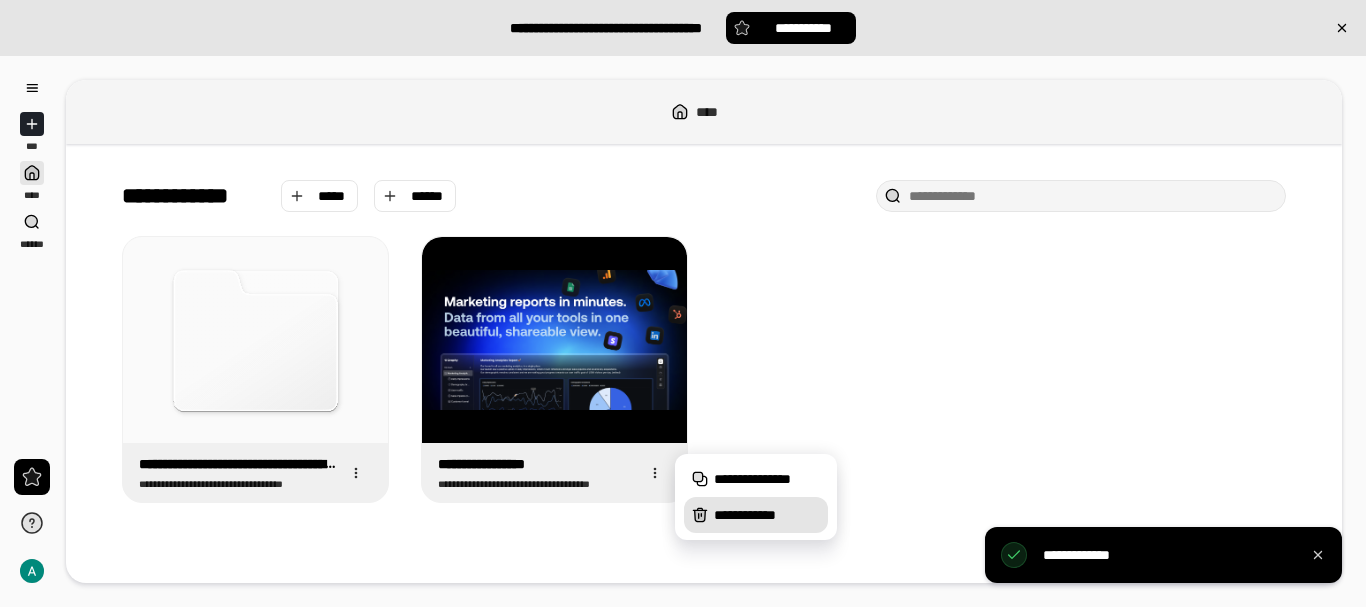 click on "**********" at bounding box center [767, 515] 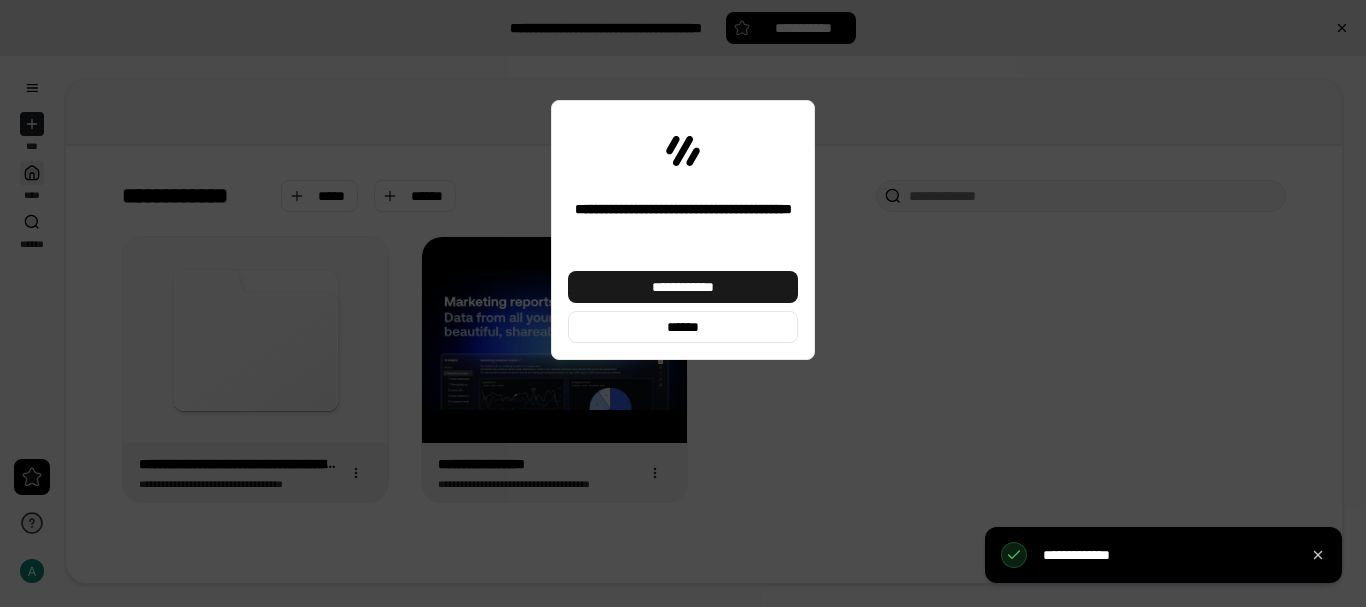 click on "**********" at bounding box center [683, 287] 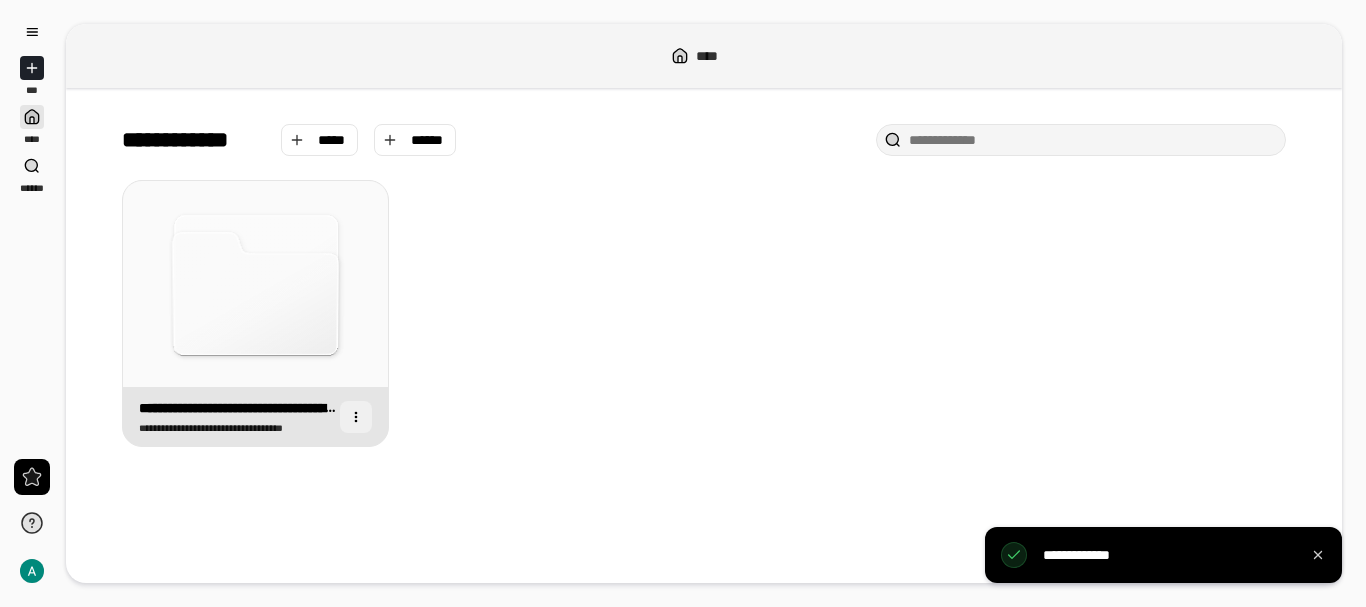 click at bounding box center [356, 417] 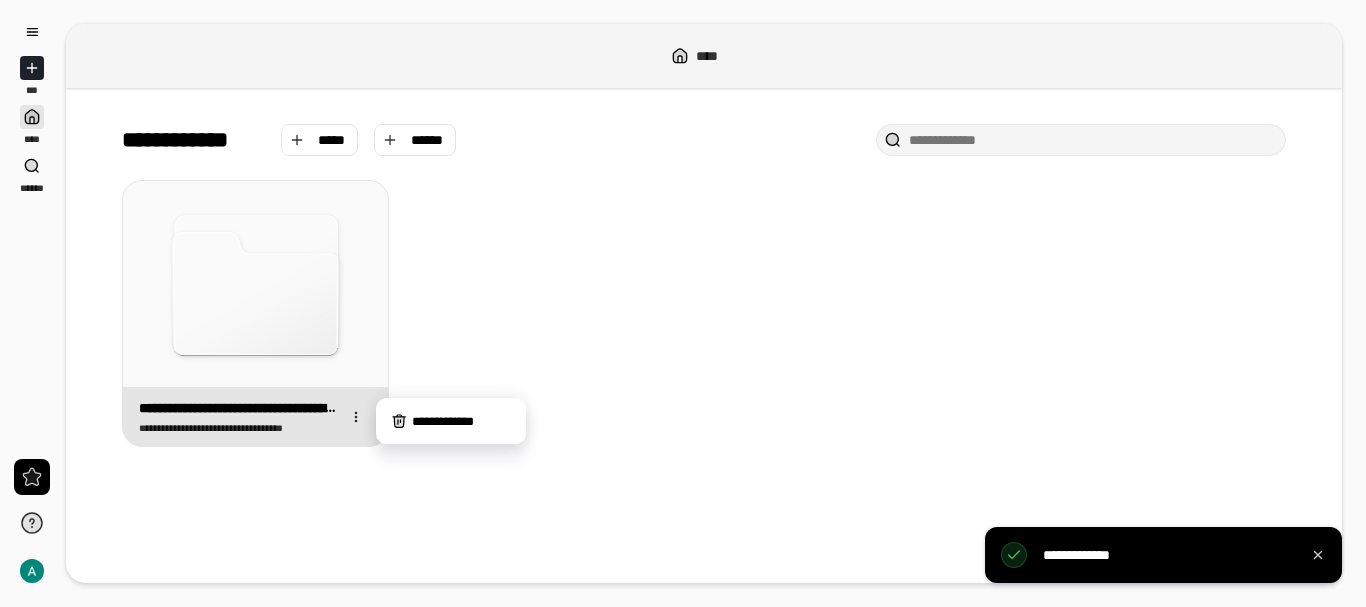 click 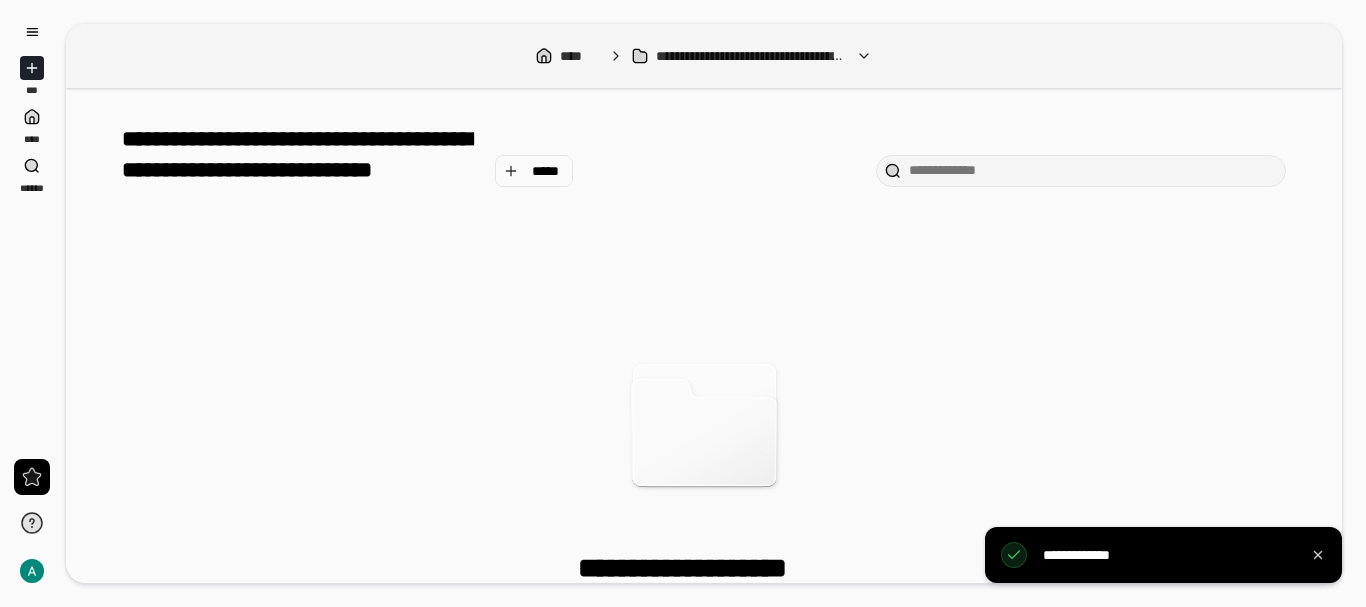 click 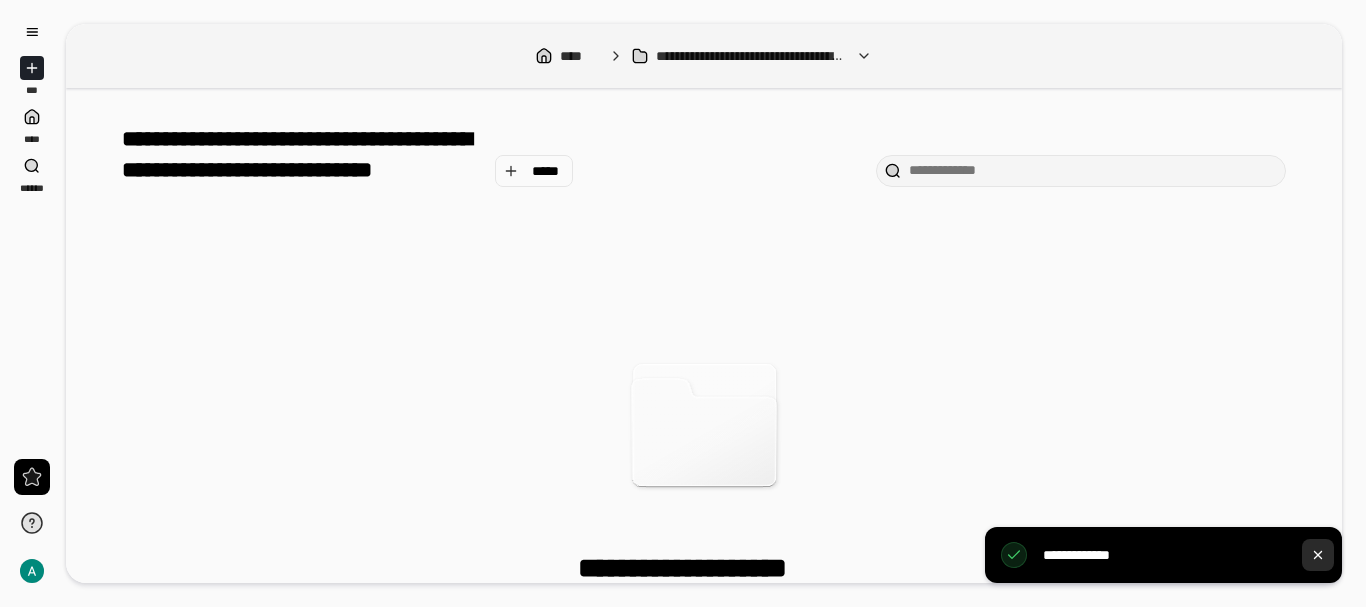 click at bounding box center (1318, 555) 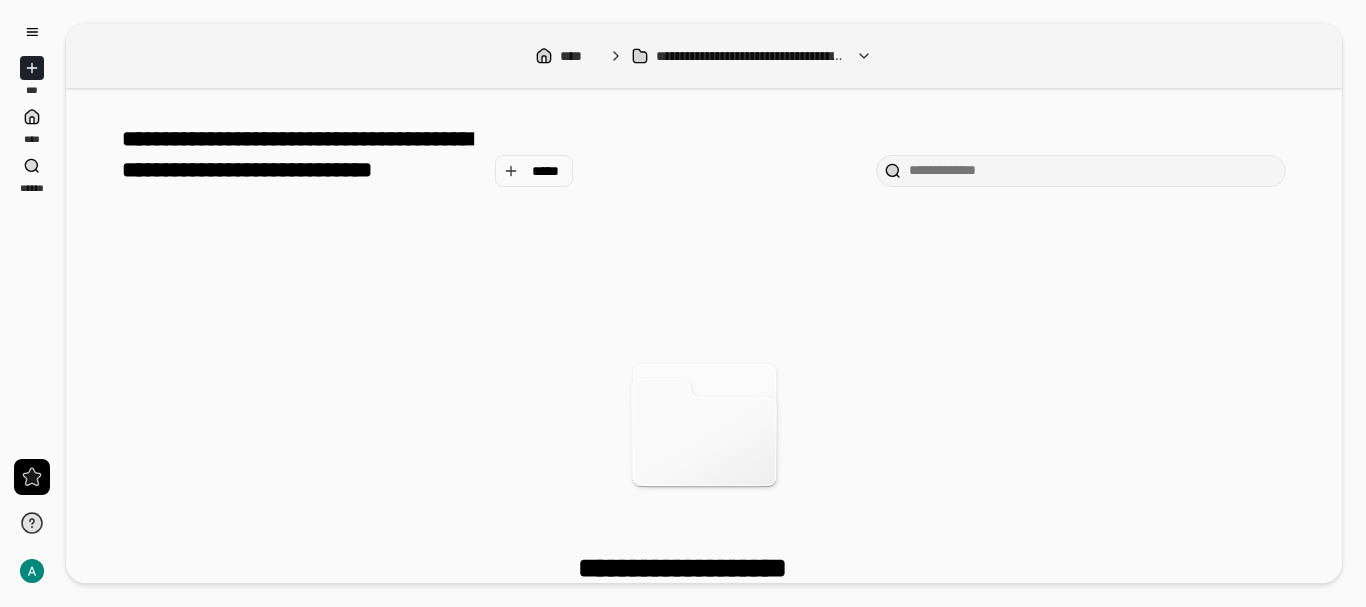 click 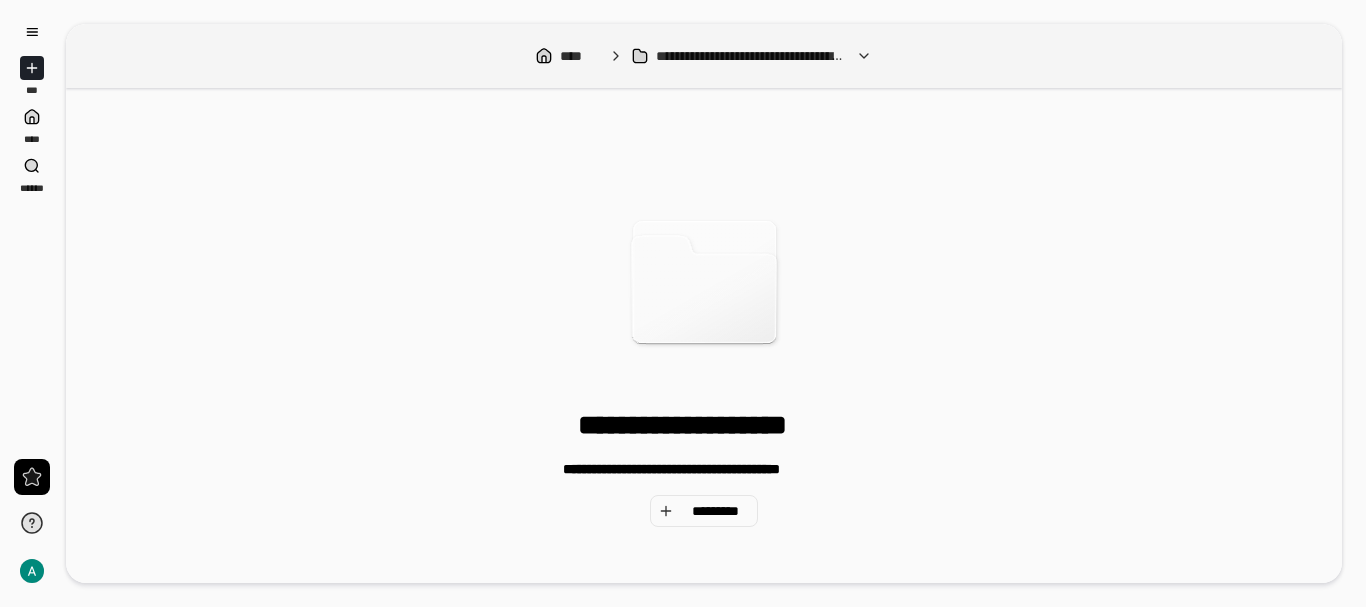 scroll, scrollTop: 147, scrollLeft: 0, axis: vertical 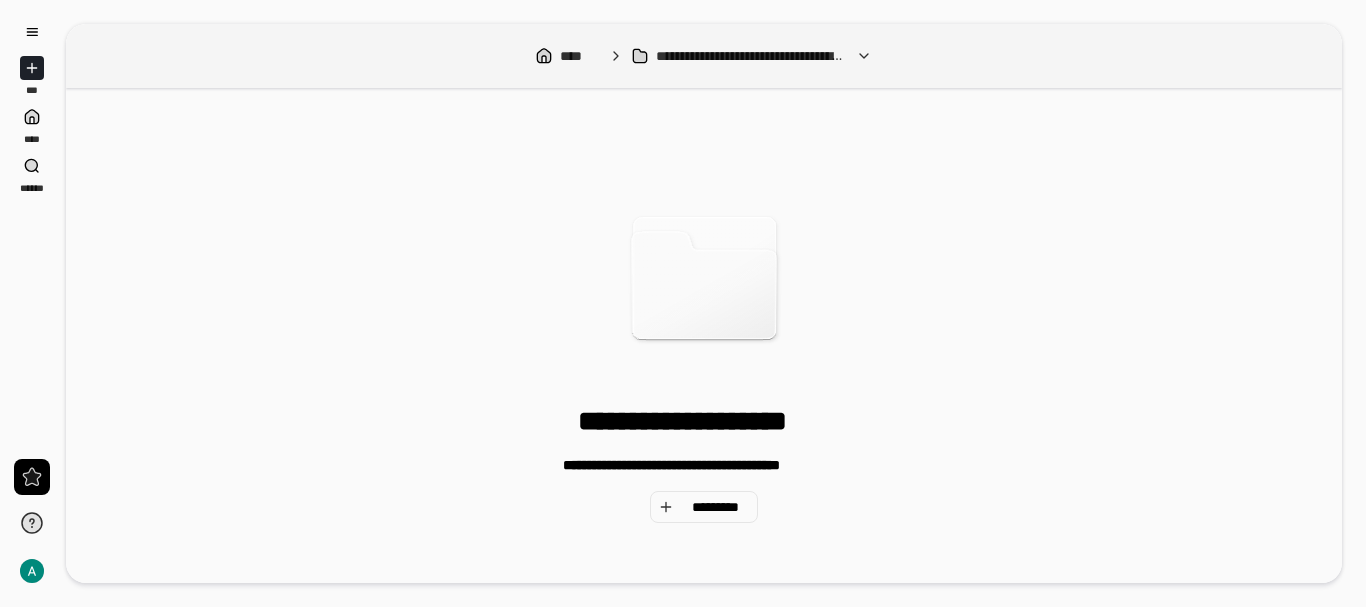 drag, startPoint x: 588, startPoint y: 421, endPoint x: 795, endPoint y: 429, distance: 207.15453 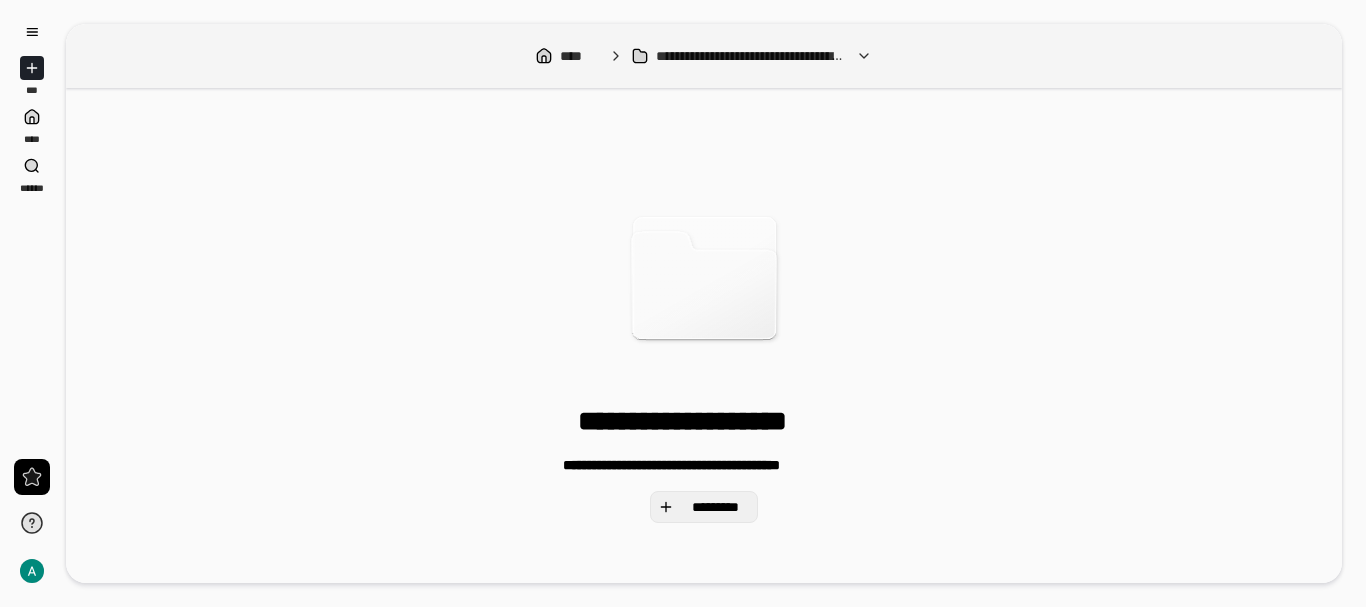 drag, startPoint x: 610, startPoint y: 426, endPoint x: 665, endPoint y: 504, distance: 95.44108 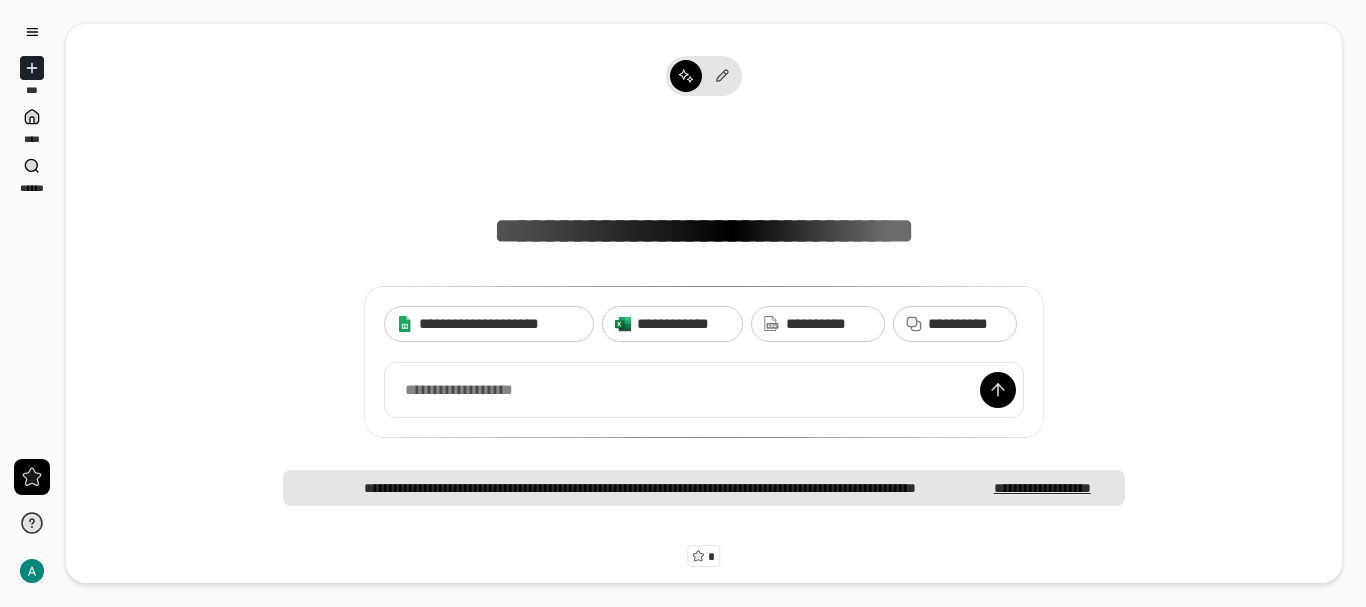 type 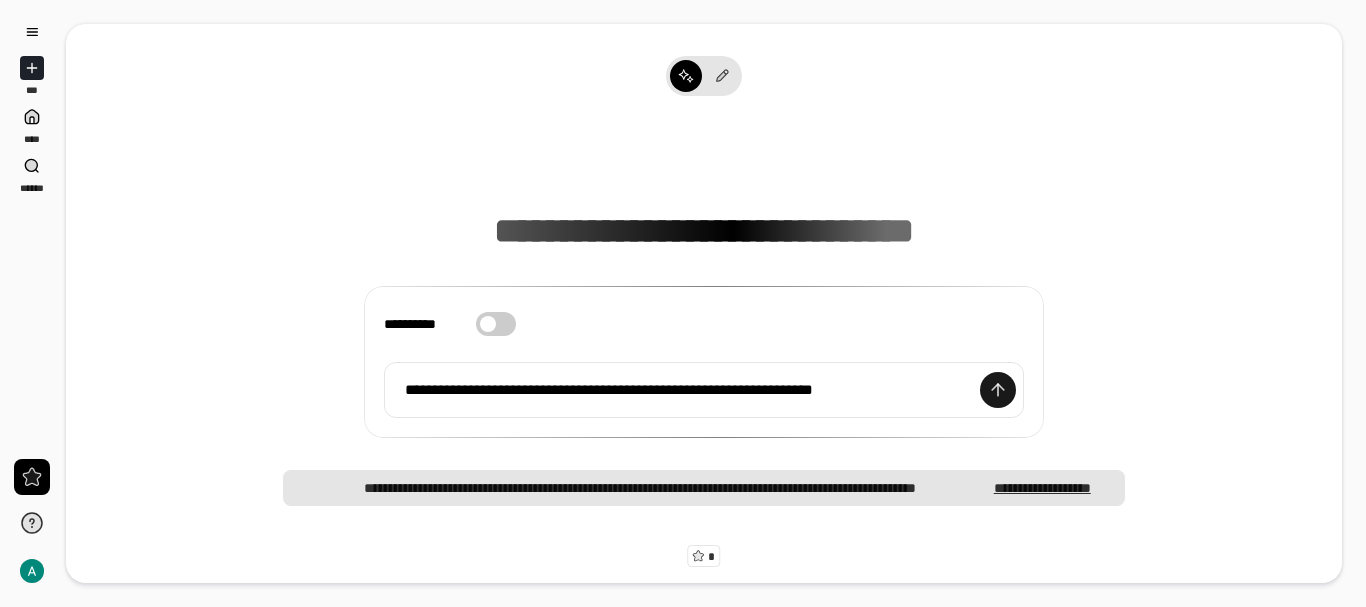 click at bounding box center [998, 390] 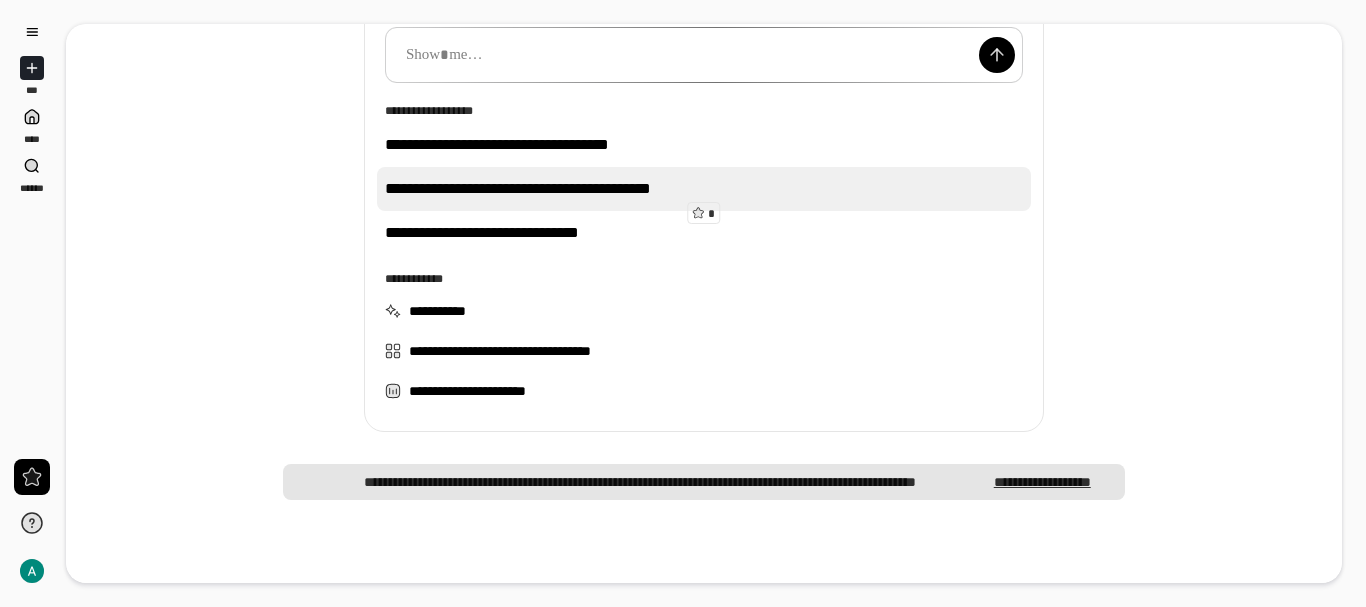 scroll, scrollTop: 380, scrollLeft: 0, axis: vertical 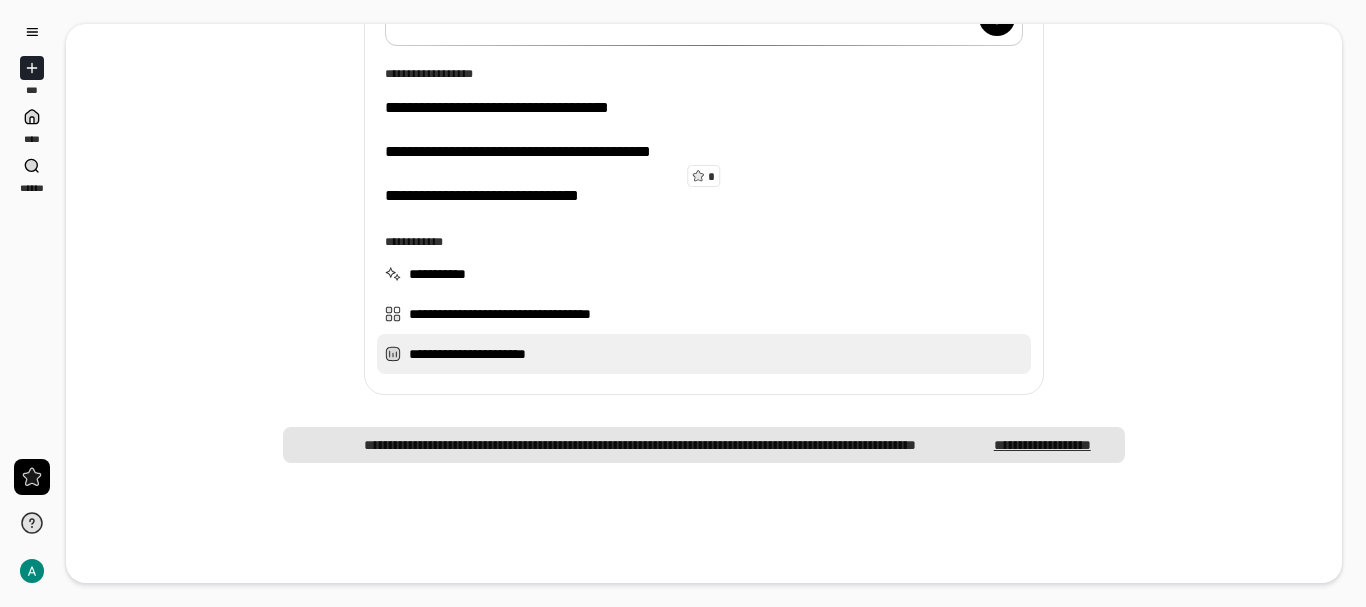click on "**********" at bounding box center [704, 354] 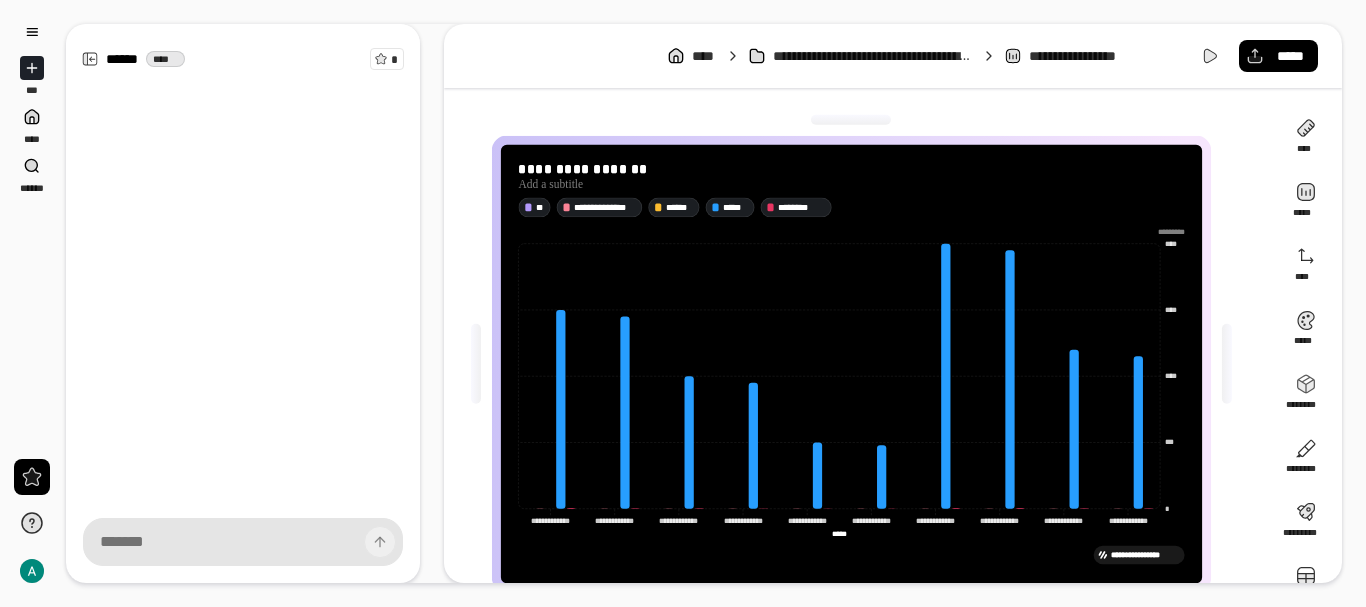 click on "**********" at bounding box center (851, 364) 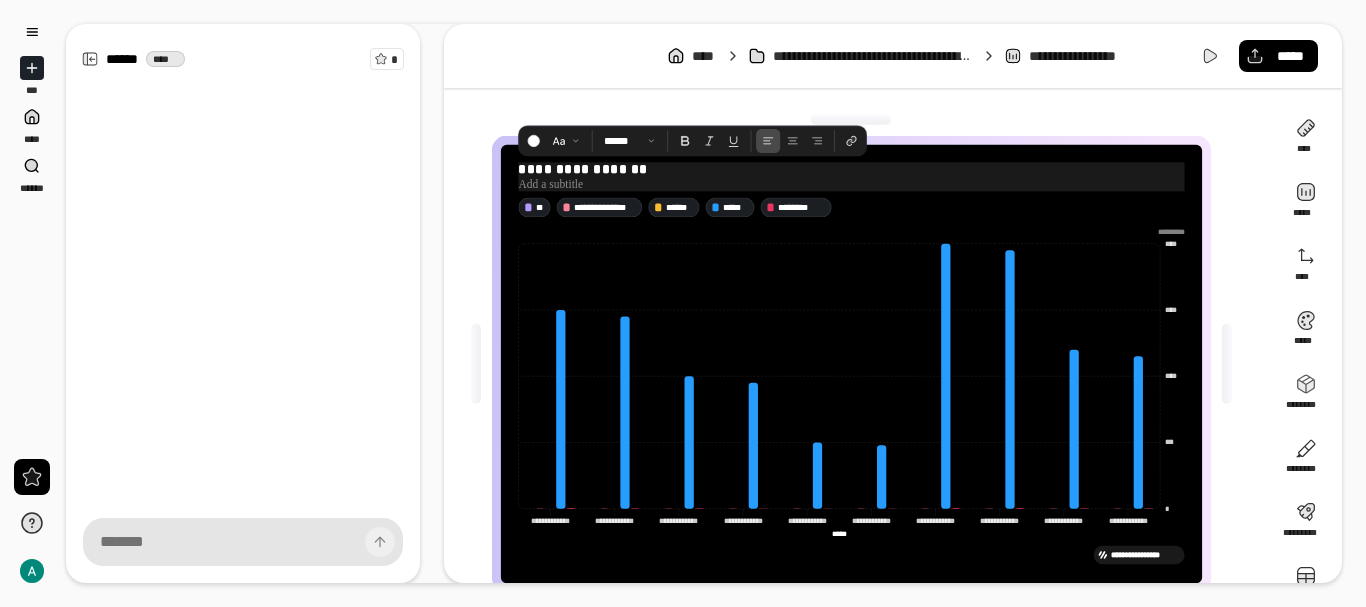 click at bounding box center (851, 184) 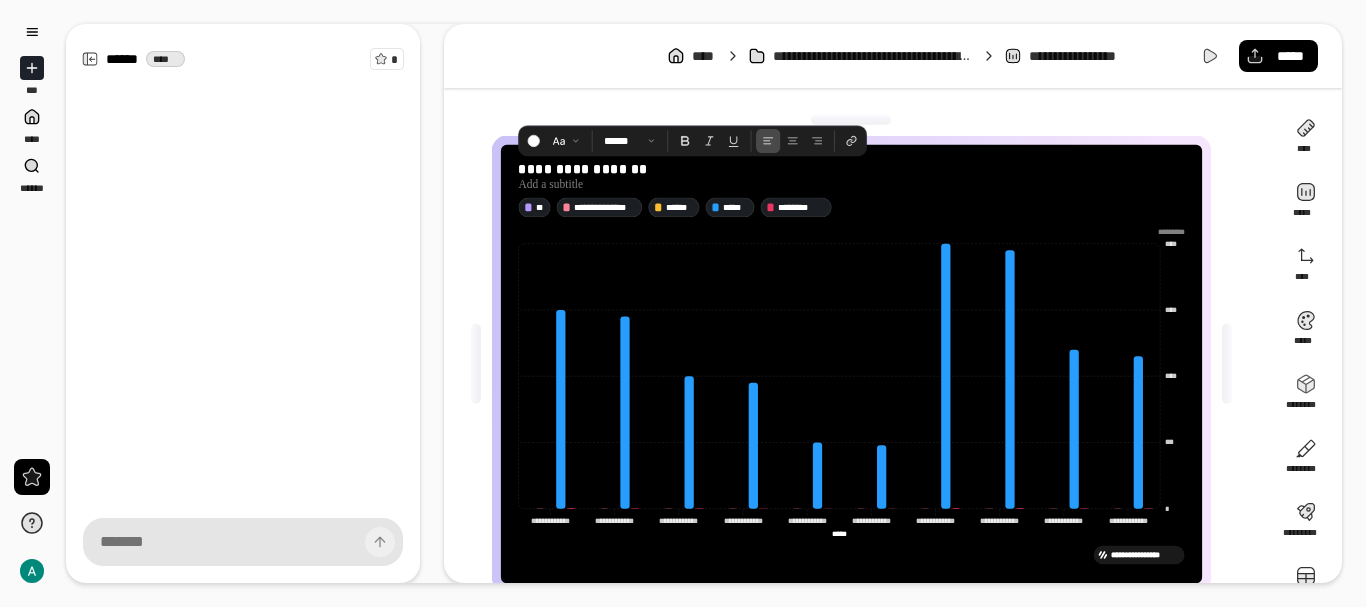 click on "*********" at bounding box center [851, 232] 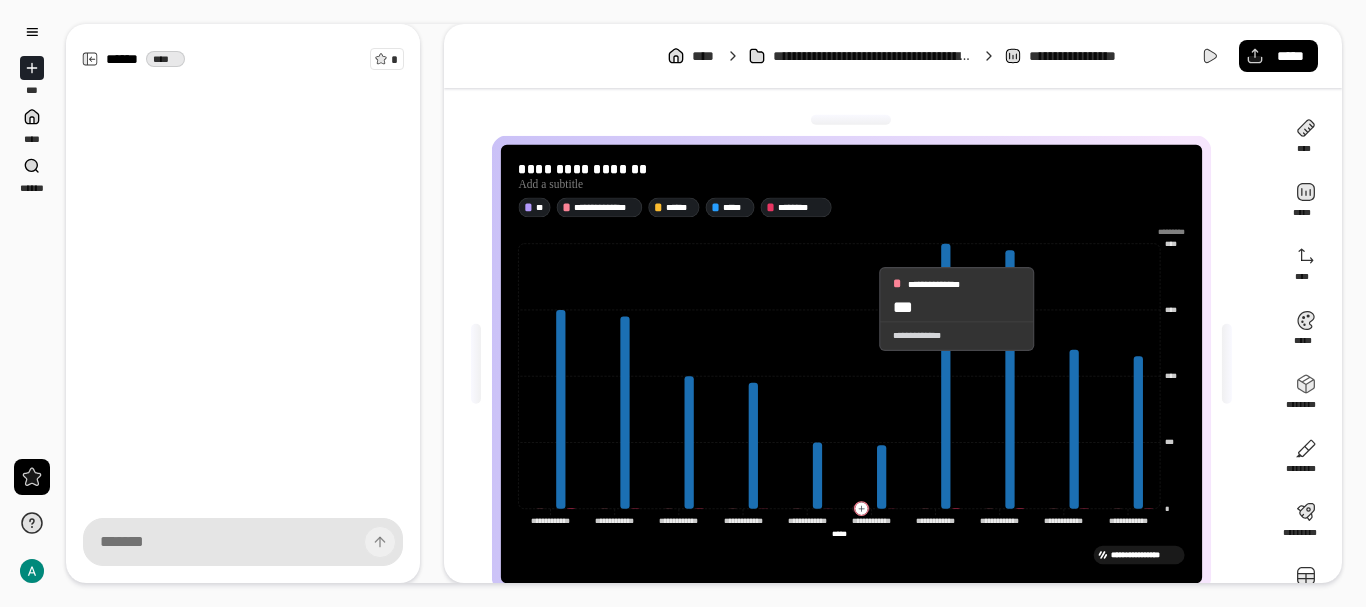drag, startPoint x: 526, startPoint y: 237, endPoint x: 865, endPoint y: 311, distance: 346.9827 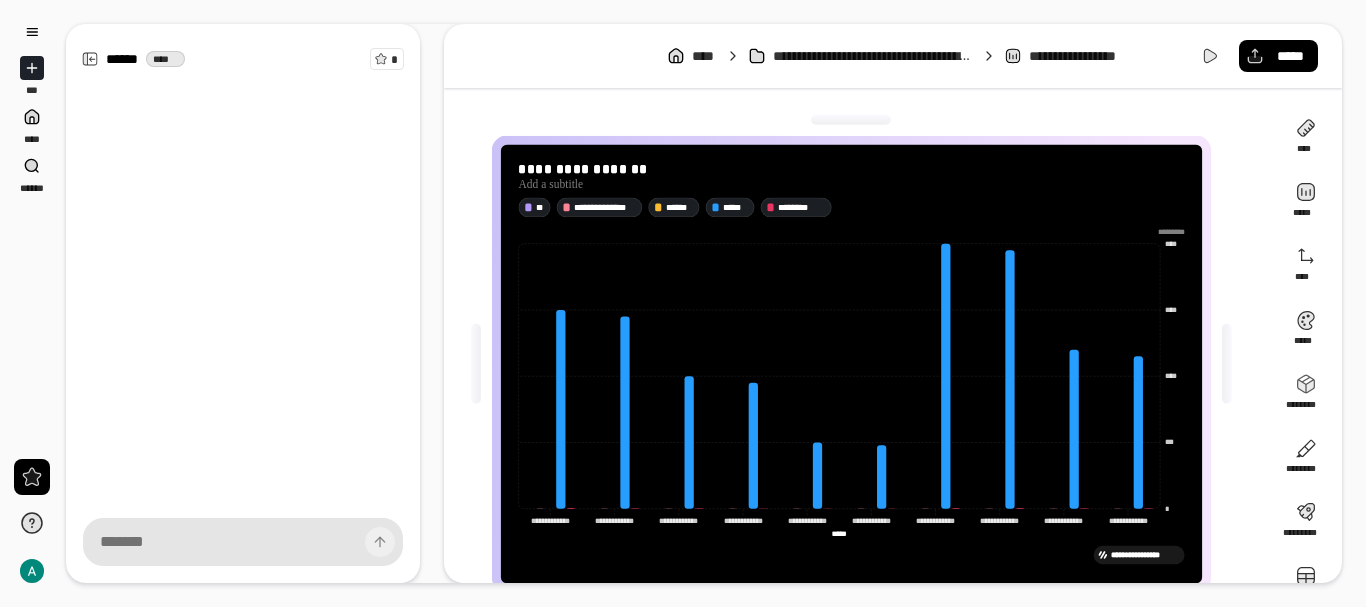 click on "*****" at bounding box center [838, 533] 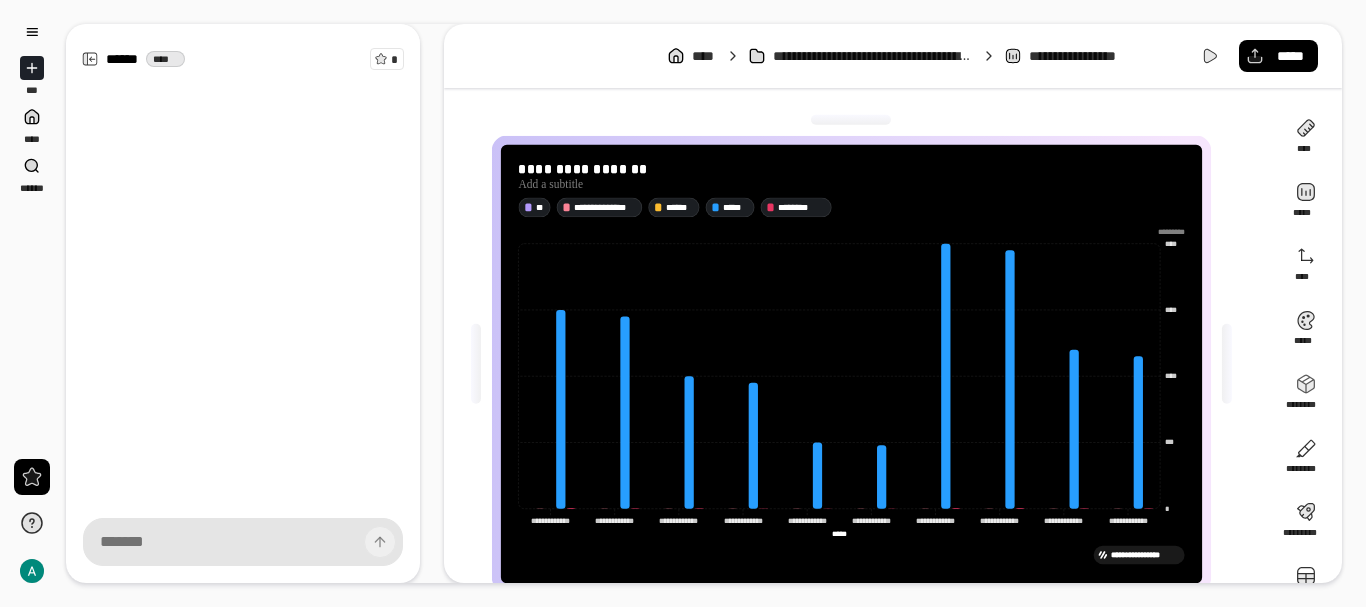 drag, startPoint x: 848, startPoint y: 534, endPoint x: 864, endPoint y: 523, distance: 19.416489 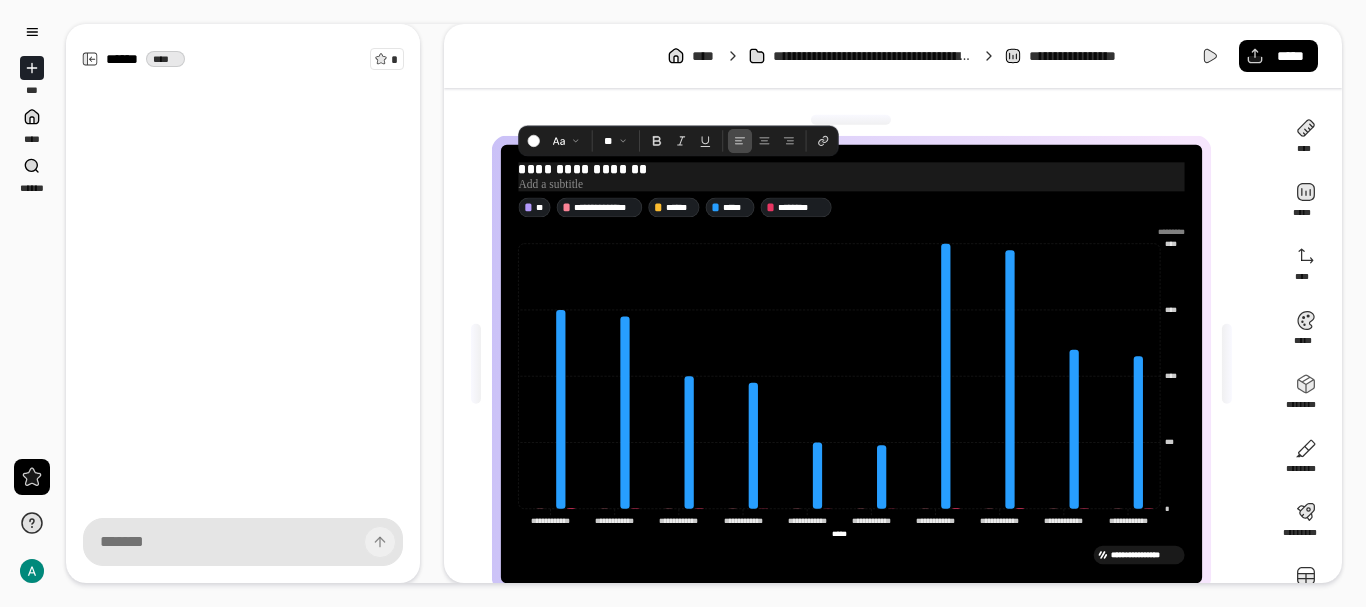 click on "**********" at bounding box center [851, 169] 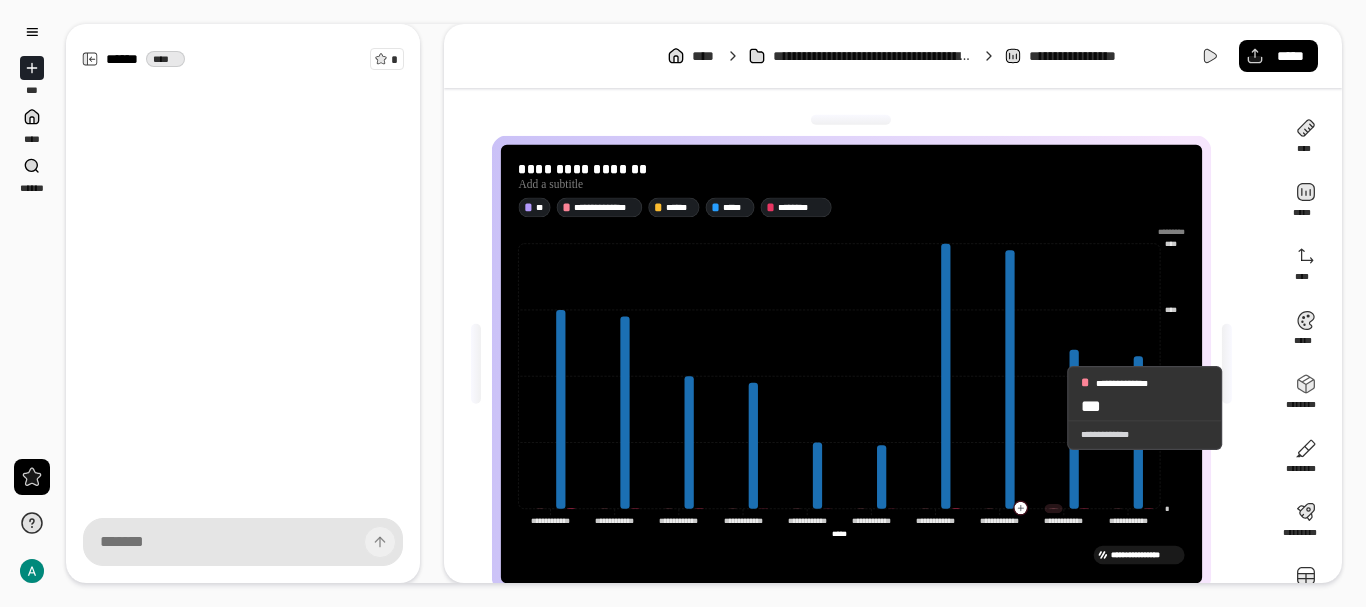 drag, startPoint x: 512, startPoint y: 195, endPoint x: 1082, endPoint y: 438, distance: 619.63617 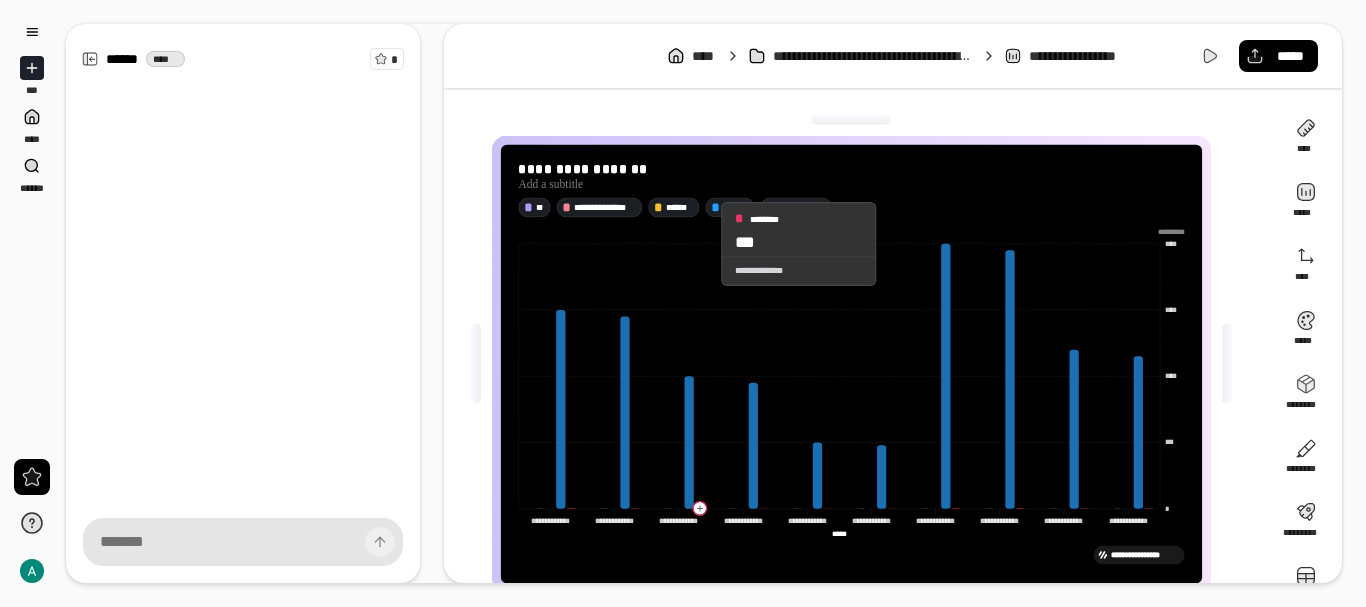 click 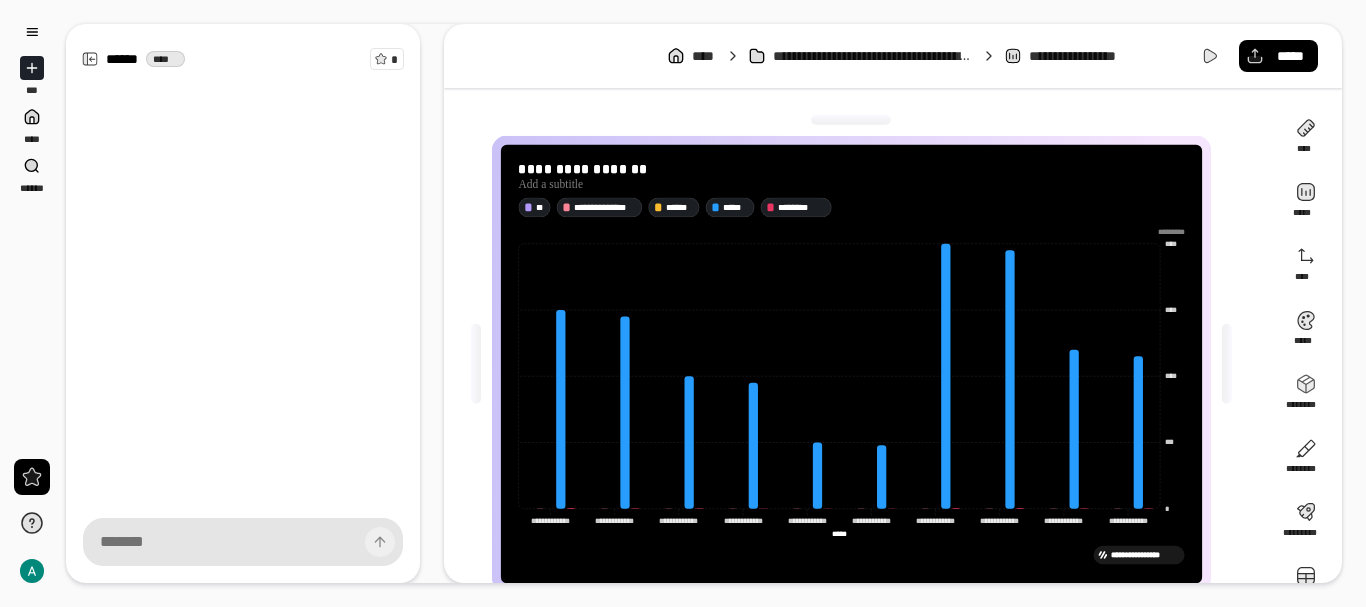 drag, startPoint x: 679, startPoint y: 236, endPoint x: 717, endPoint y: 129, distance: 113.54735 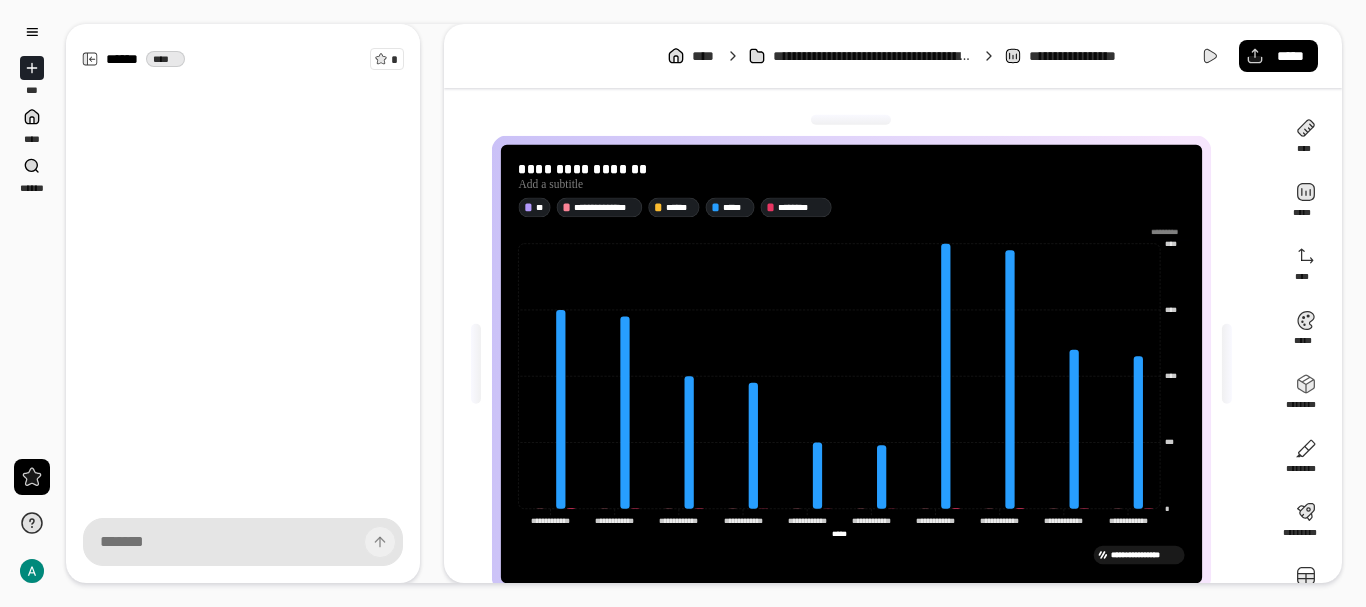 click on "**********" at bounding box center [893, 56] 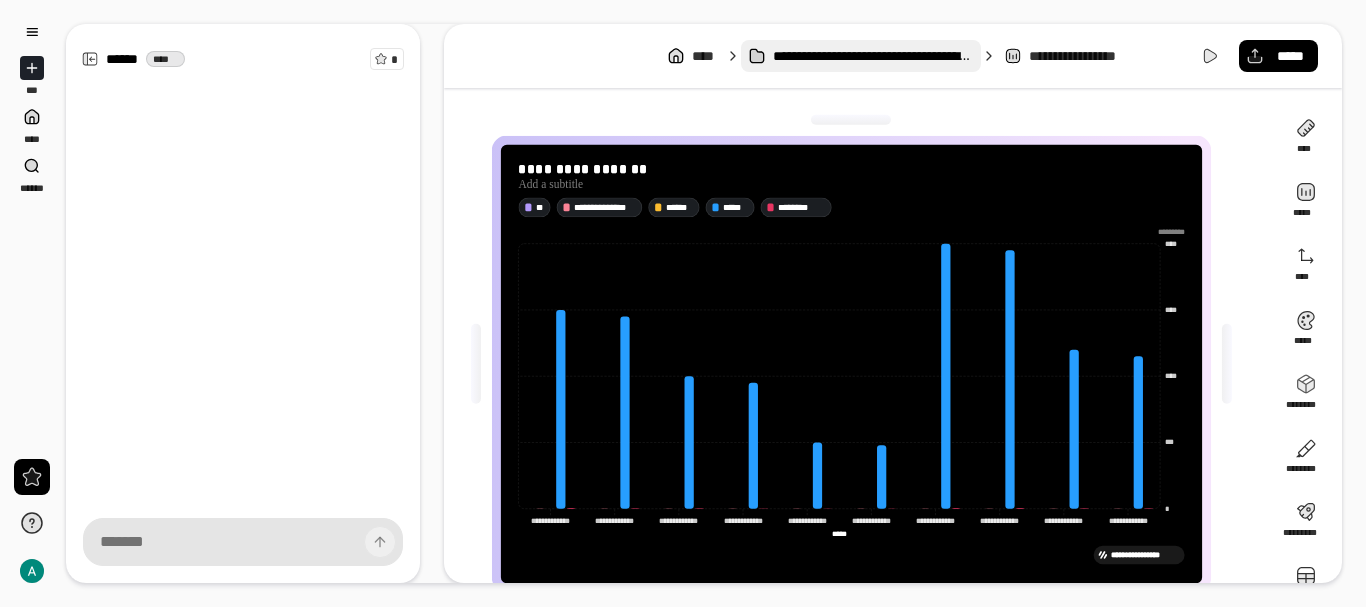 click on "**********" at bounding box center (873, 56) 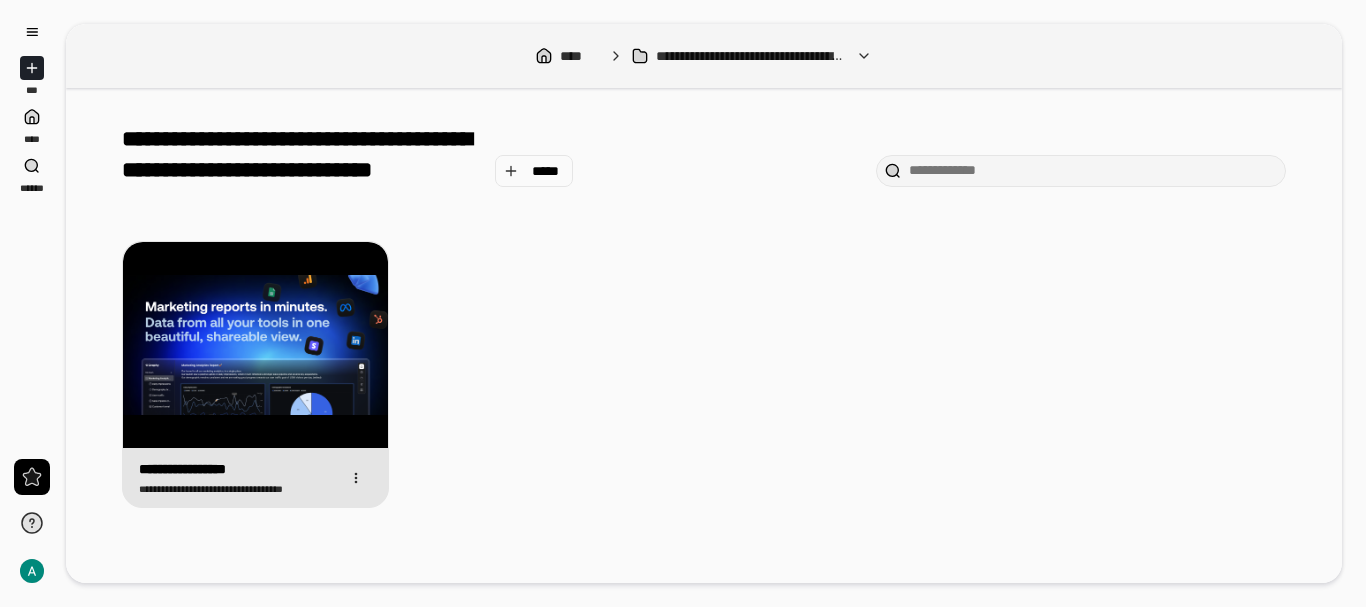 click on "**********" at bounding box center [255, 477] 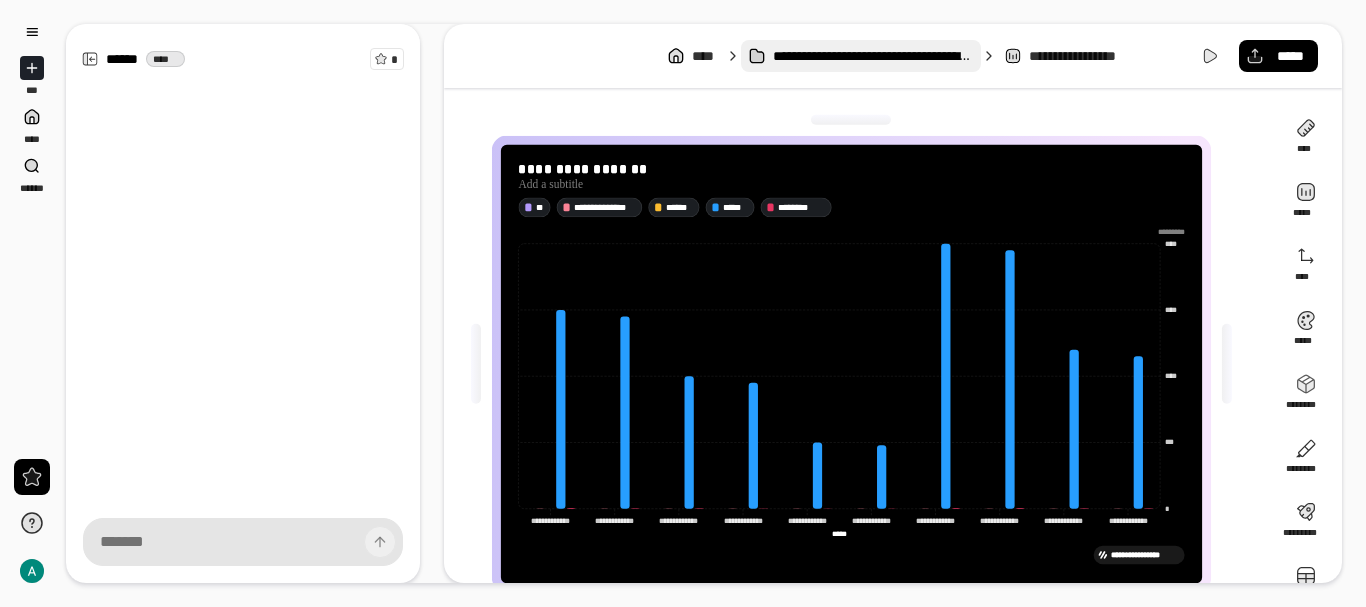 click on "**********" at bounding box center (873, 56) 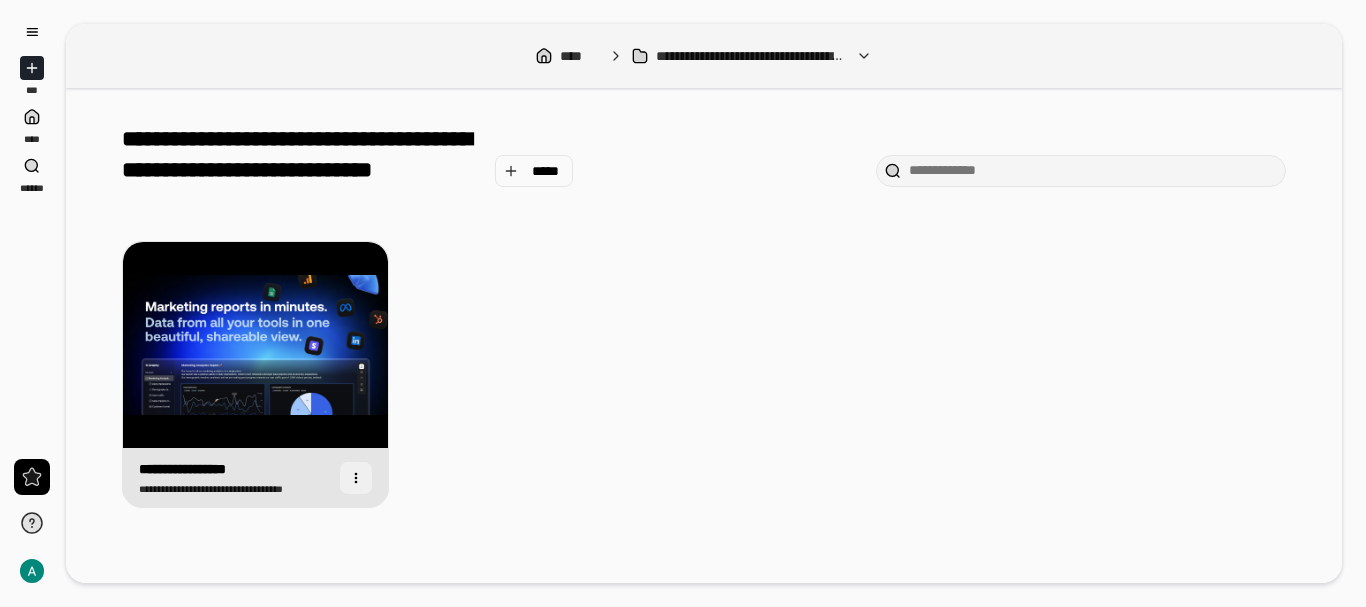 click at bounding box center (356, 478) 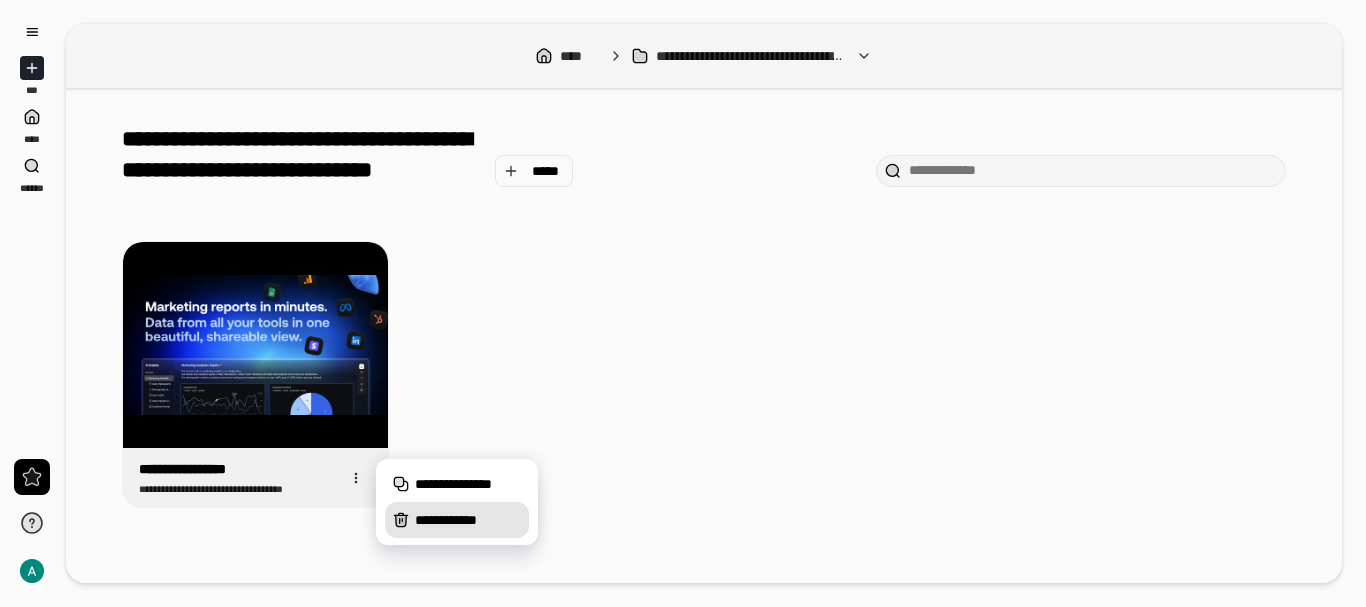 click on "**********" at bounding box center (468, 520) 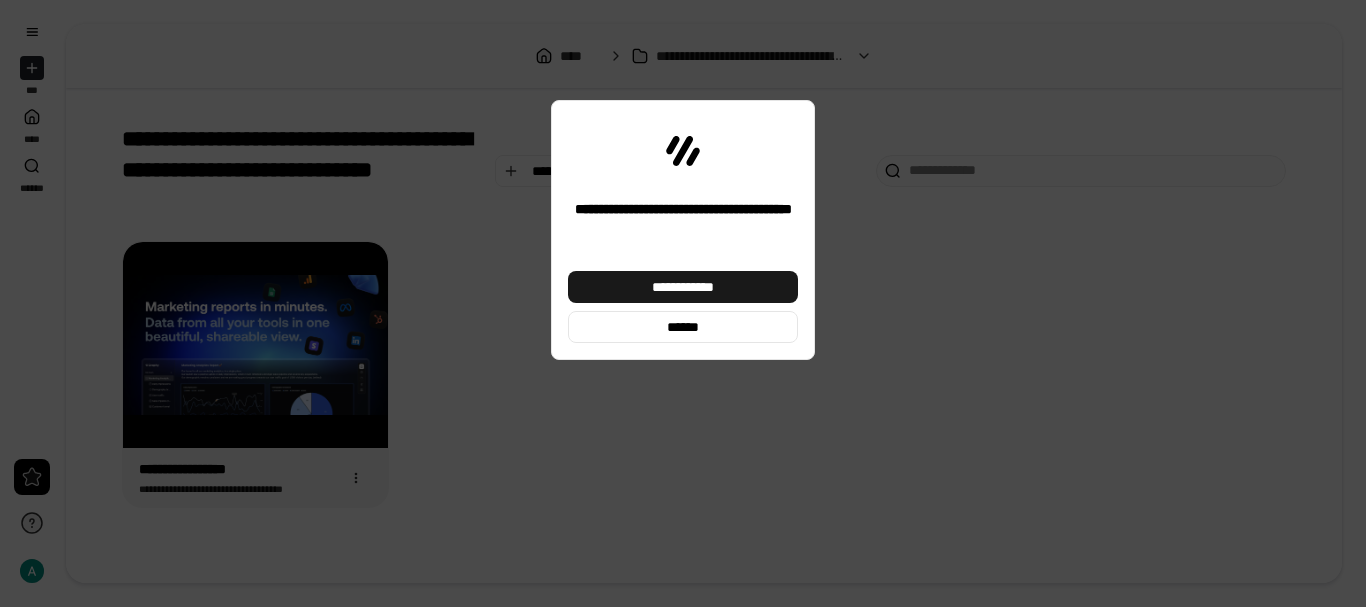 click on "**********" at bounding box center [683, 287] 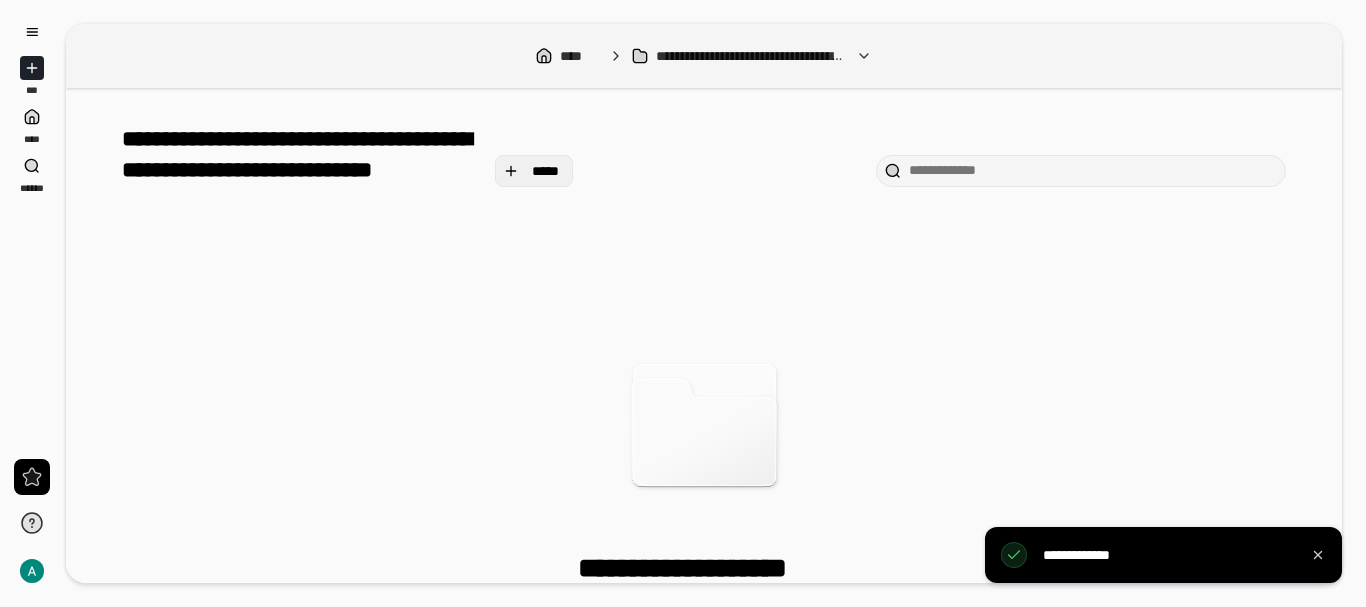 click on "*****" at bounding box center [546, 171] 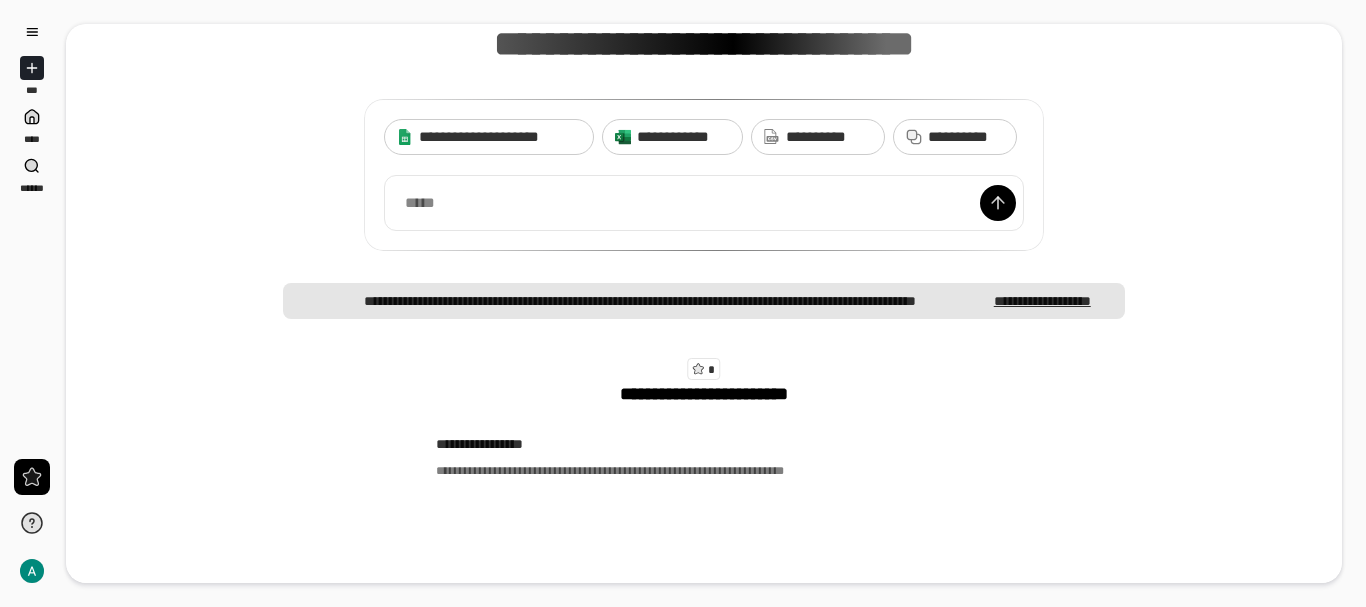scroll, scrollTop: 236, scrollLeft: 0, axis: vertical 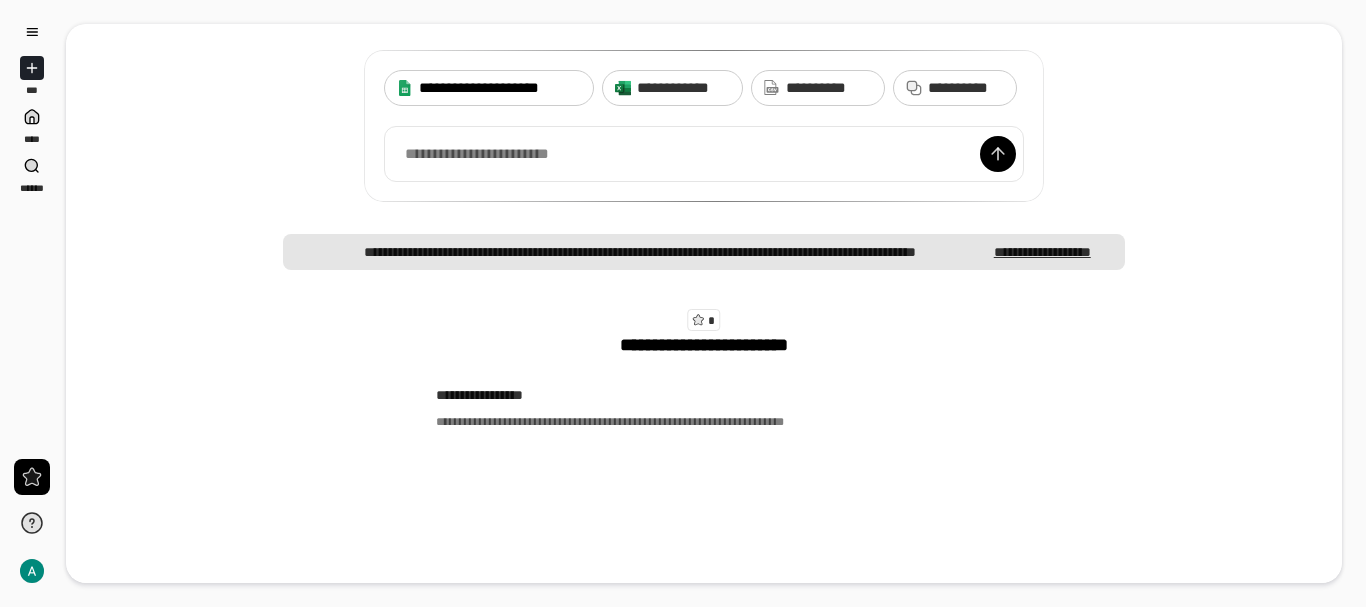 click on "**********" at bounding box center [489, 88] 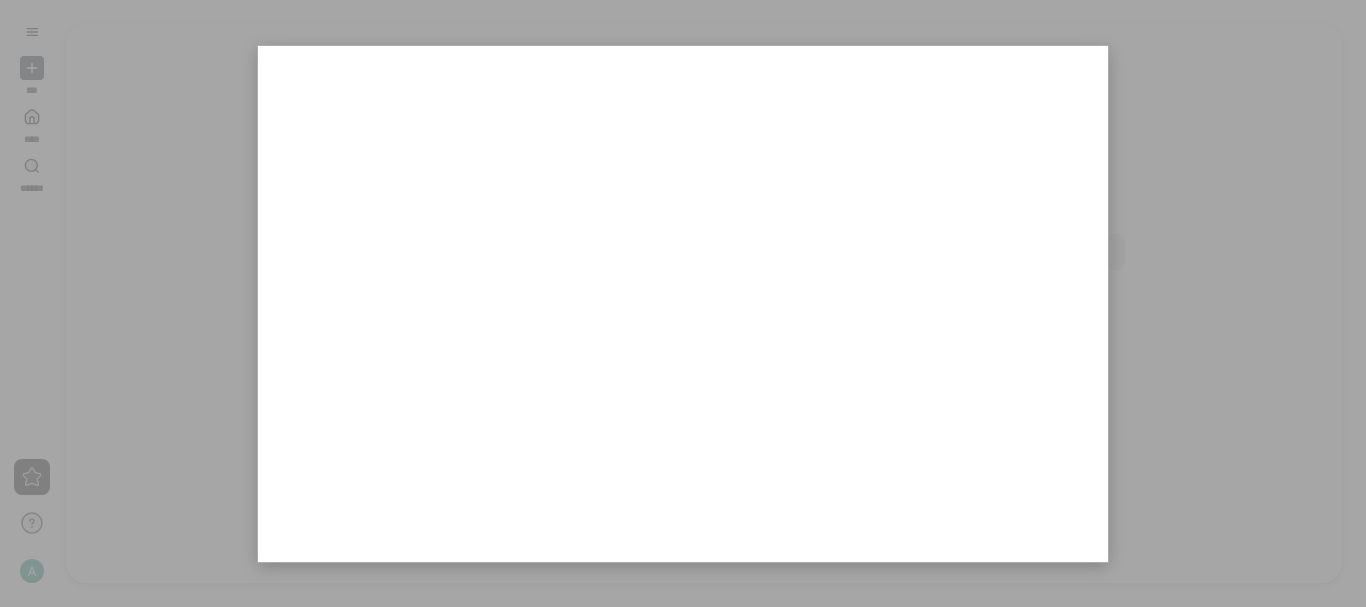 scroll, scrollTop: 10, scrollLeft: 0, axis: vertical 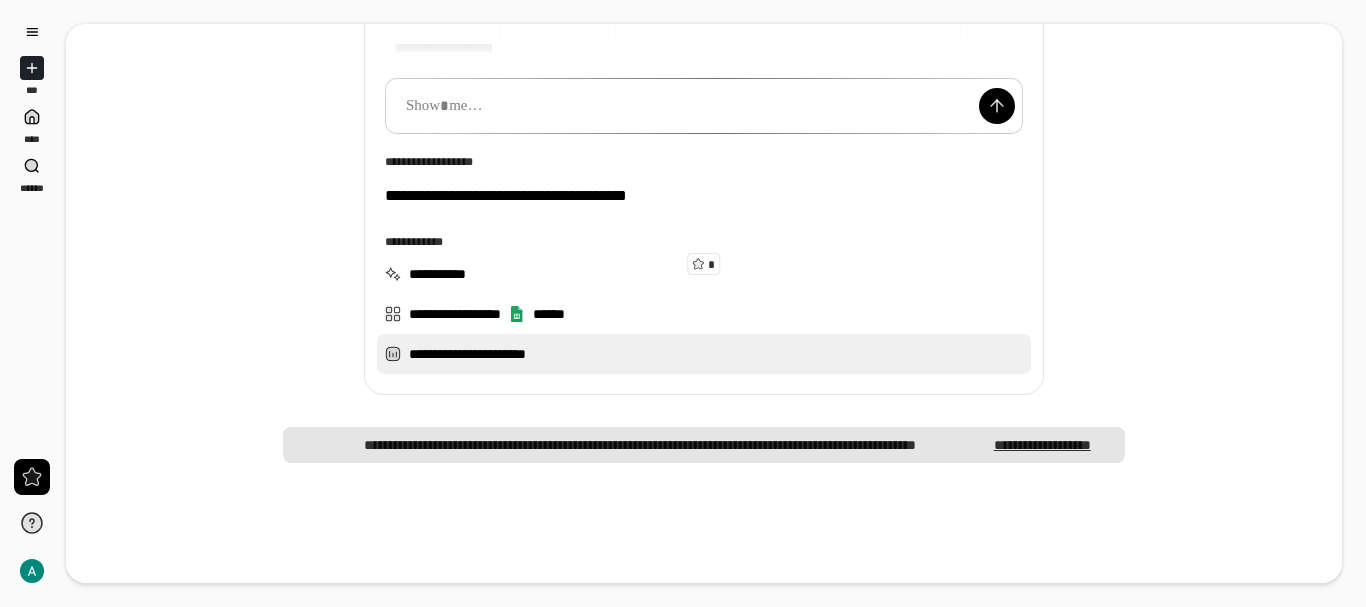 click on "**********" at bounding box center [704, 354] 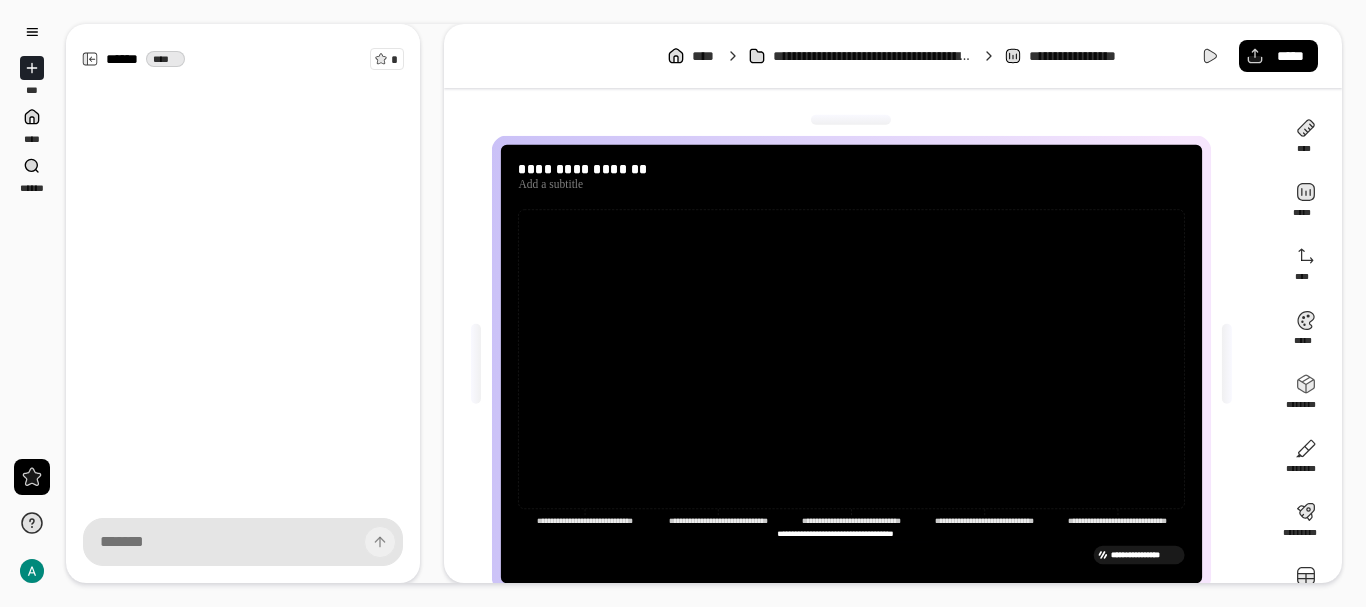 drag, startPoint x: 935, startPoint y: 536, endPoint x: 780, endPoint y: 523, distance: 155.5442 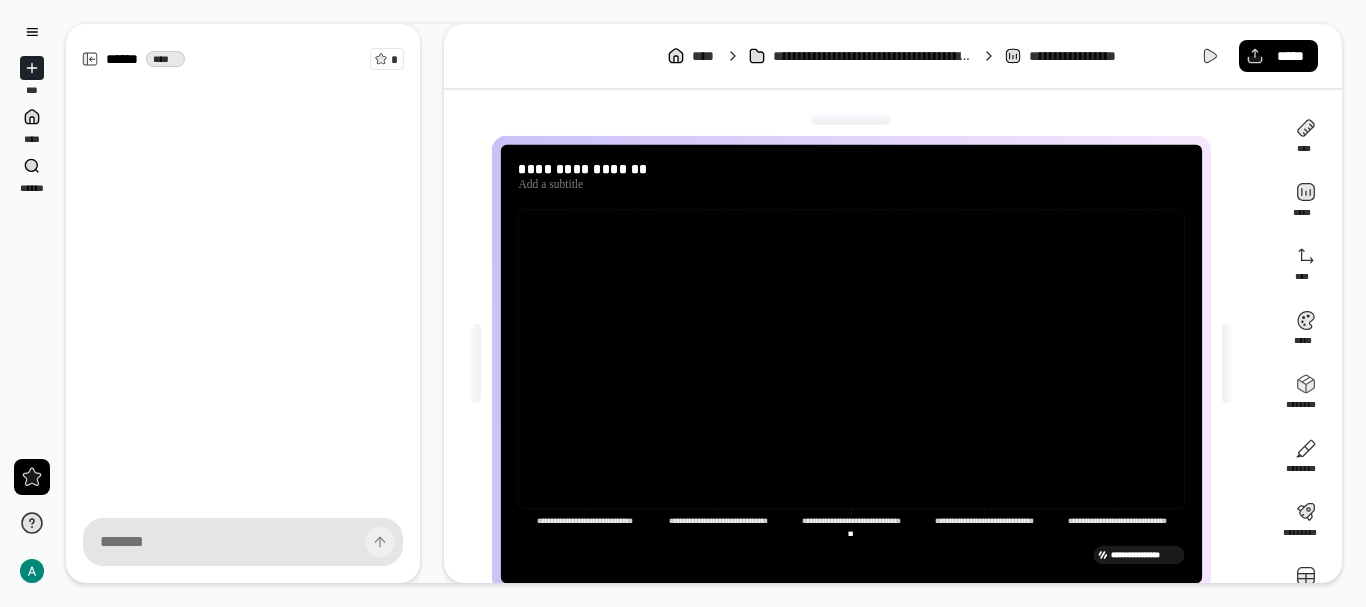 type on "*" 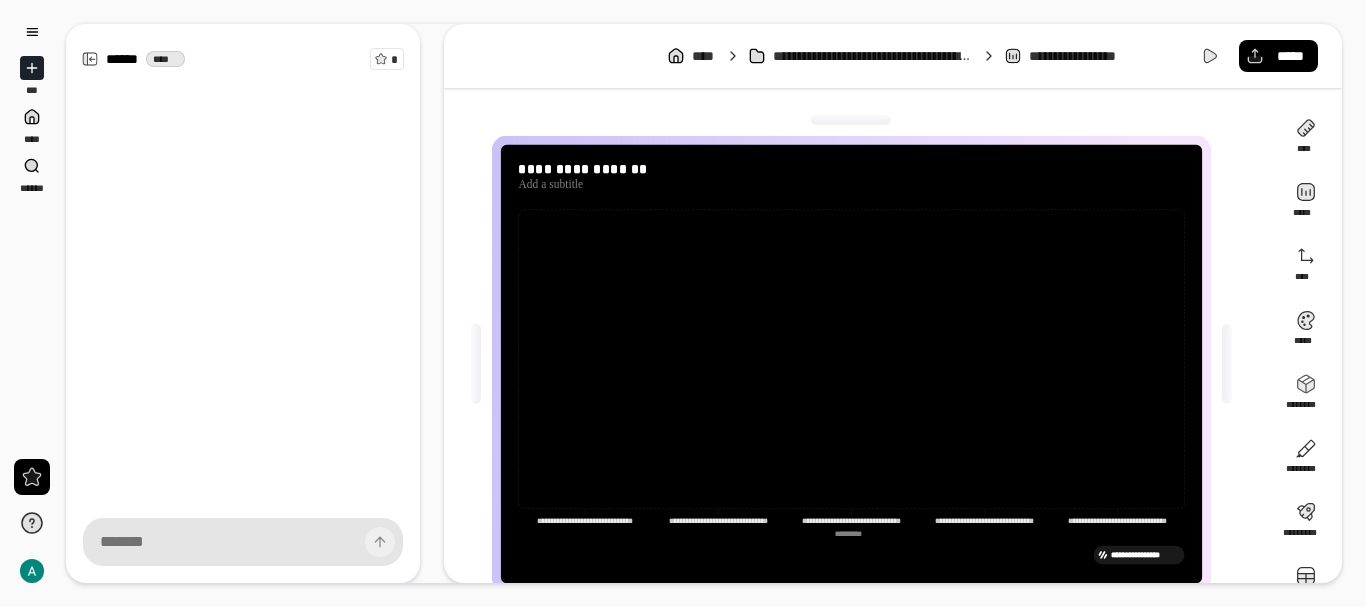 type 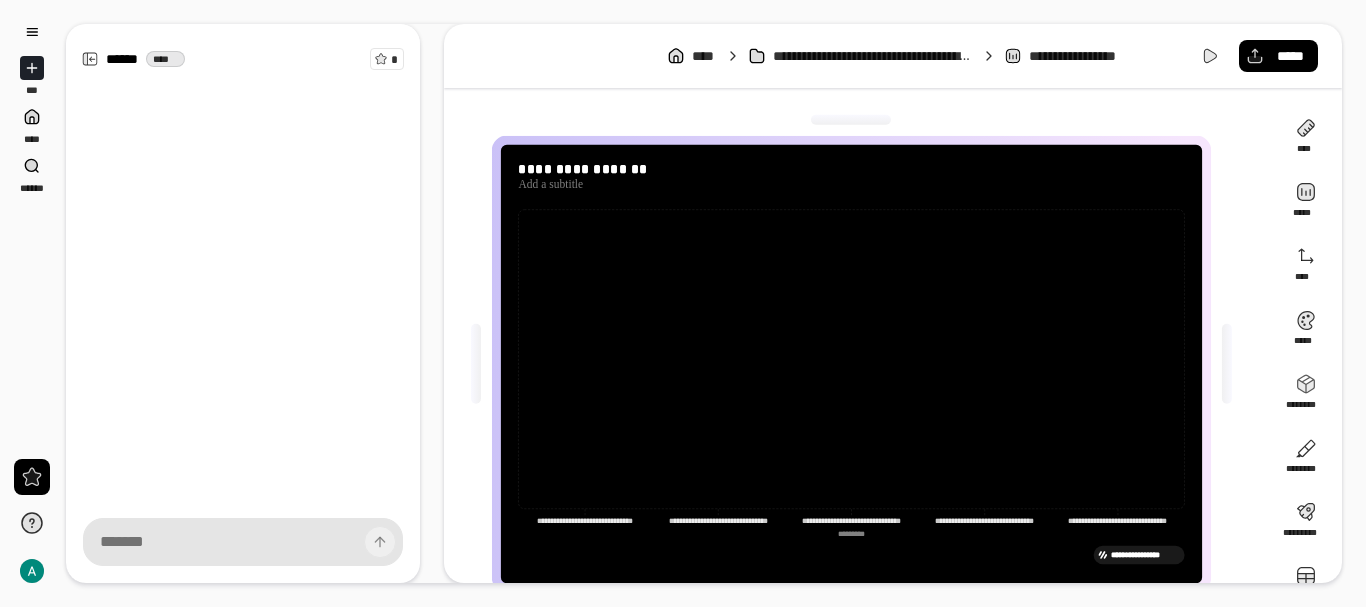 drag, startPoint x: 520, startPoint y: 509, endPoint x: 649, endPoint y: 524, distance: 129.86917 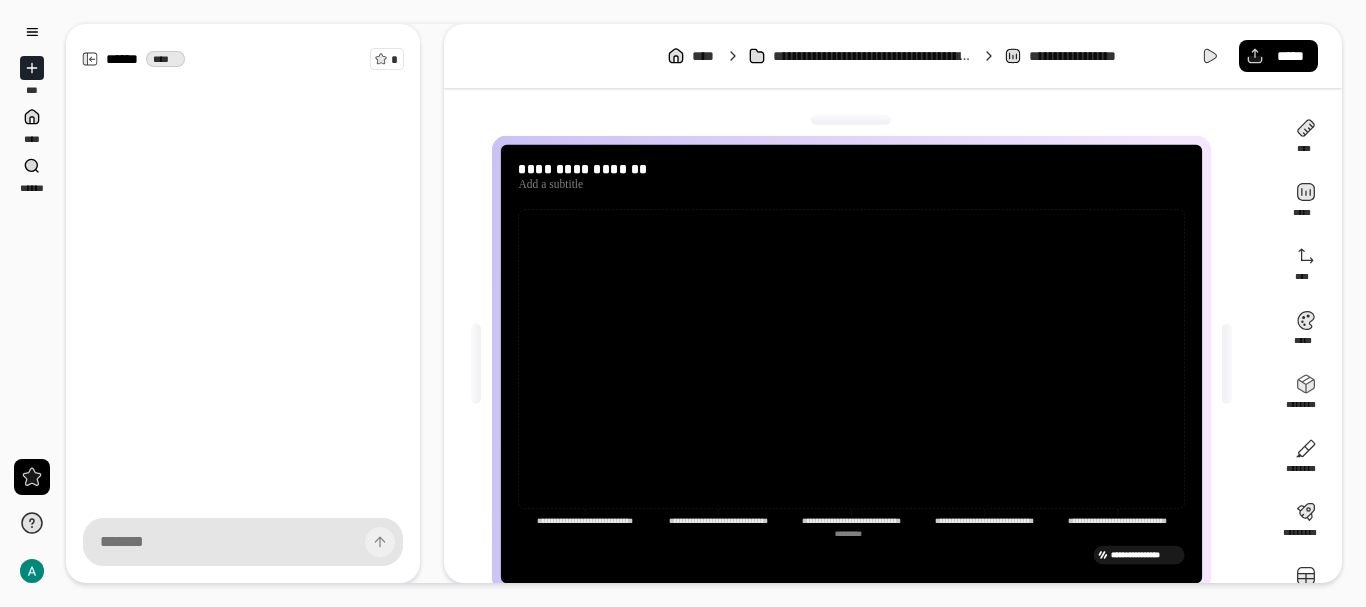 click on "**********" 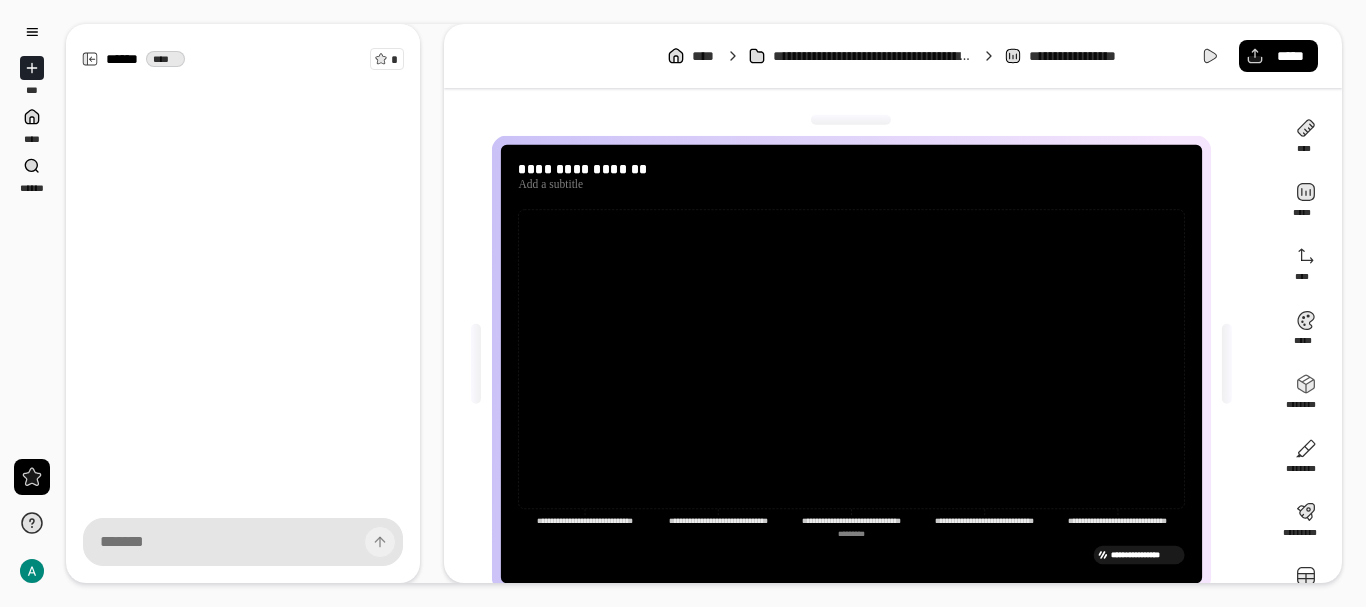 click on "**********" 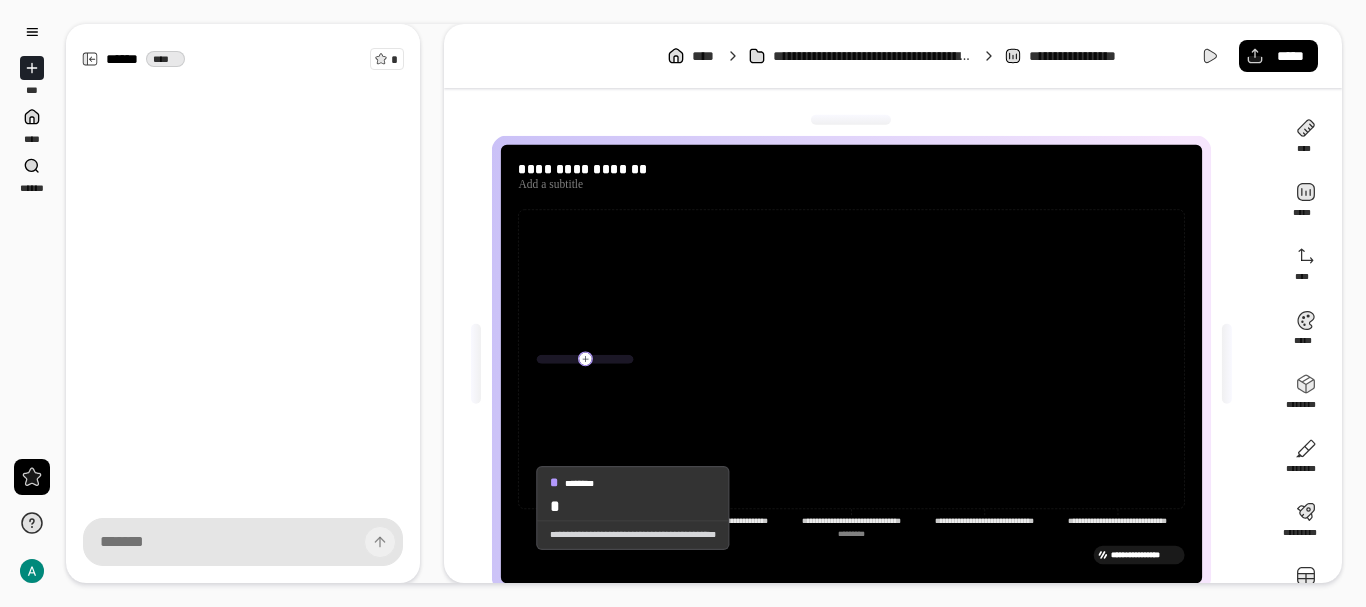 click on "**********" 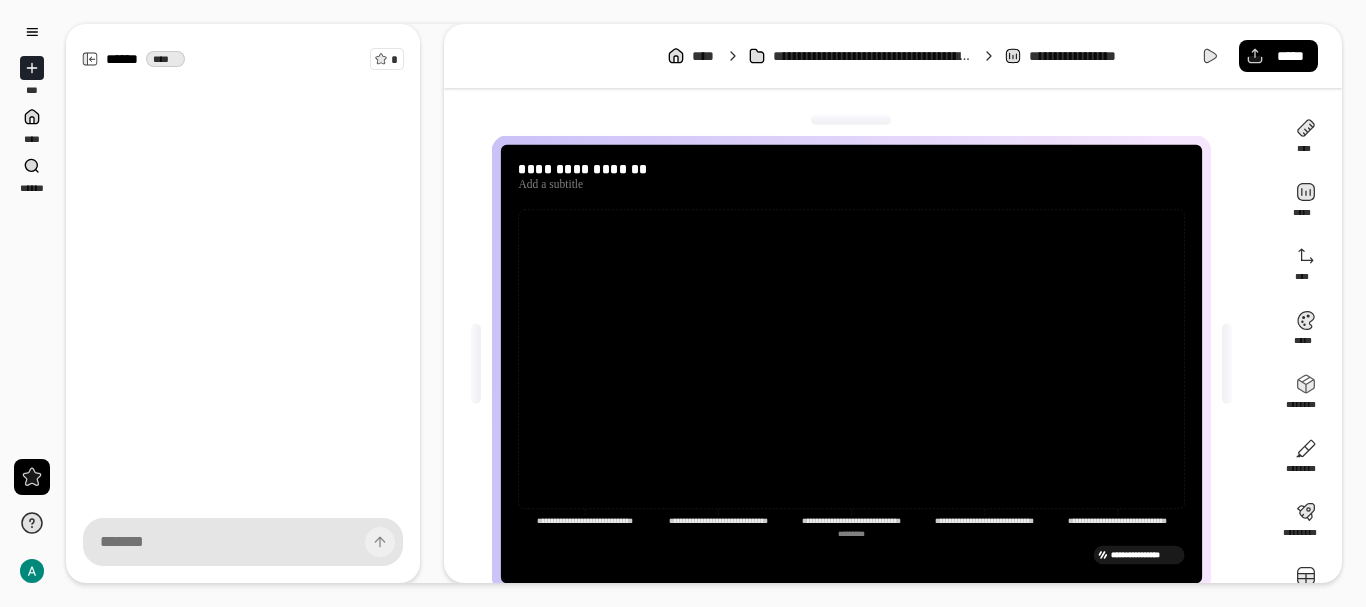 click on "**********" 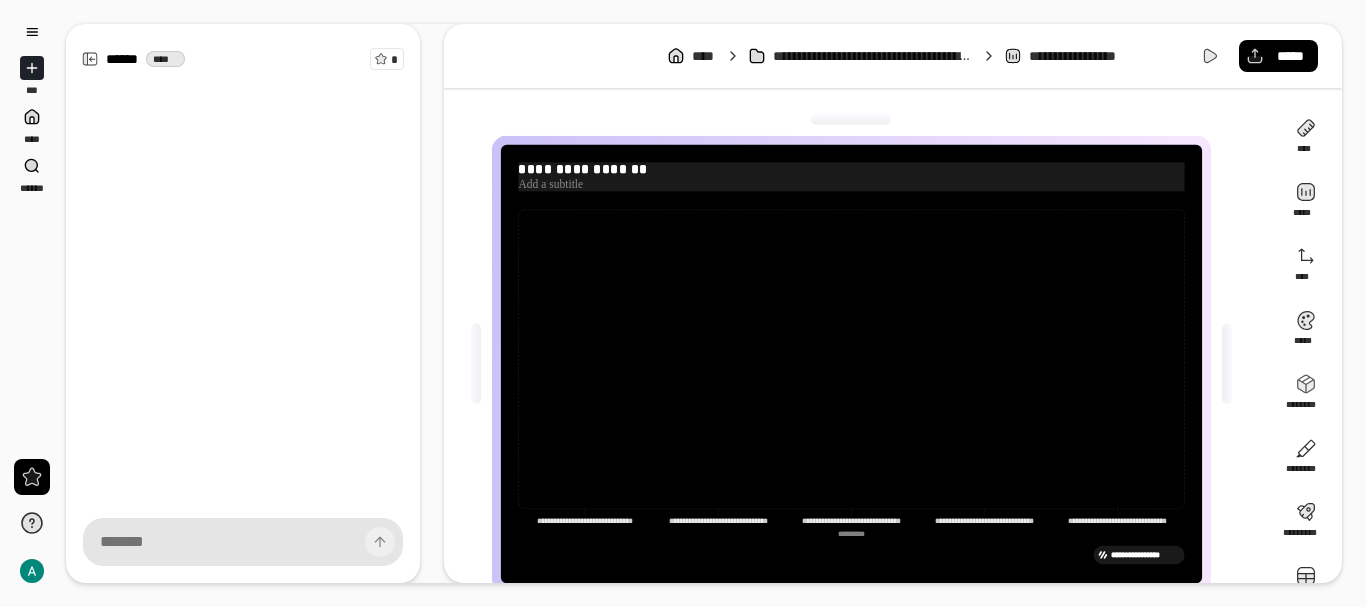 click on "**********" at bounding box center (851, 169) 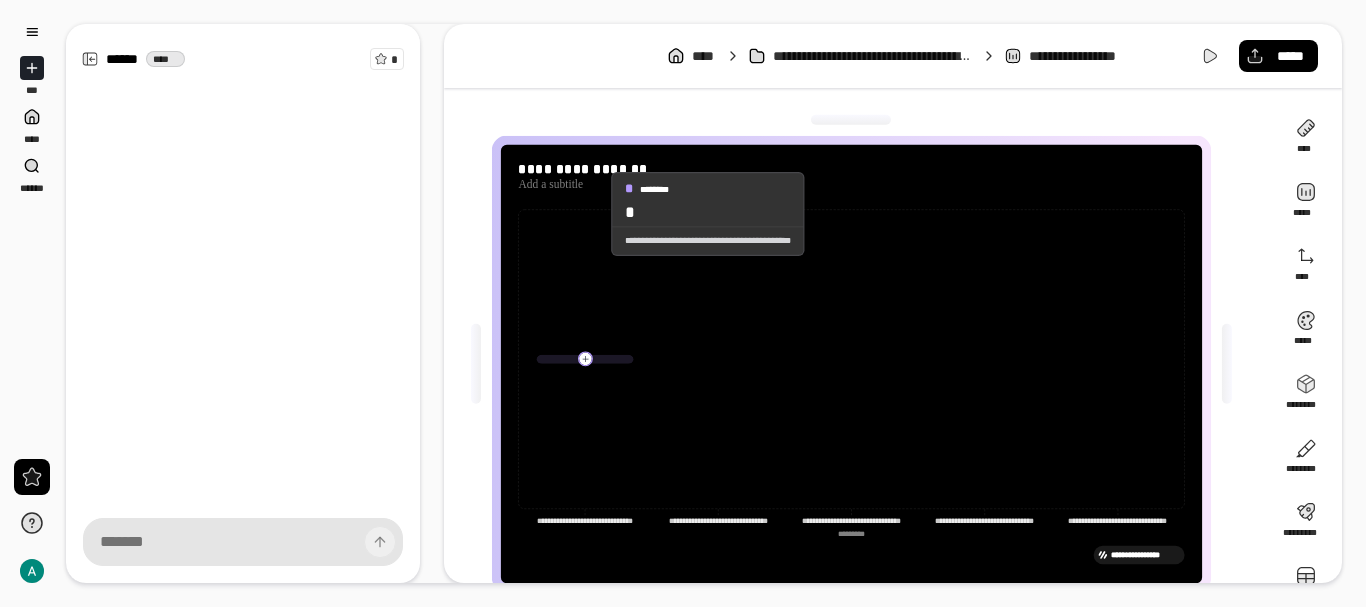 click 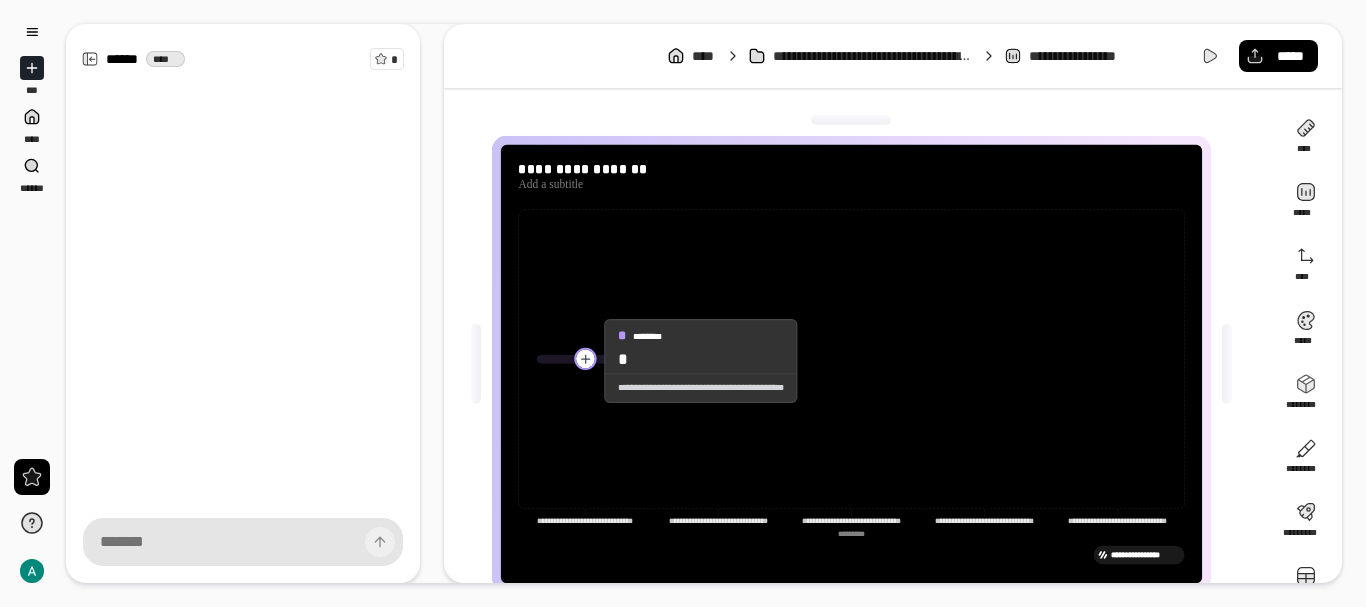 click 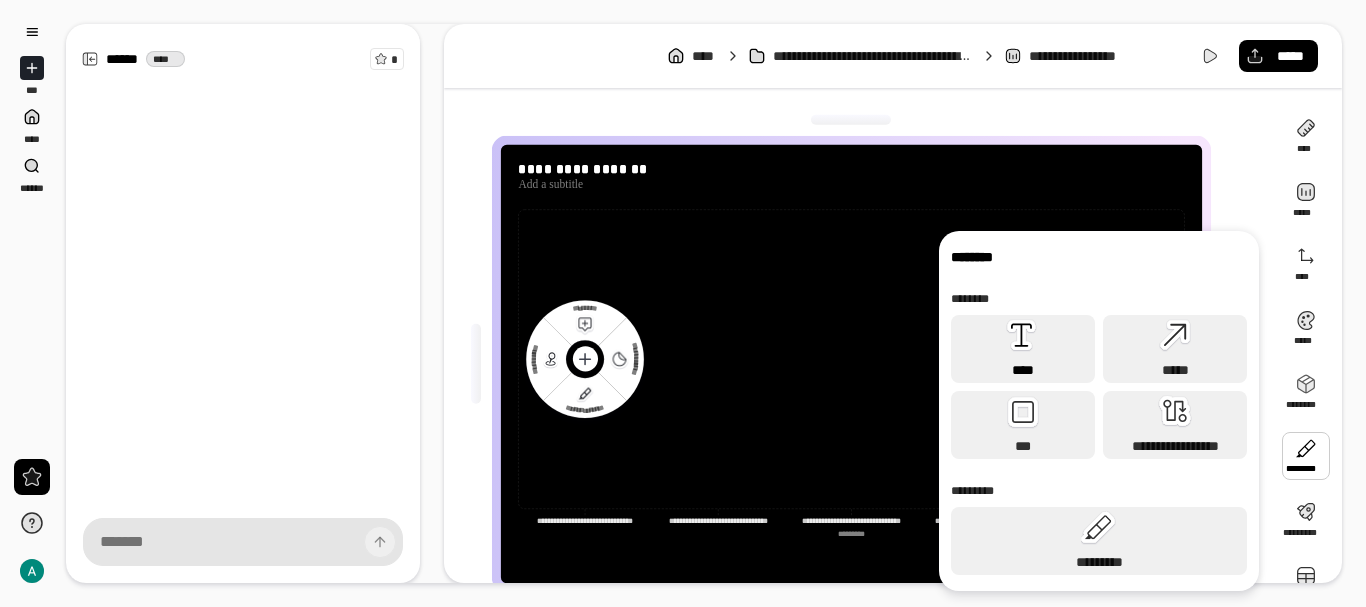 click 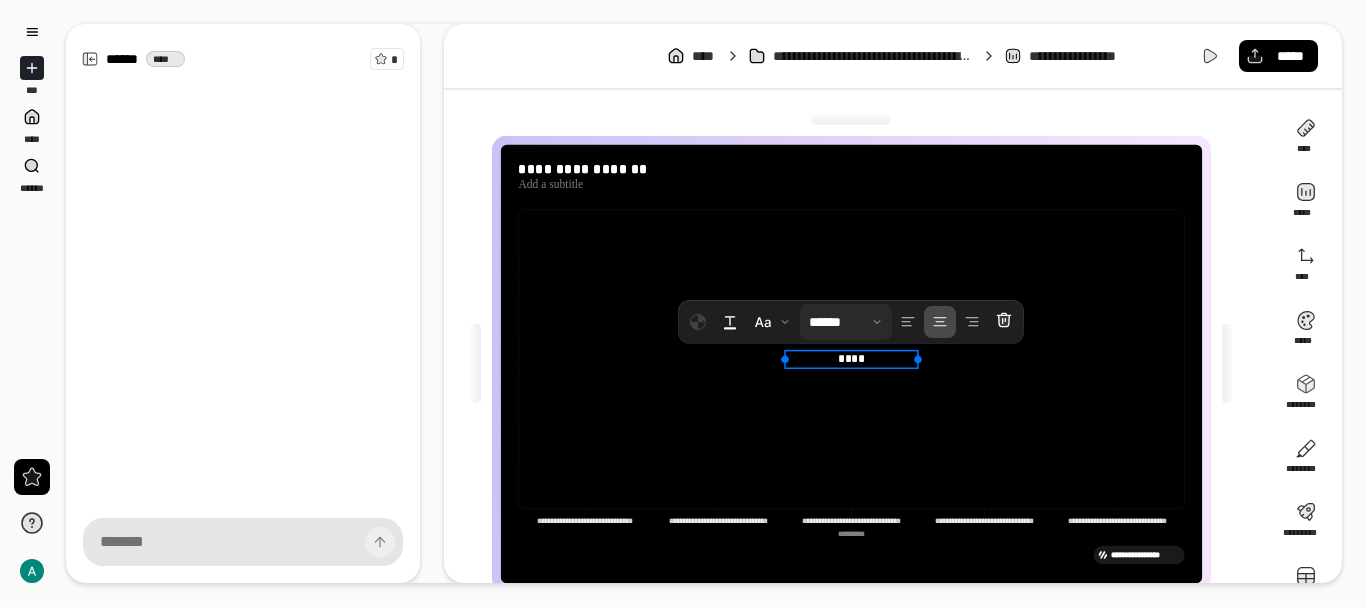 click at bounding box center [846, 322] 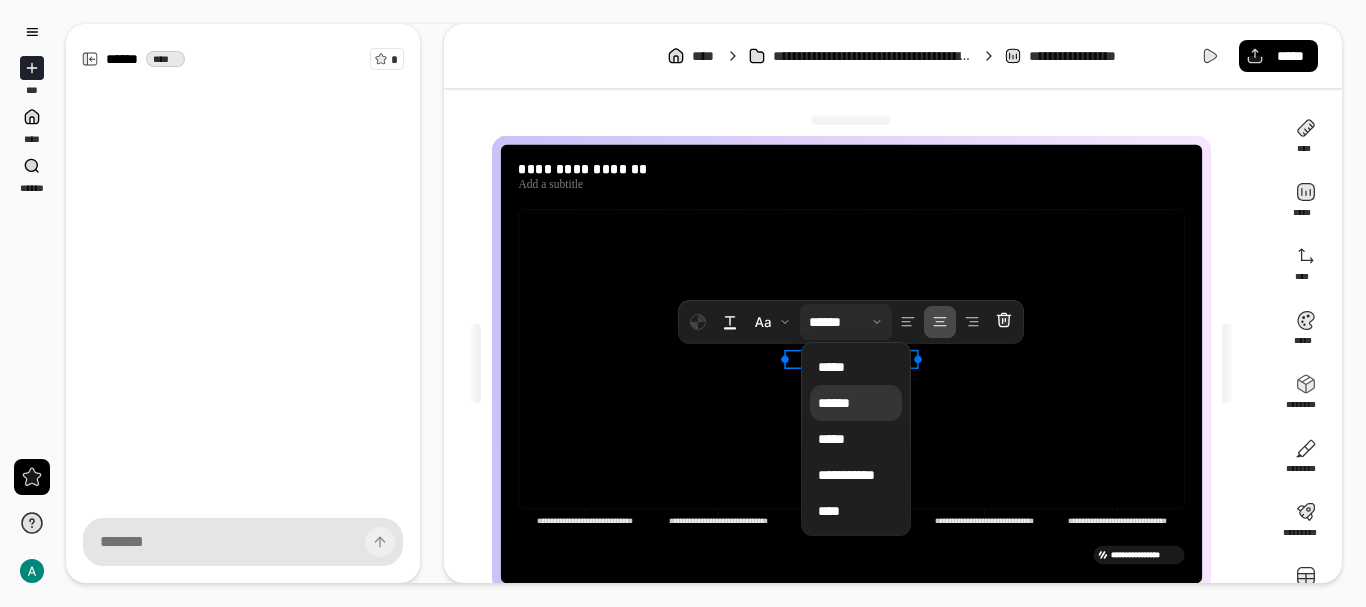 click at bounding box center [846, 322] 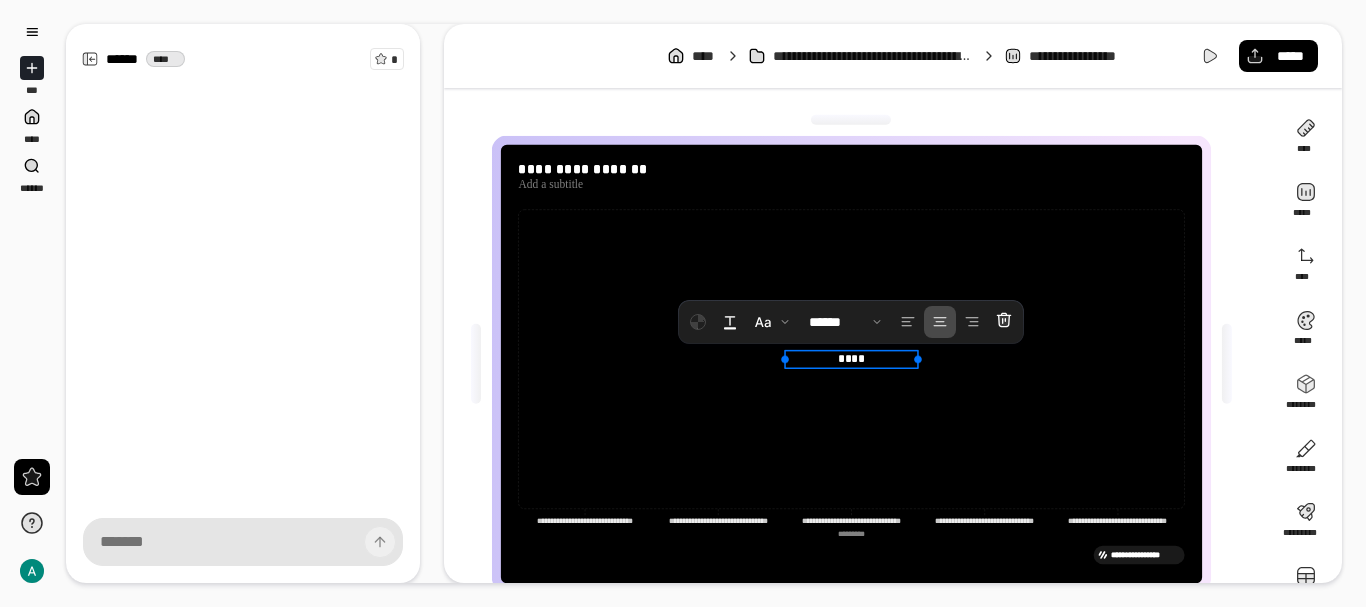 click on "****" at bounding box center (851, 359) 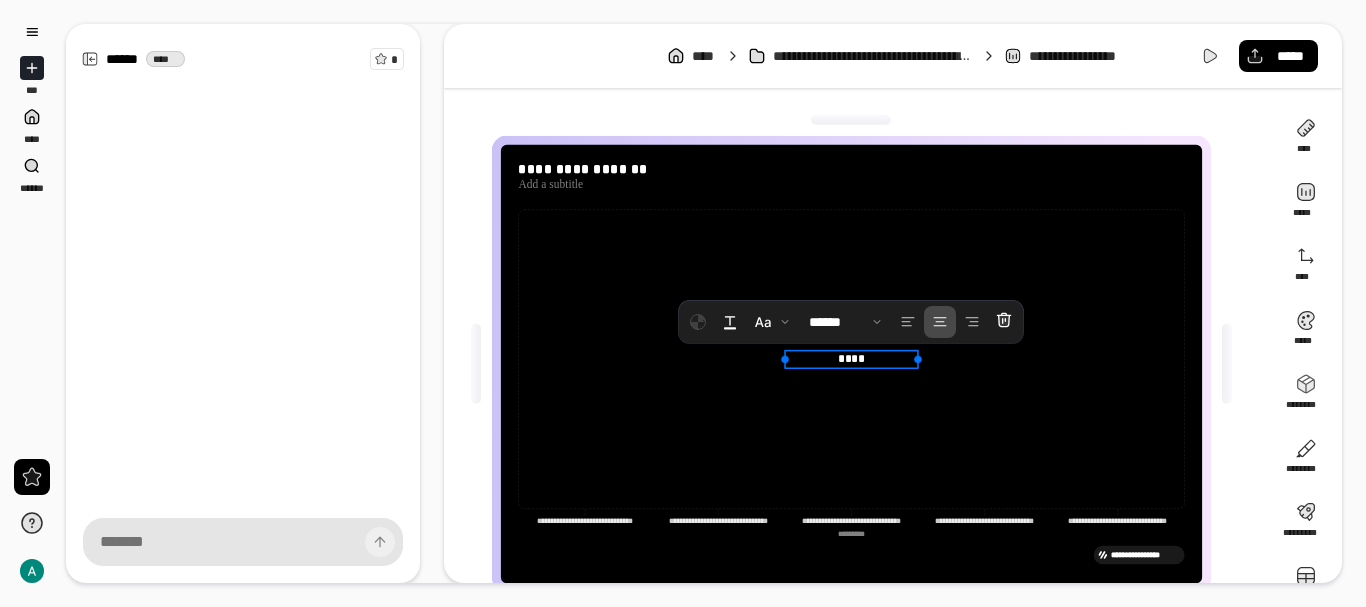 drag, startPoint x: 871, startPoint y: 360, endPoint x: 835, endPoint y: 356, distance: 36.221542 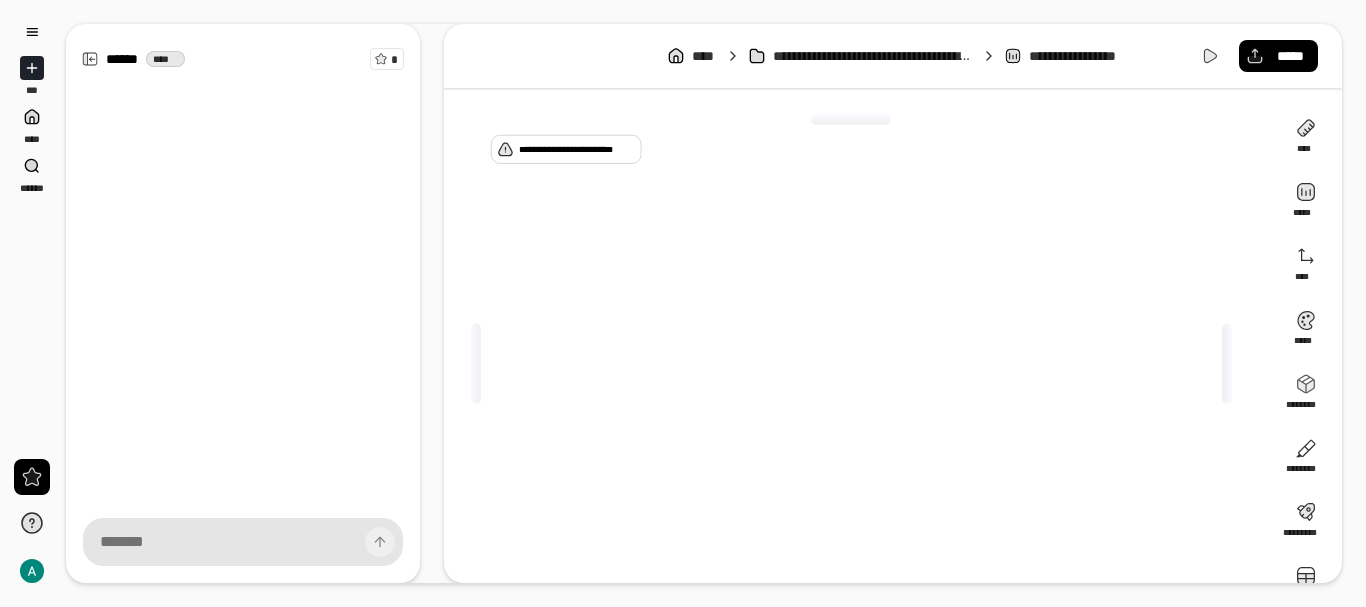 scroll, scrollTop: 41, scrollLeft: 0, axis: vertical 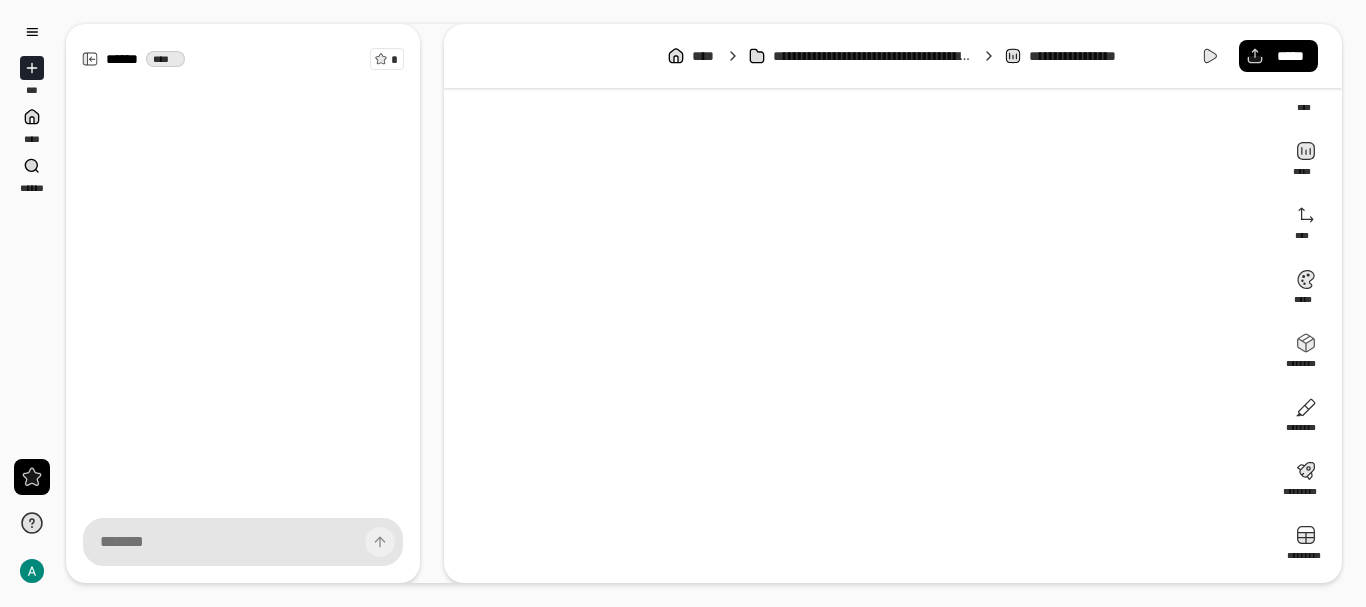 click on "**********" at bounding box center (859, 323) 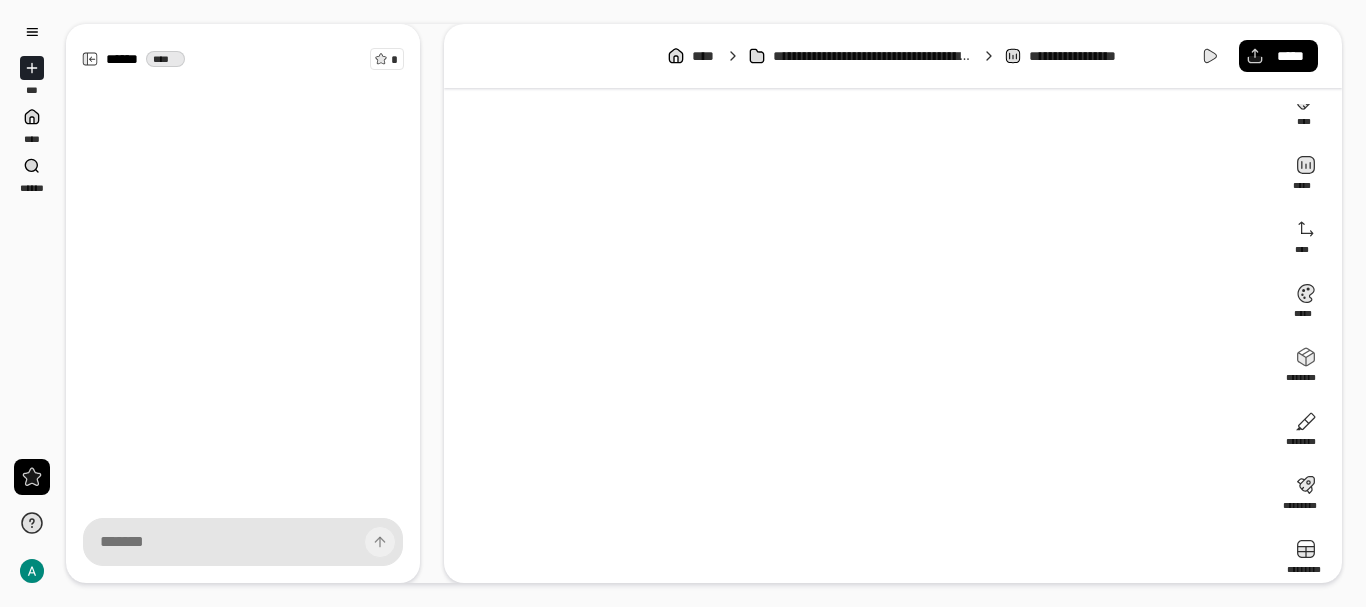 scroll, scrollTop: 41, scrollLeft: 0, axis: vertical 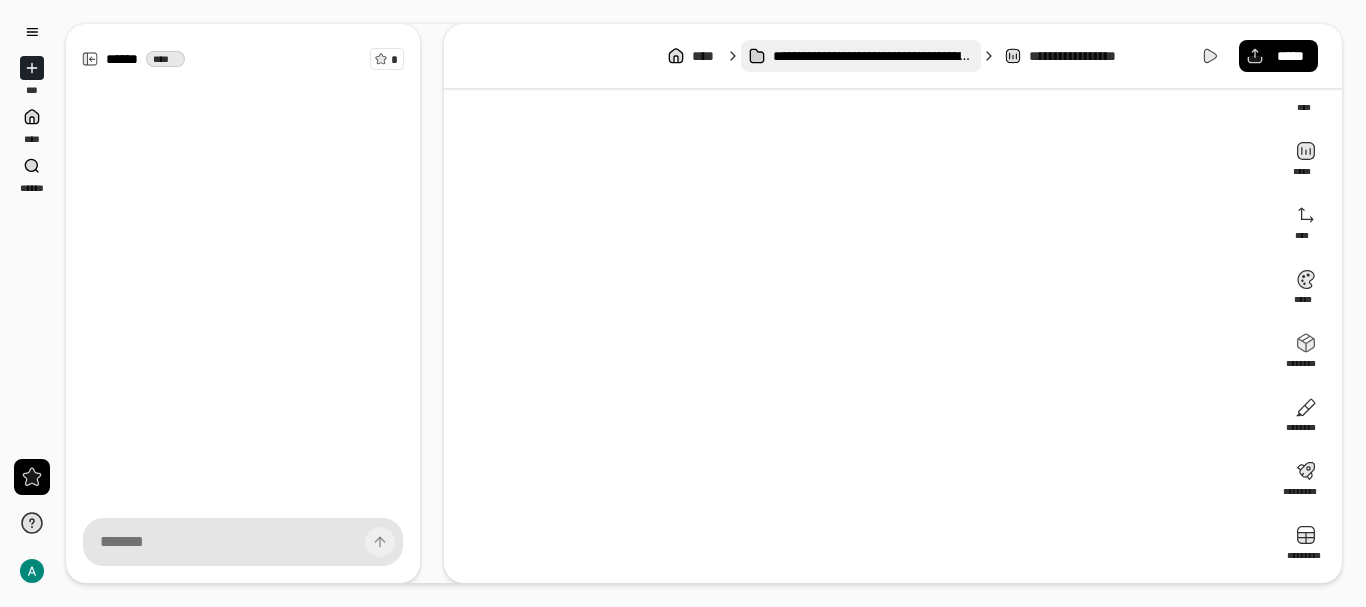 click on "**********" at bounding box center (873, 56) 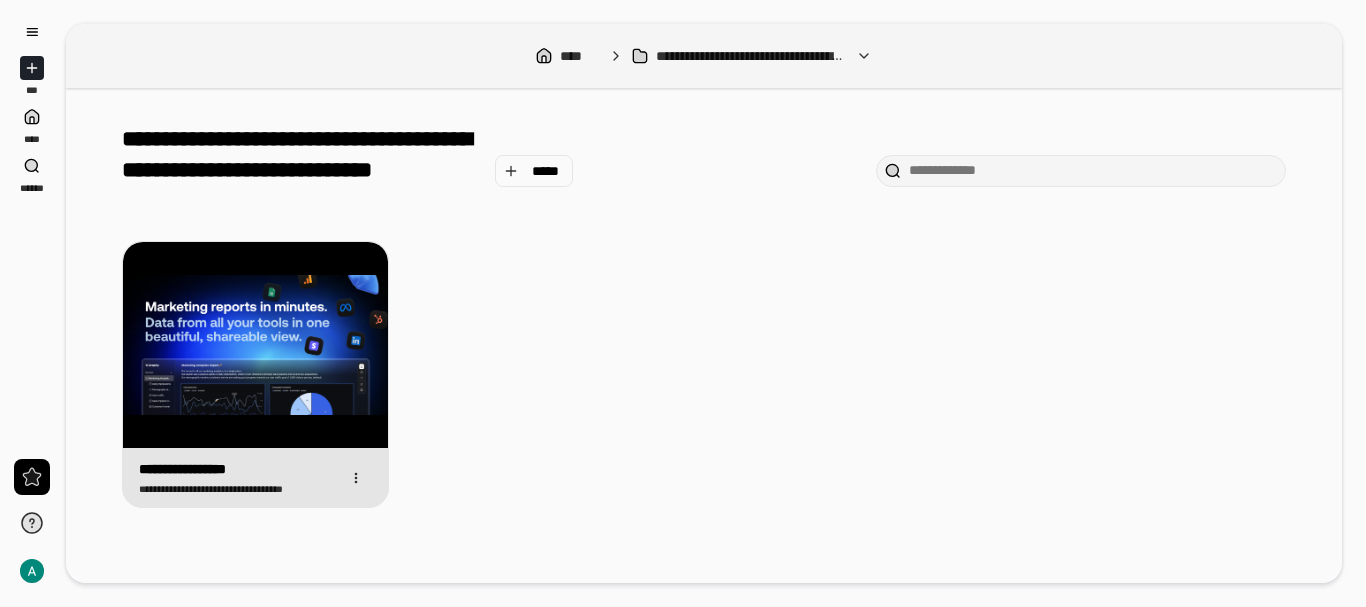 click at bounding box center [255, 345] 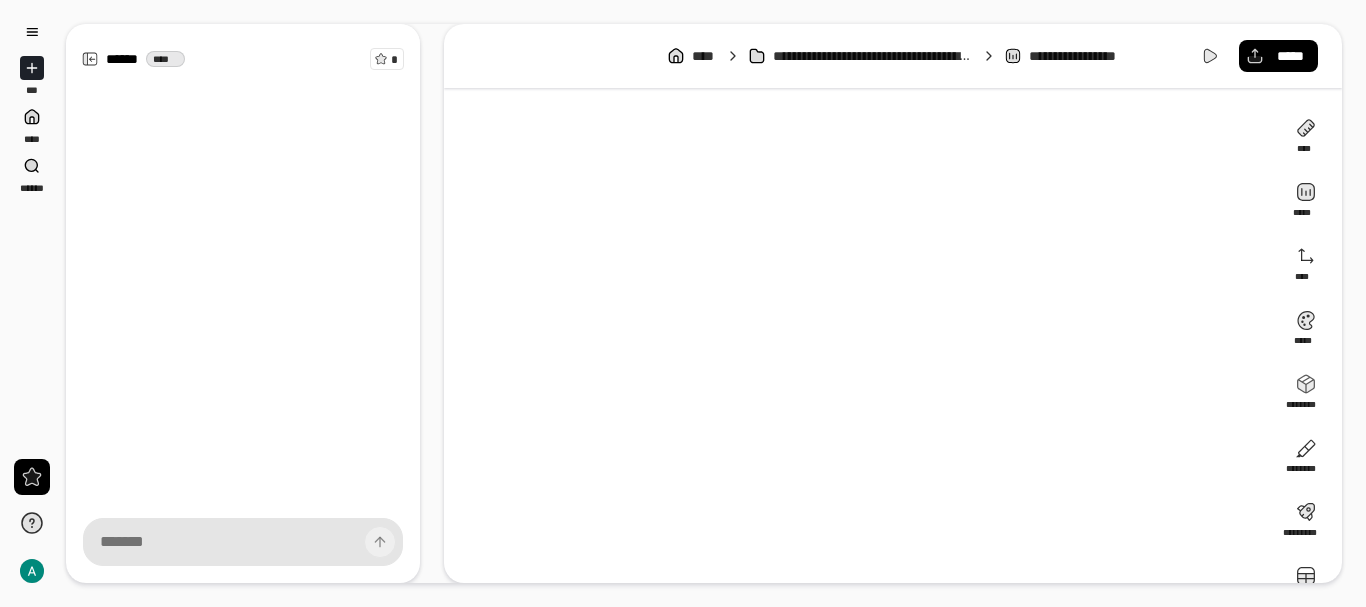 drag, startPoint x: 788, startPoint y: 360, endPoint x: 702, endPoint y: 360, distance: 86 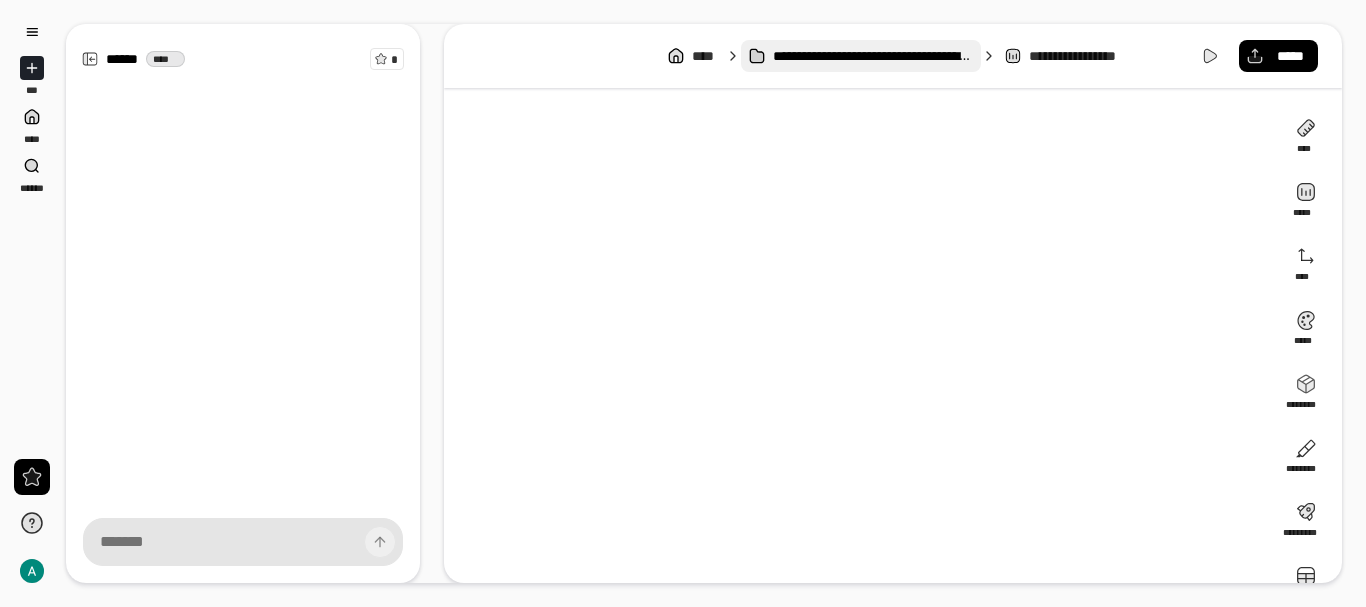 click on "**********" at bounding box center [873, 56] 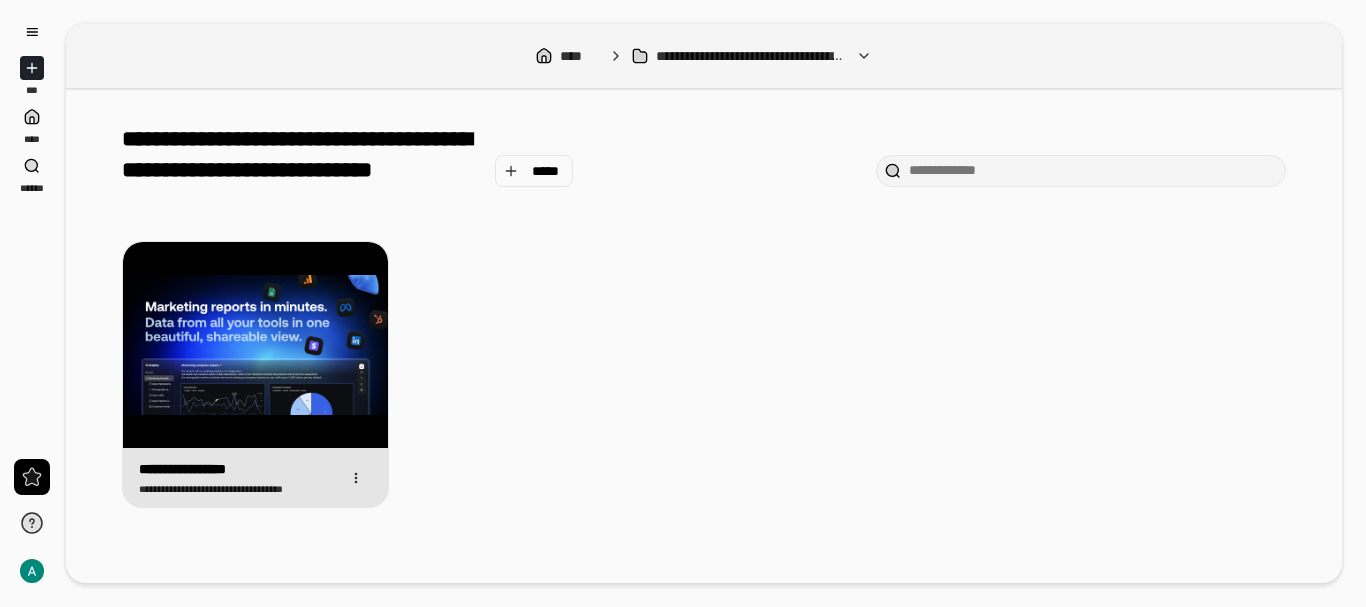 click at bounding box center (255, 345) 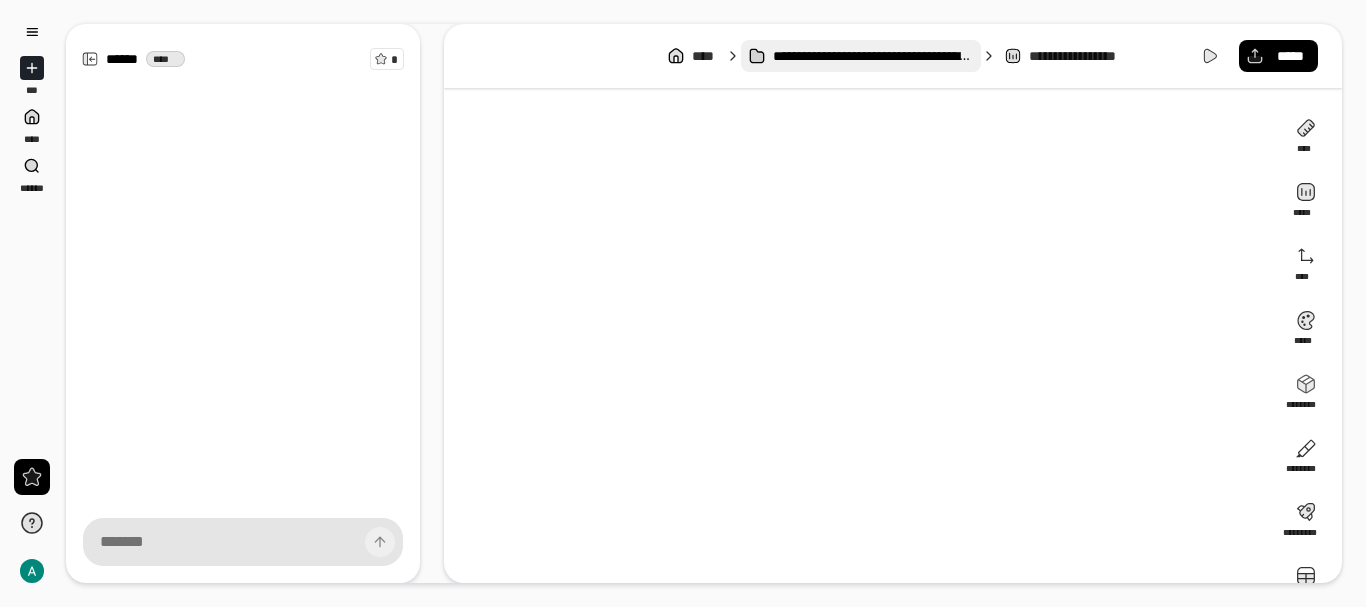 click on "**********" at bounding box center [873, 56] 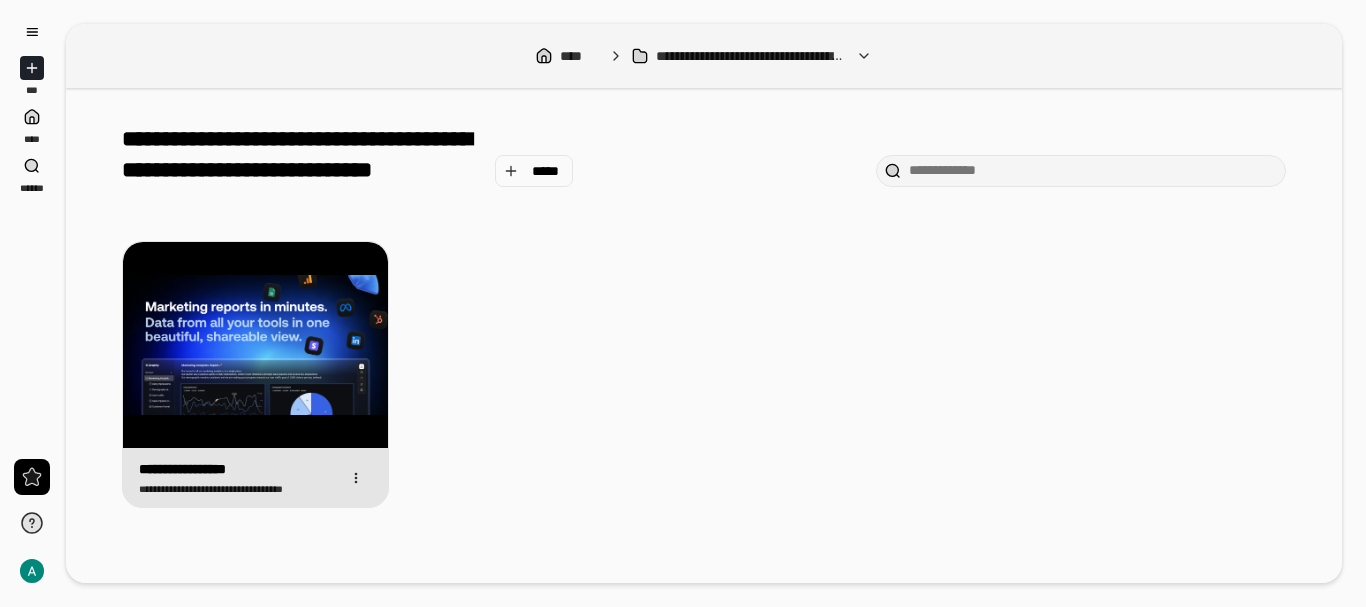 click at bounding box center [255, 345] 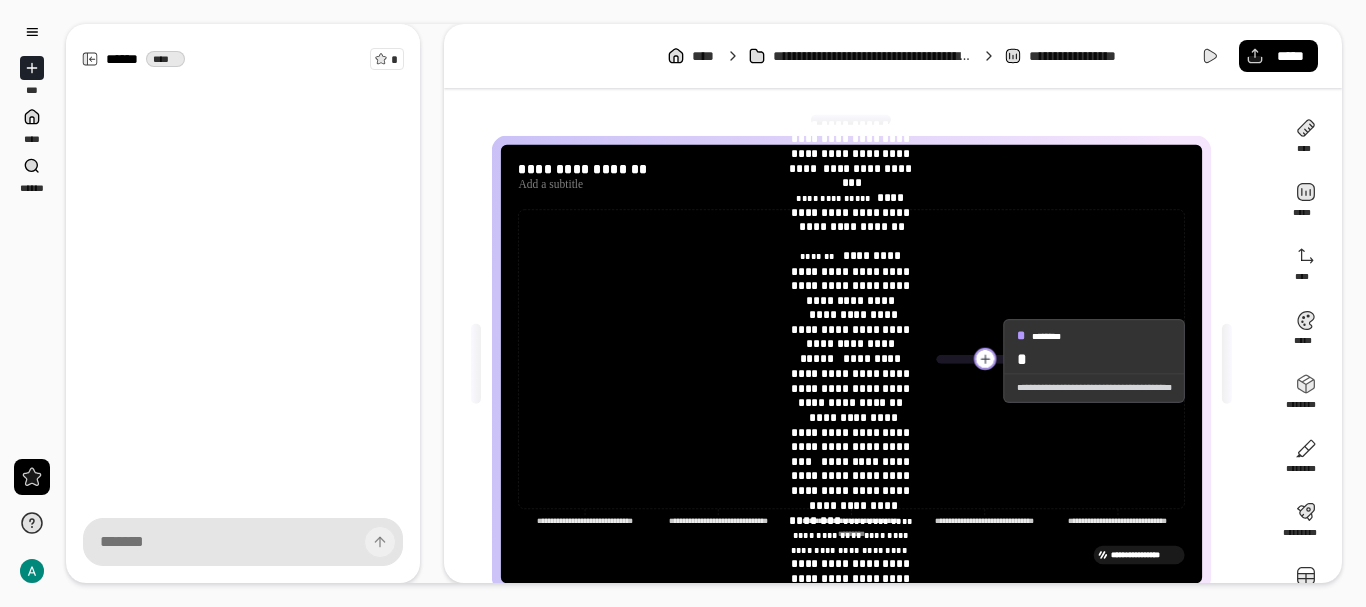 click 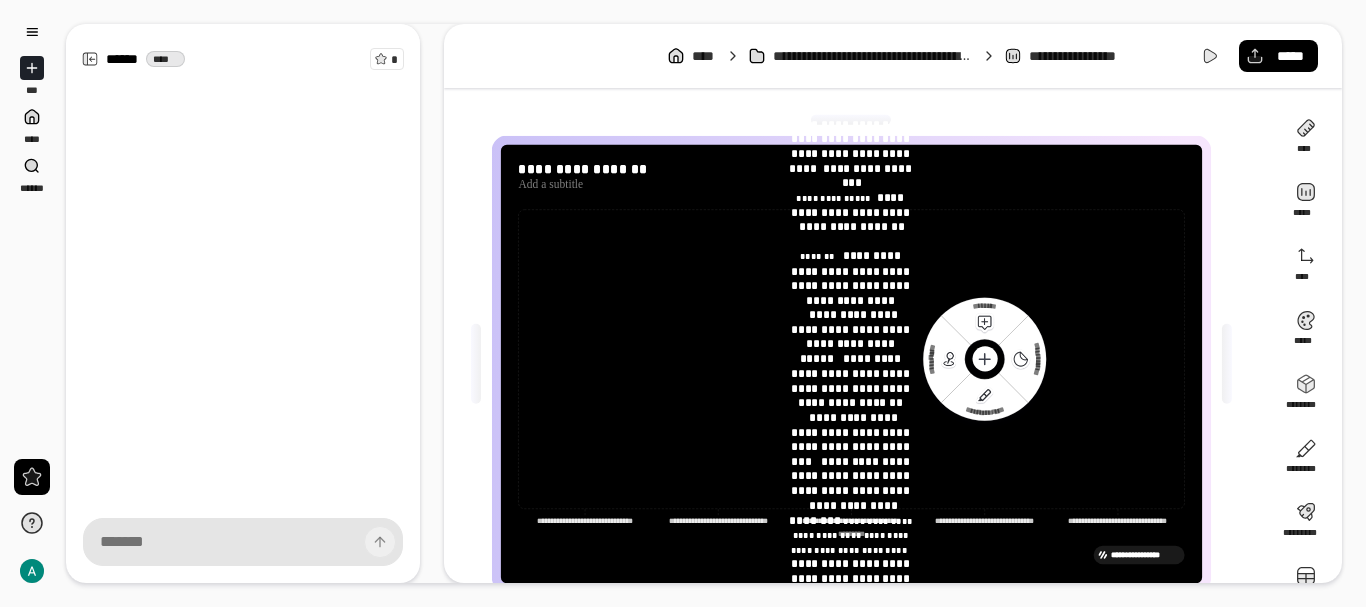 click 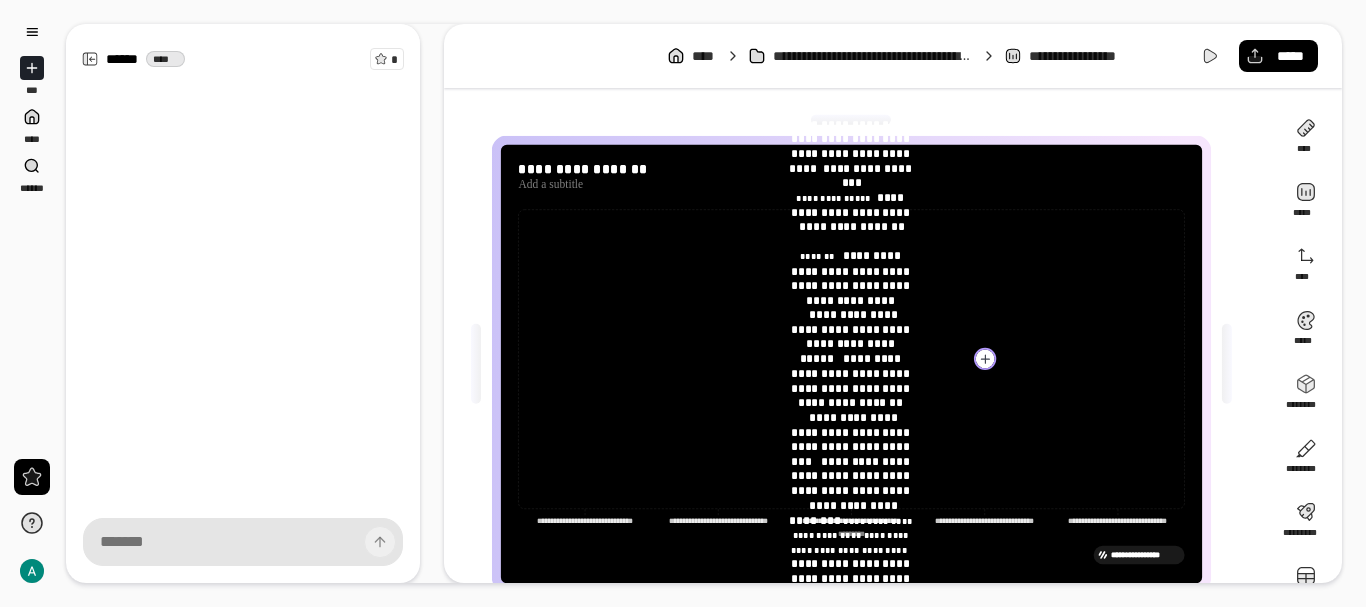 click 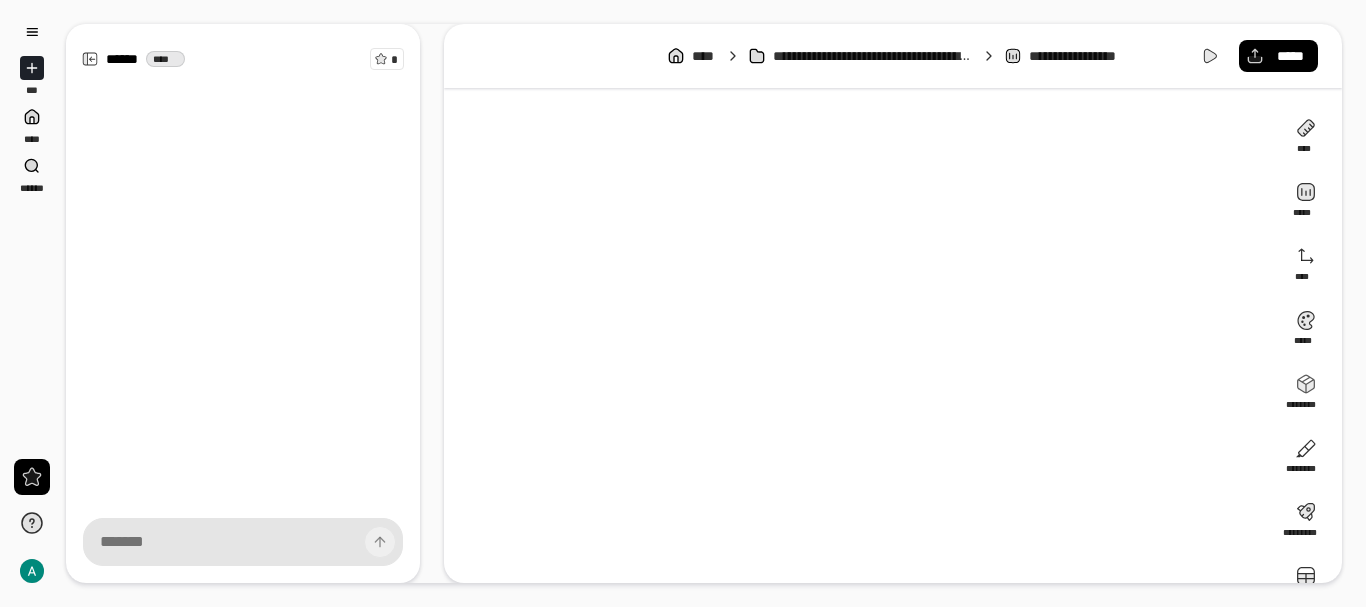 drag, startPoint x: 786, startPoint y: 357, endPoint x: 771, endPoint y: 357, distance: 15 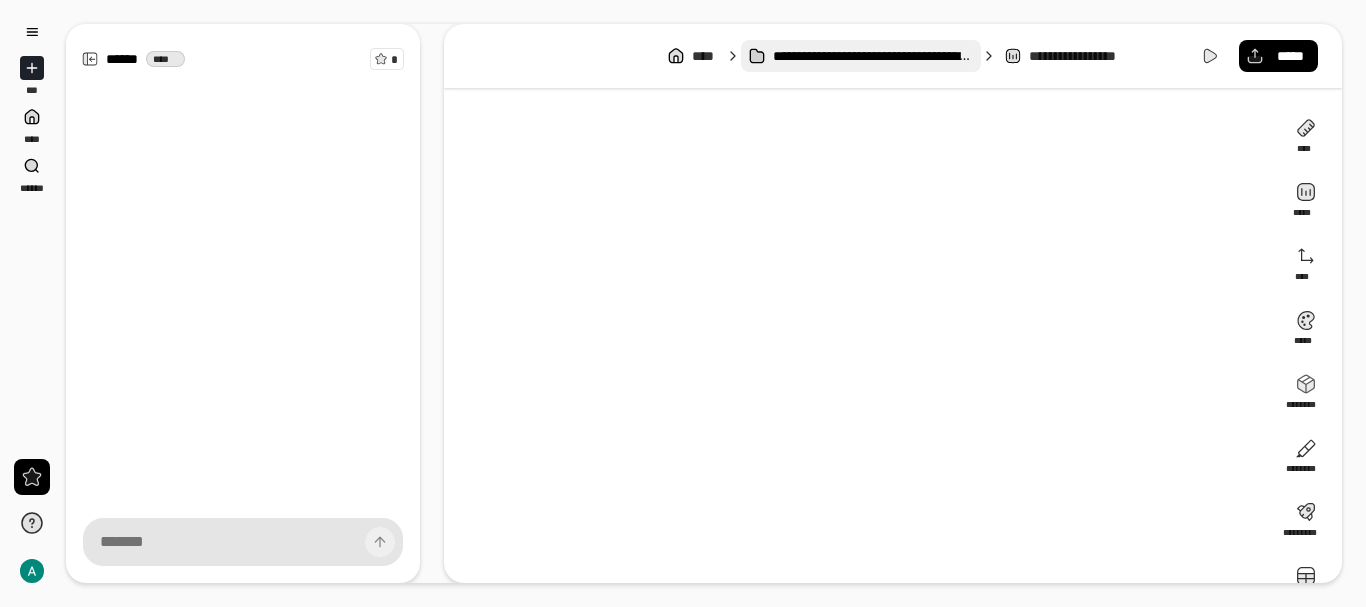 click on "**********" at bounding box center (861, 56) 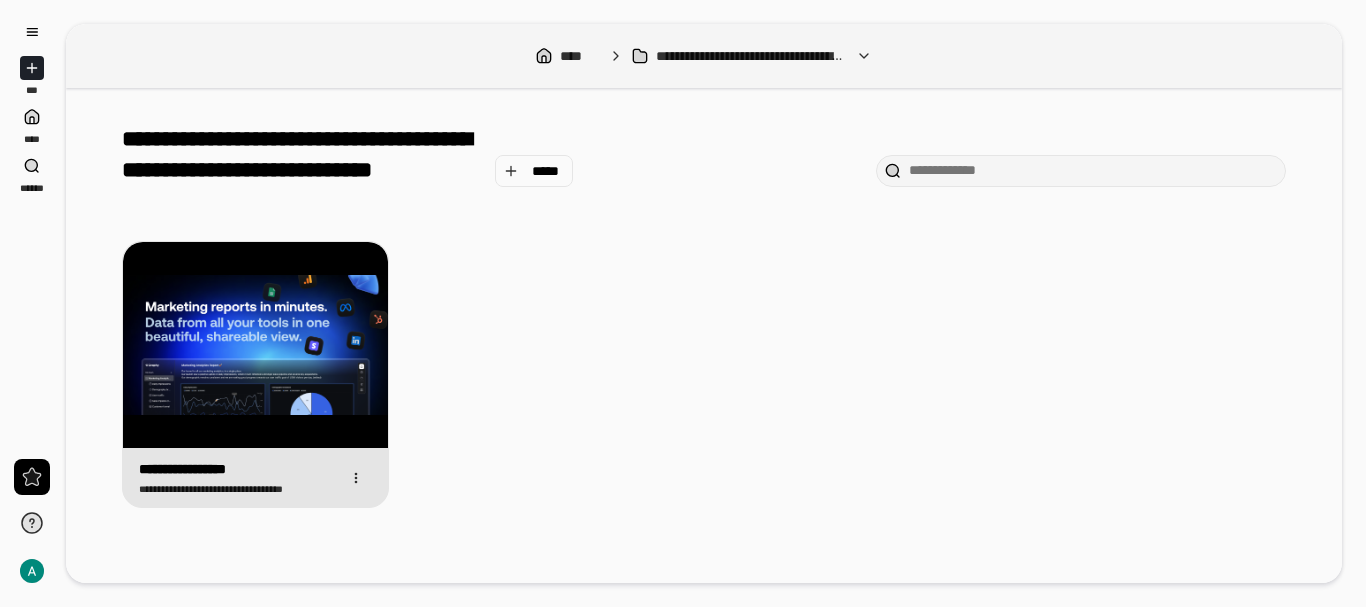 click on "**********" at bounding box center (255, 374) 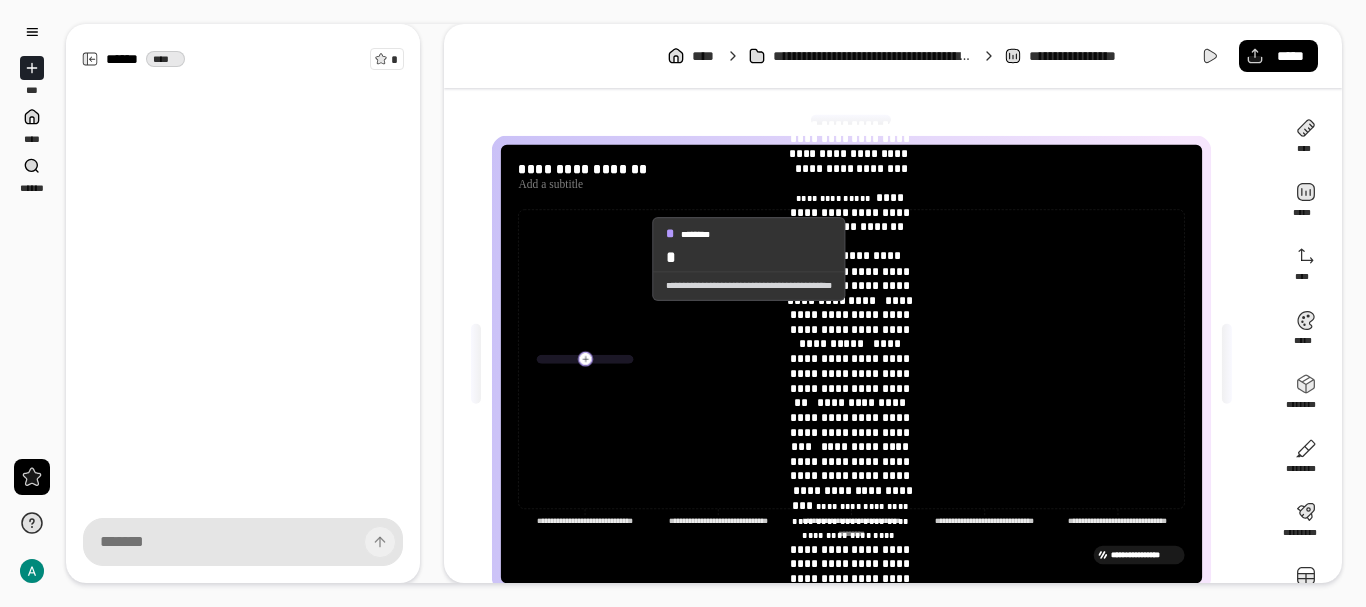 drag, startPoint x: 770, startPoint y: 256, endPoint x: 634, endPoint y: 259, distance: 136.03308 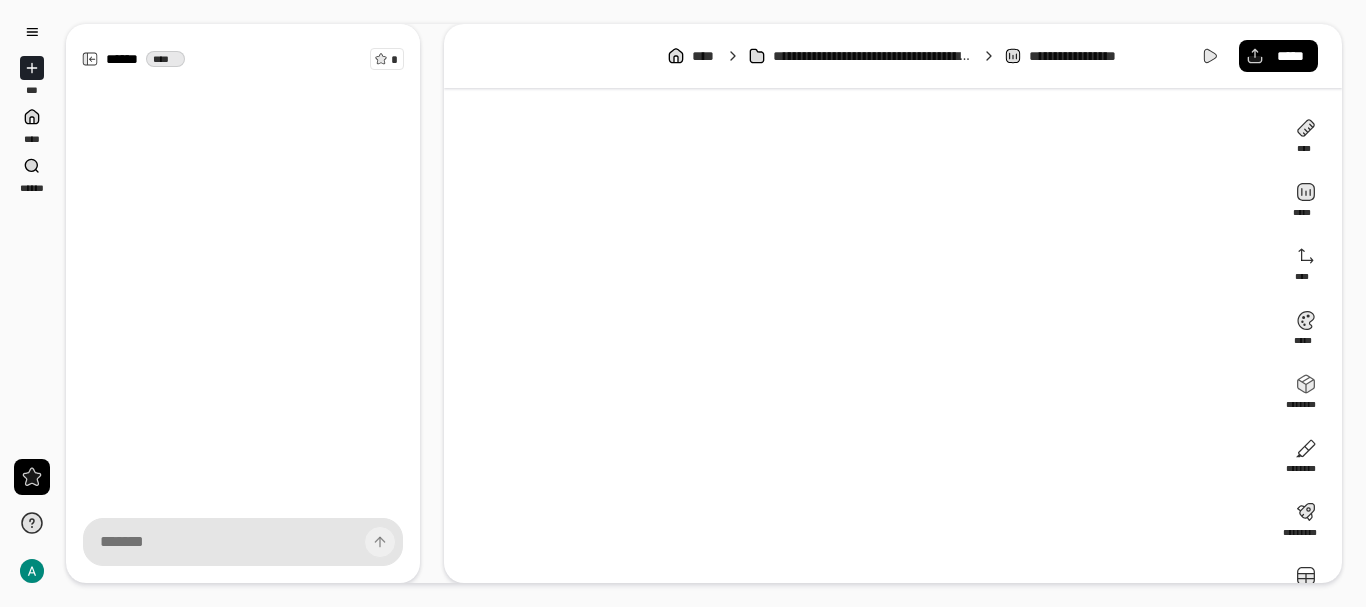 drag, startPoint x: 918, startPoint y: 359, endPoint x: 905, endPoint y: 369, distance: 16.40122 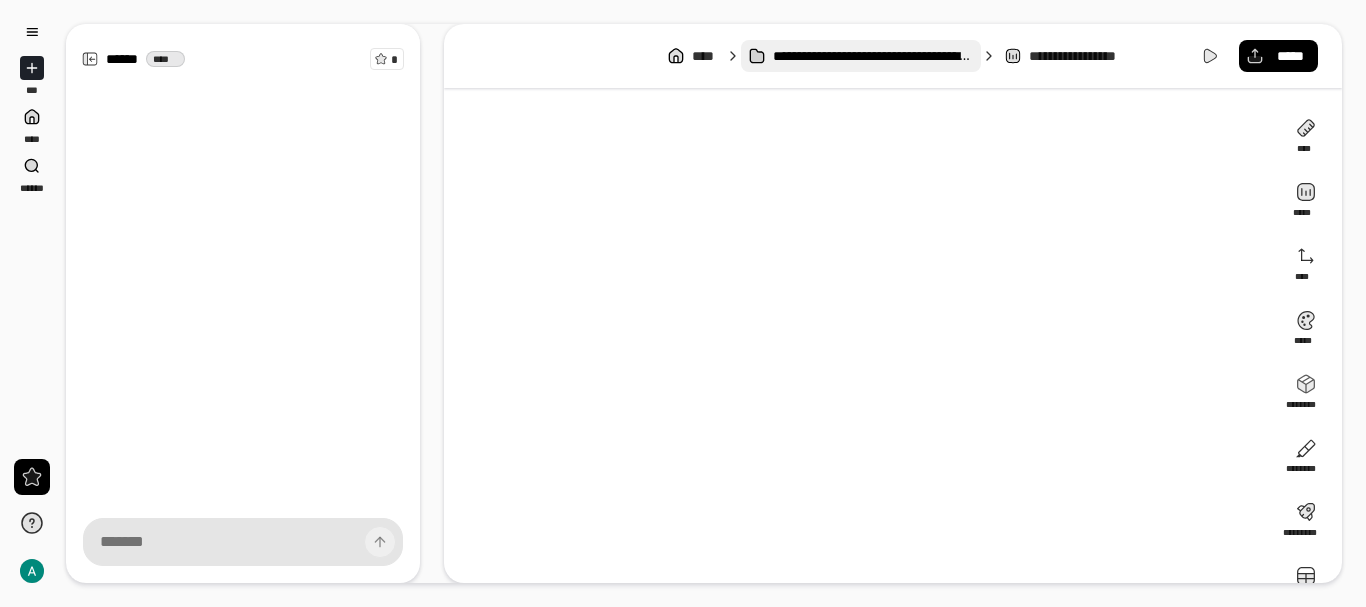 click on "**********" at bounding box center [873, 56] 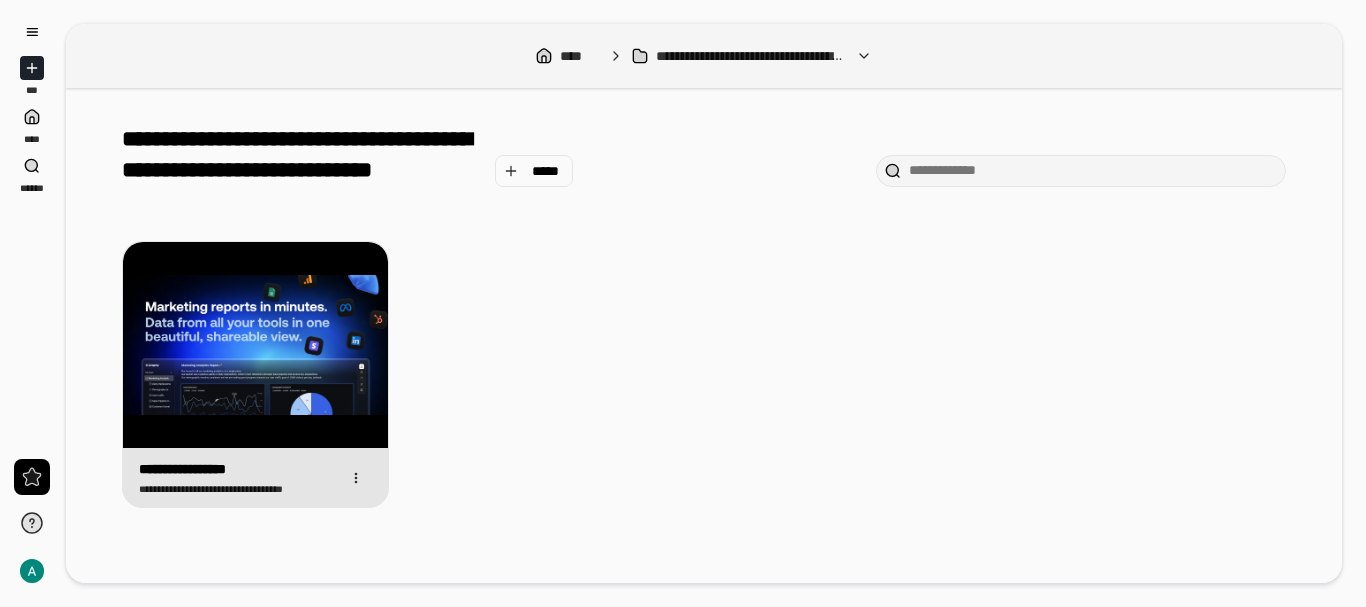 click on "**********" at bounding box center [255, 477] 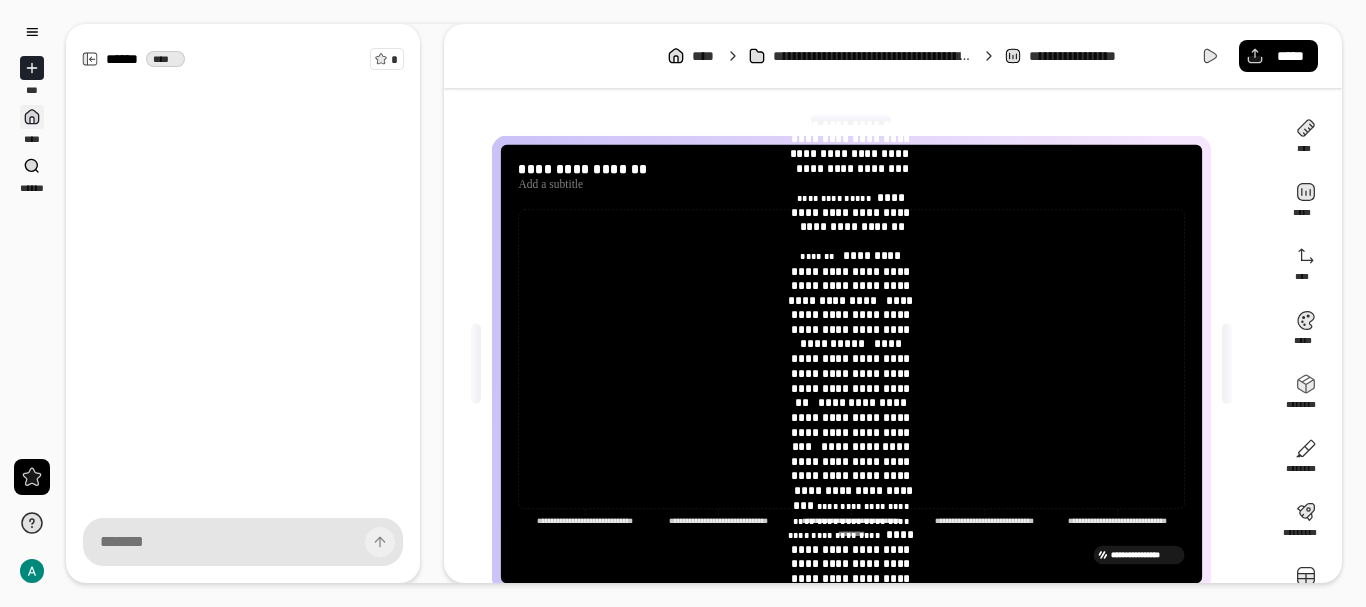 click at bounding box center (32, 117) 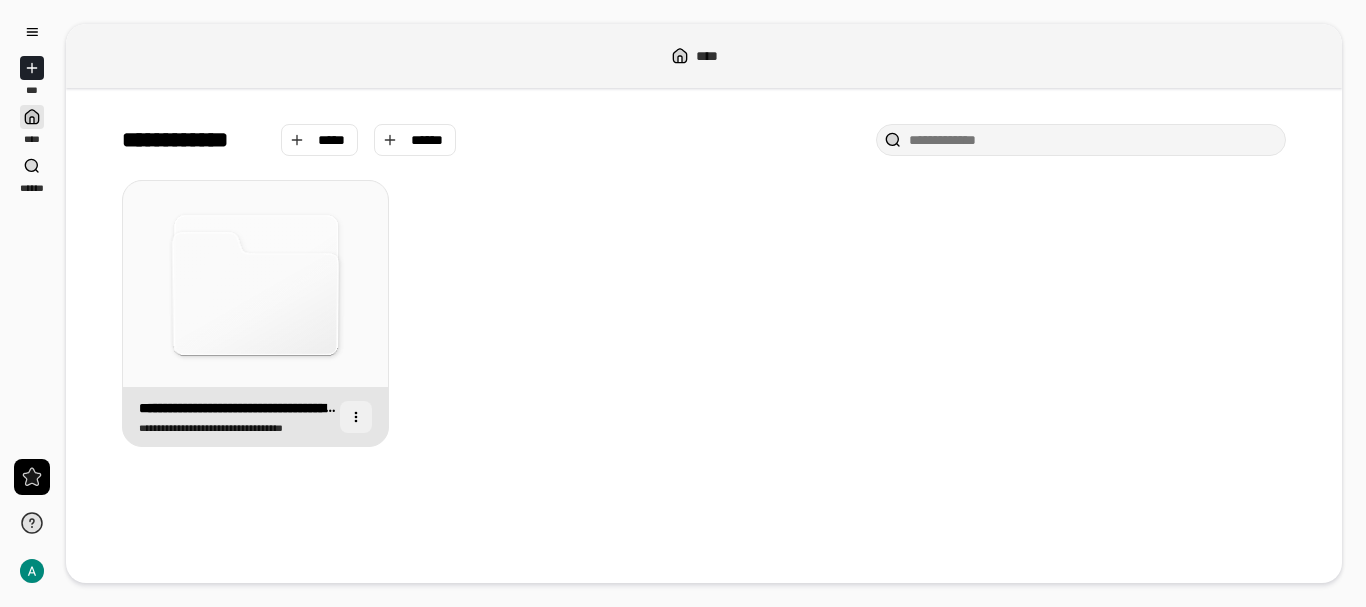 click at bounding box center [356, 417] 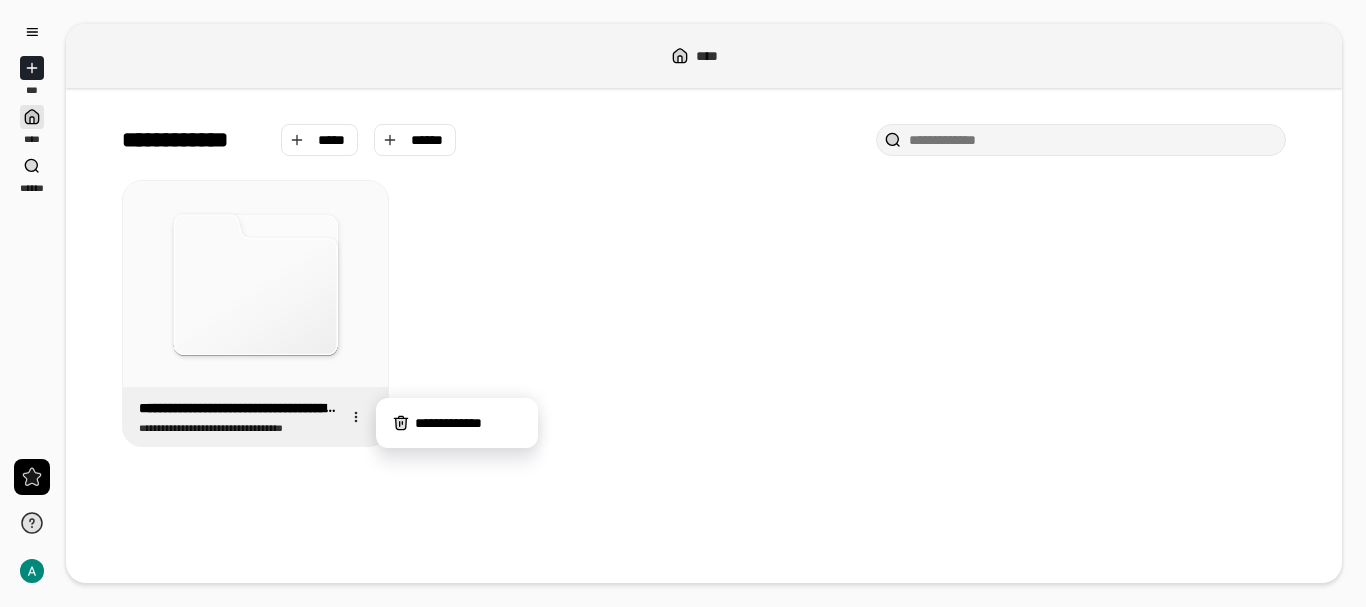 click on "**********" at bounding box center (704, 335) 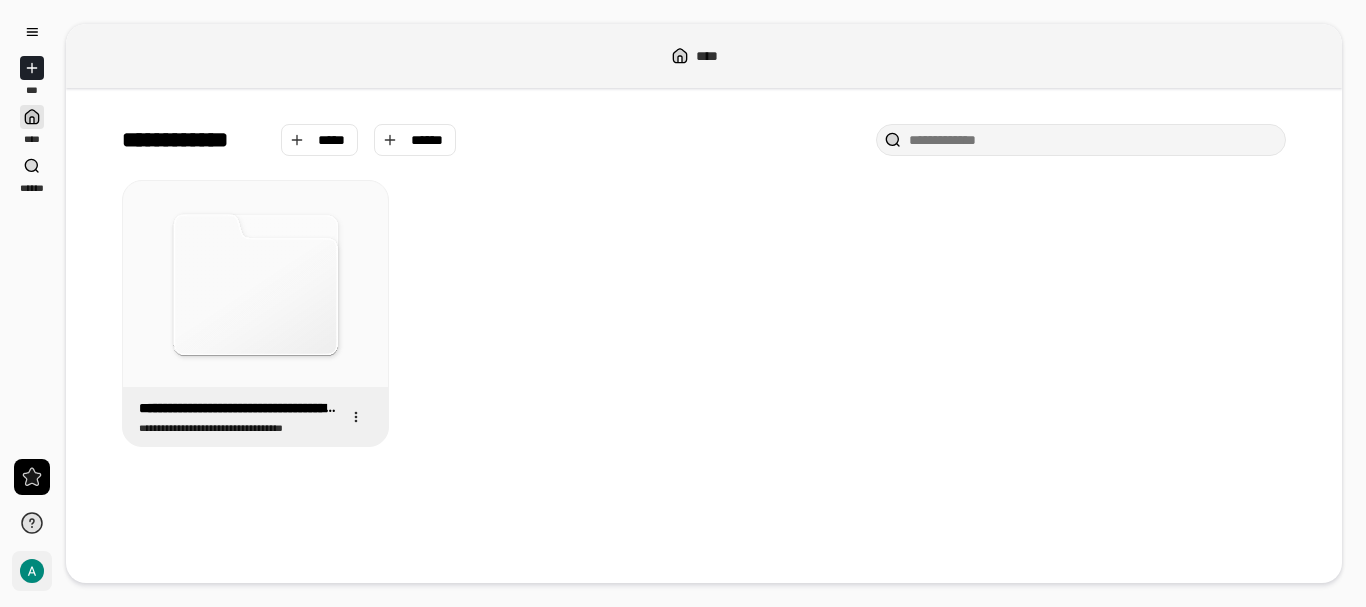 click on "**" at bounding box center [32, 571] 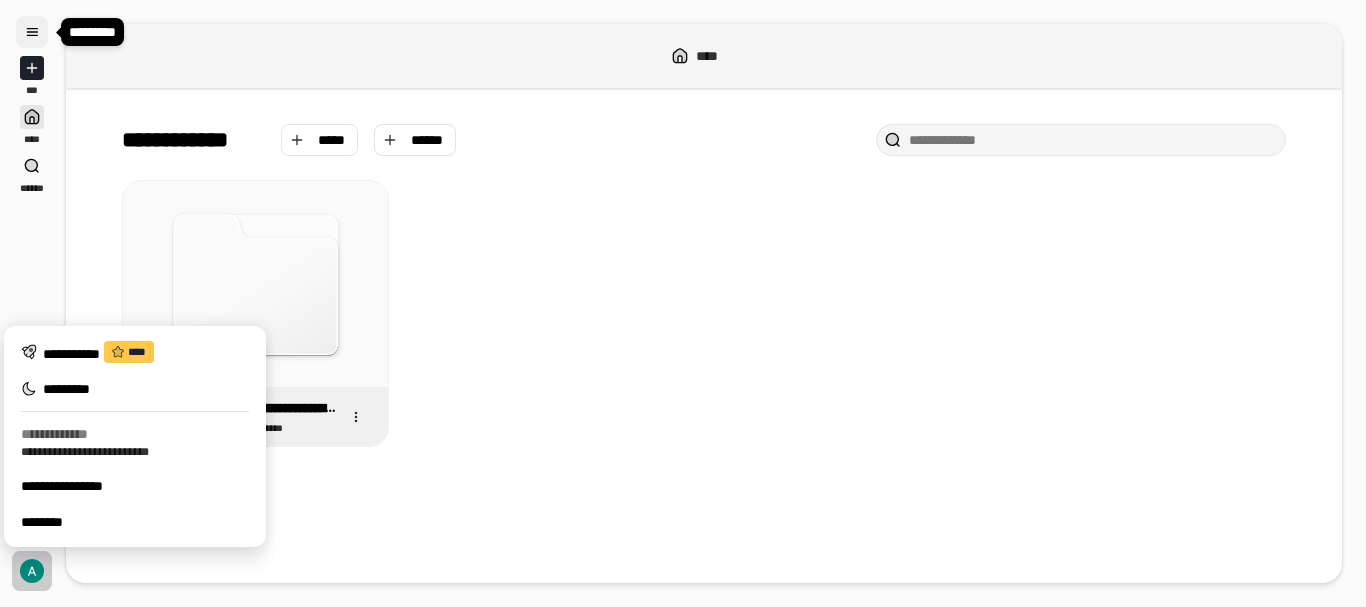 click at bounding box center (32, 32) 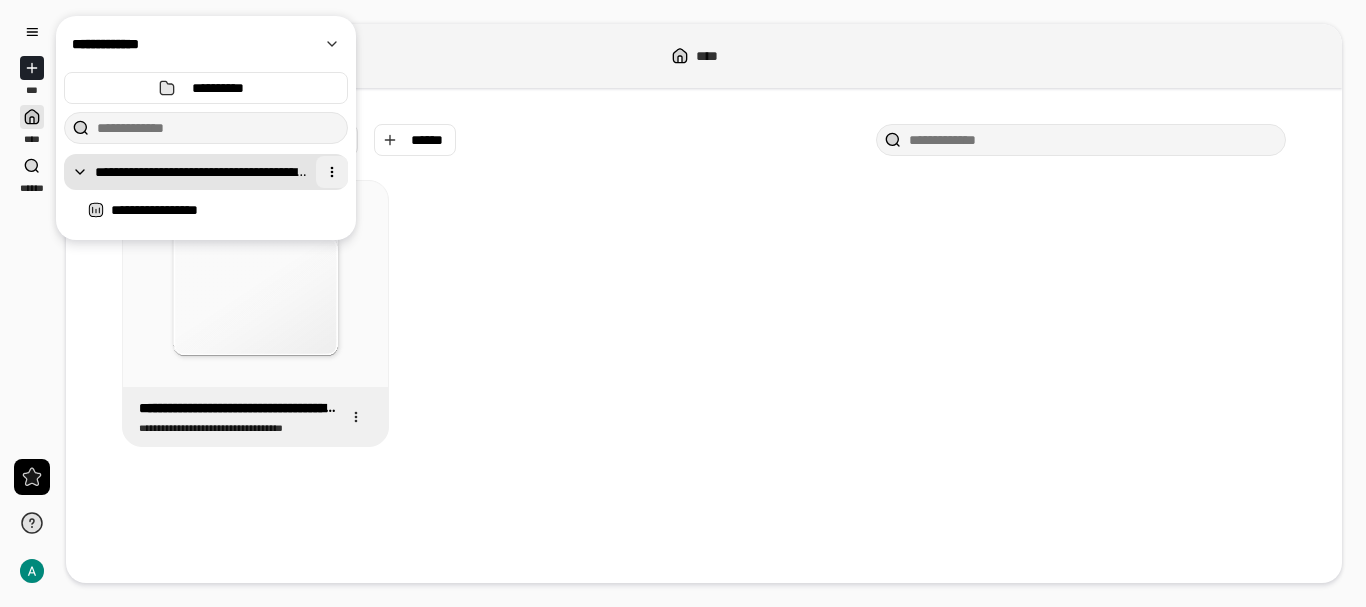 click at bounding box center [332, 172] 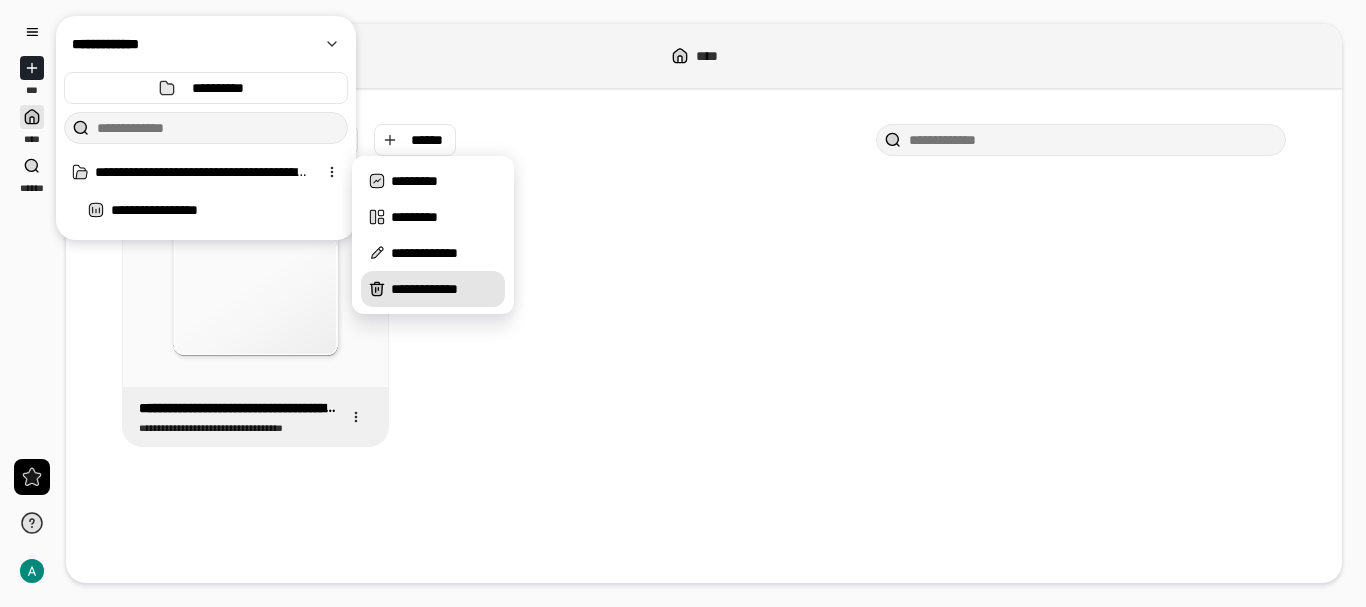 click on "**********" at bounding box center [444, 289] 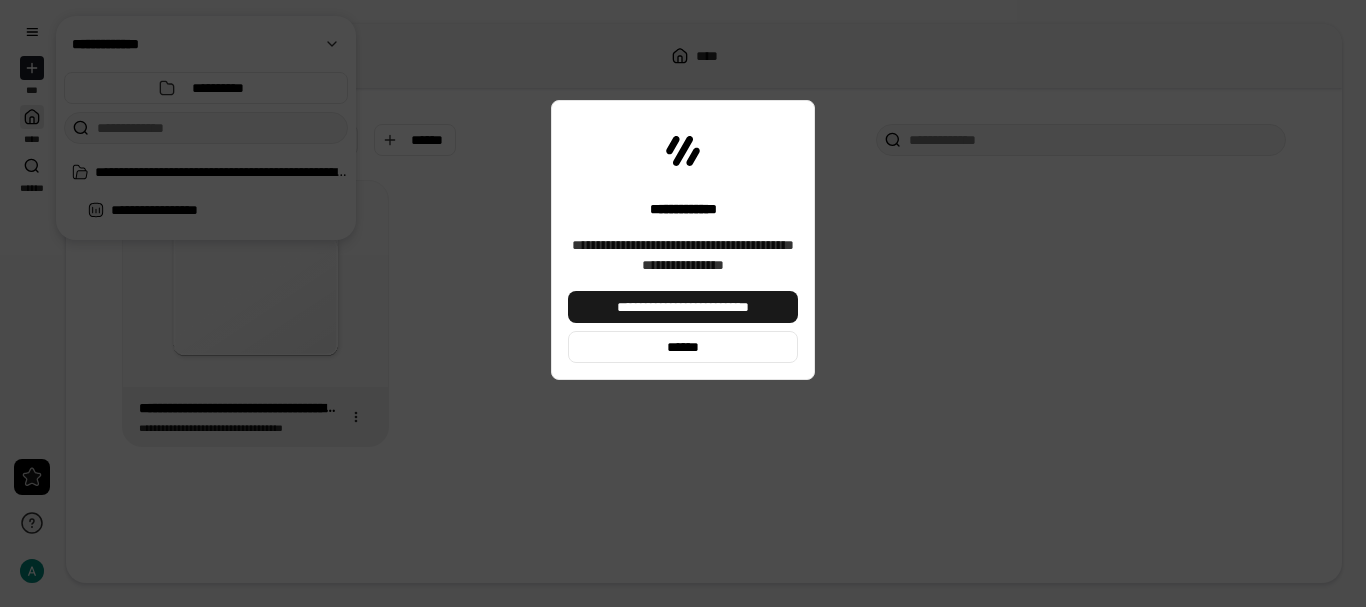 click on "**********" at bounding box center (683, 307) 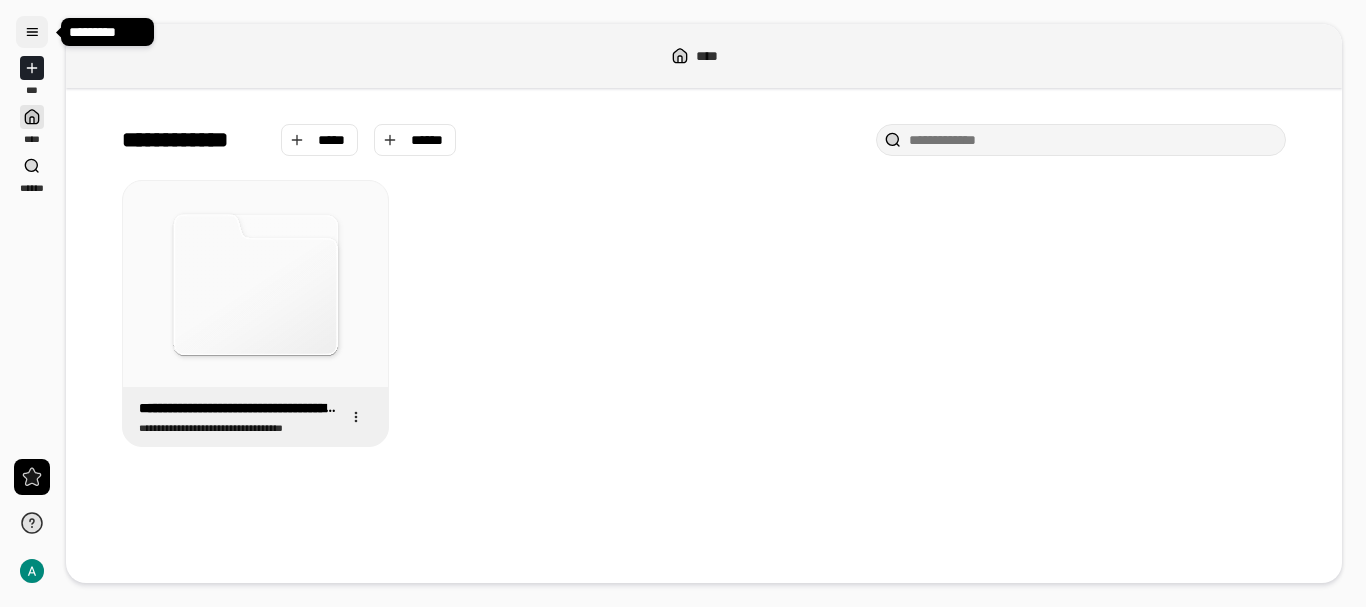 click at bounding box center (32, 32) 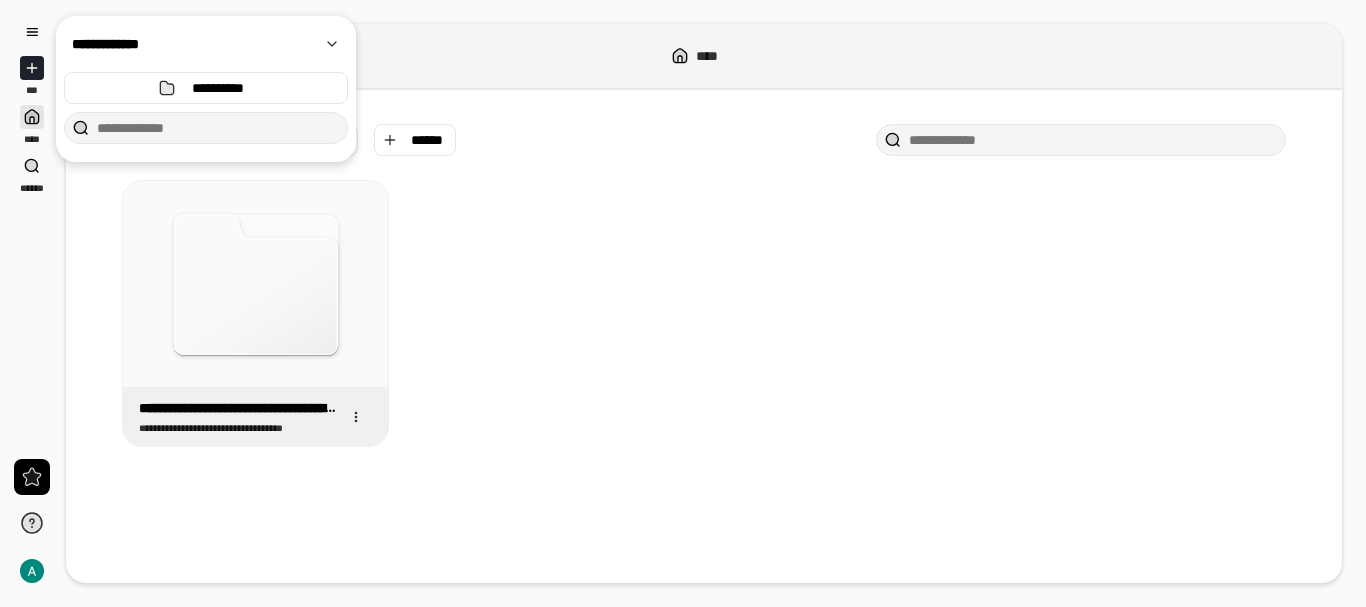 click on "**********" at bounding box center (704, 313) 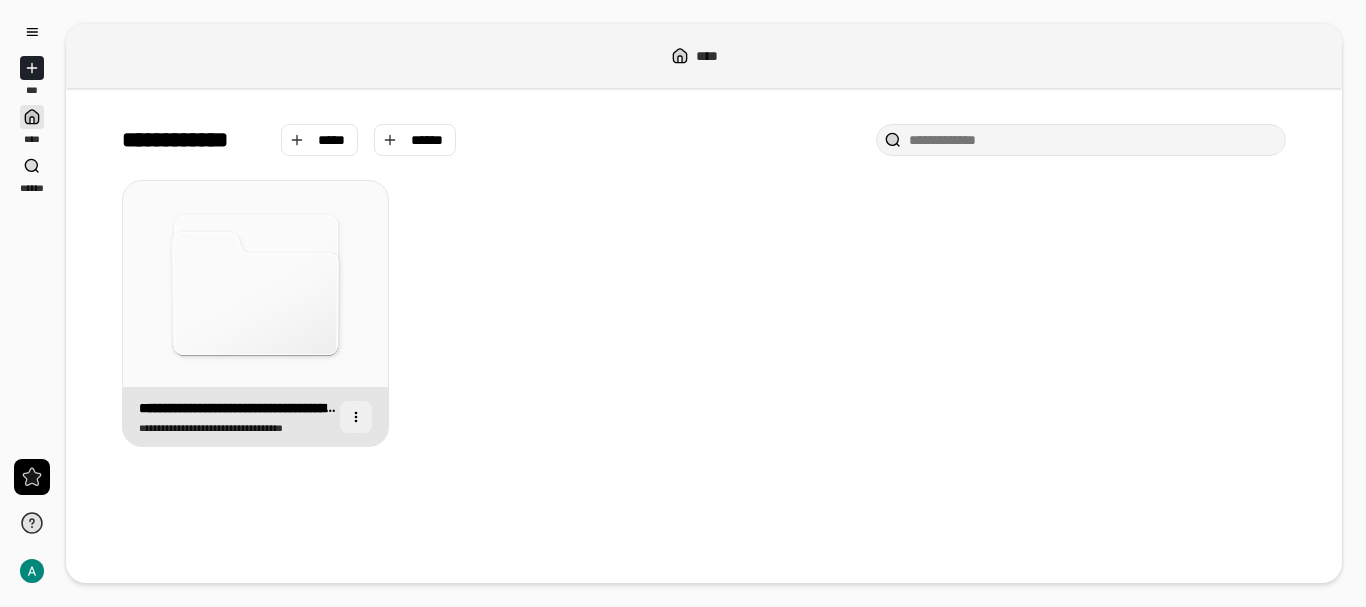 click at bounding box center [356, 417] 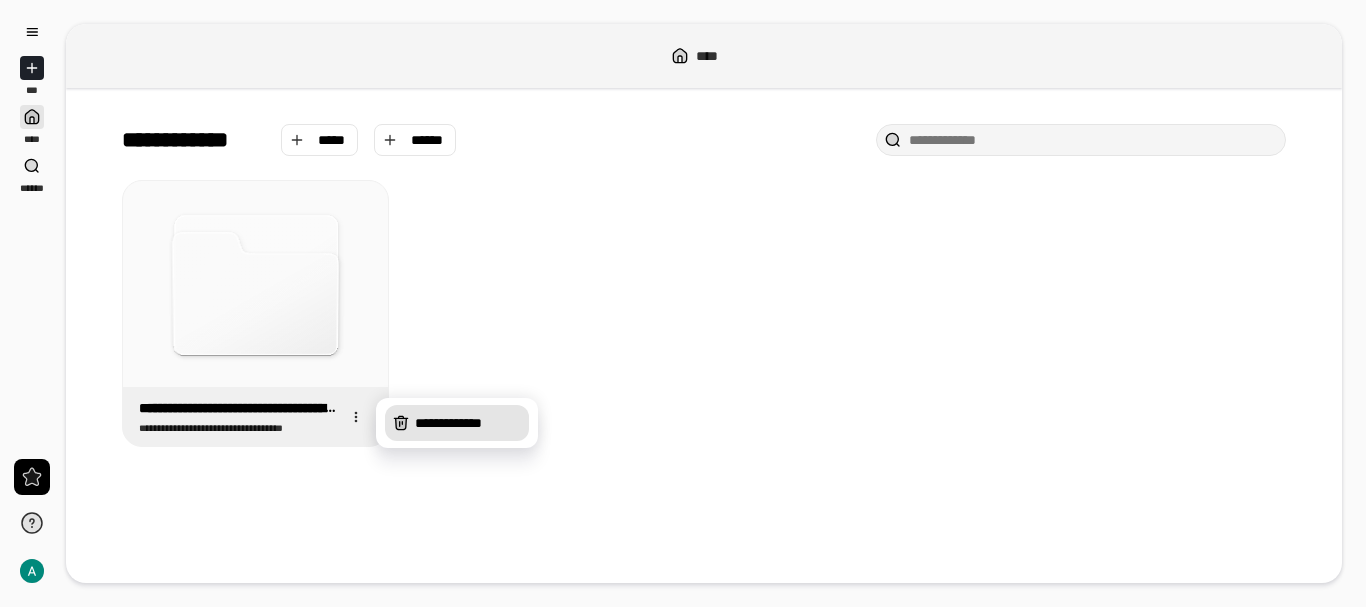 click on "**********" at bounding box center (468, 423) 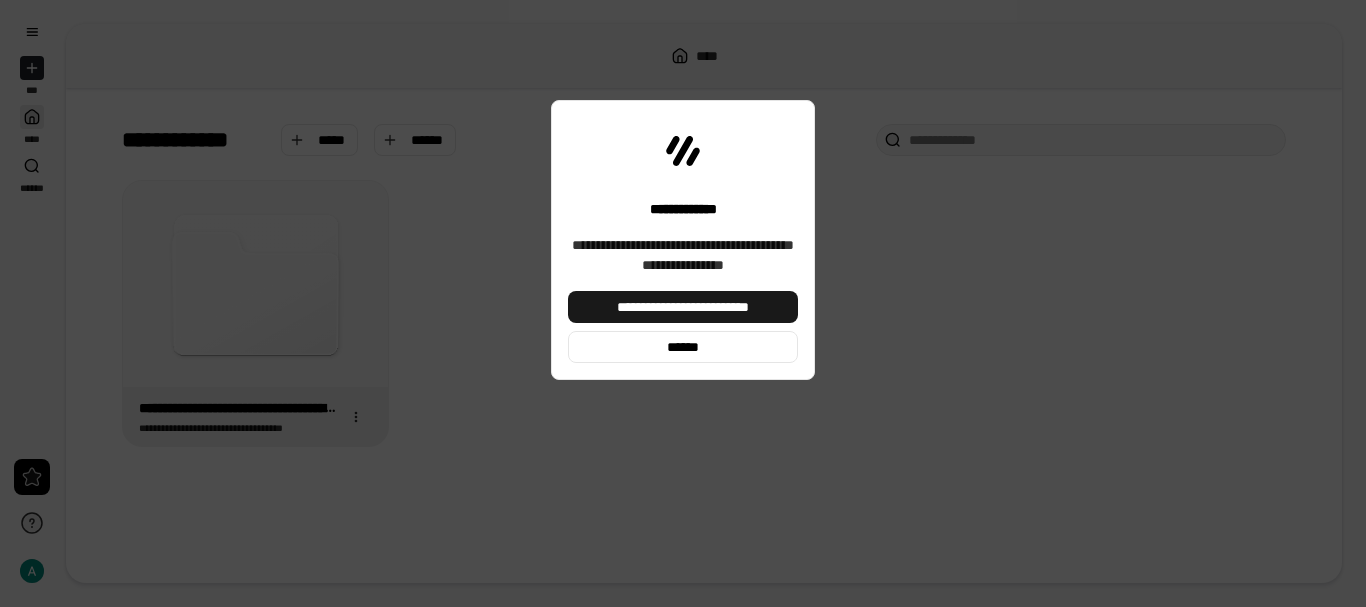 click on "**********" at bounding box center (683, 307) 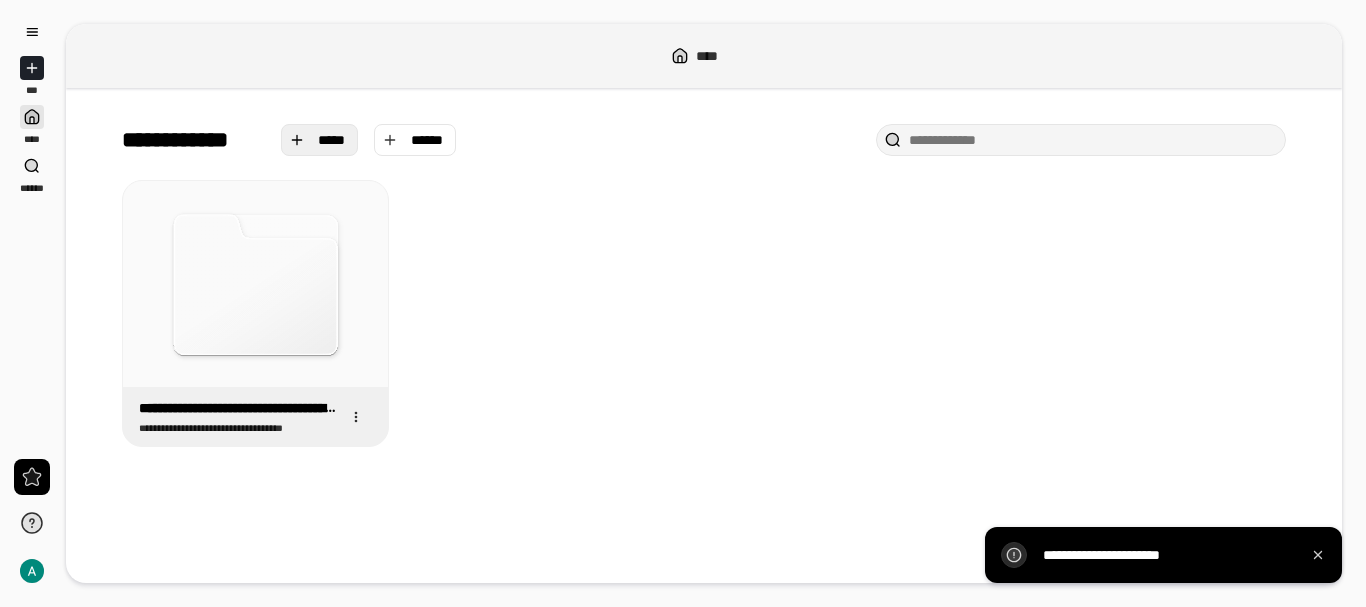click on "*****" at bounding box center (332, 140) 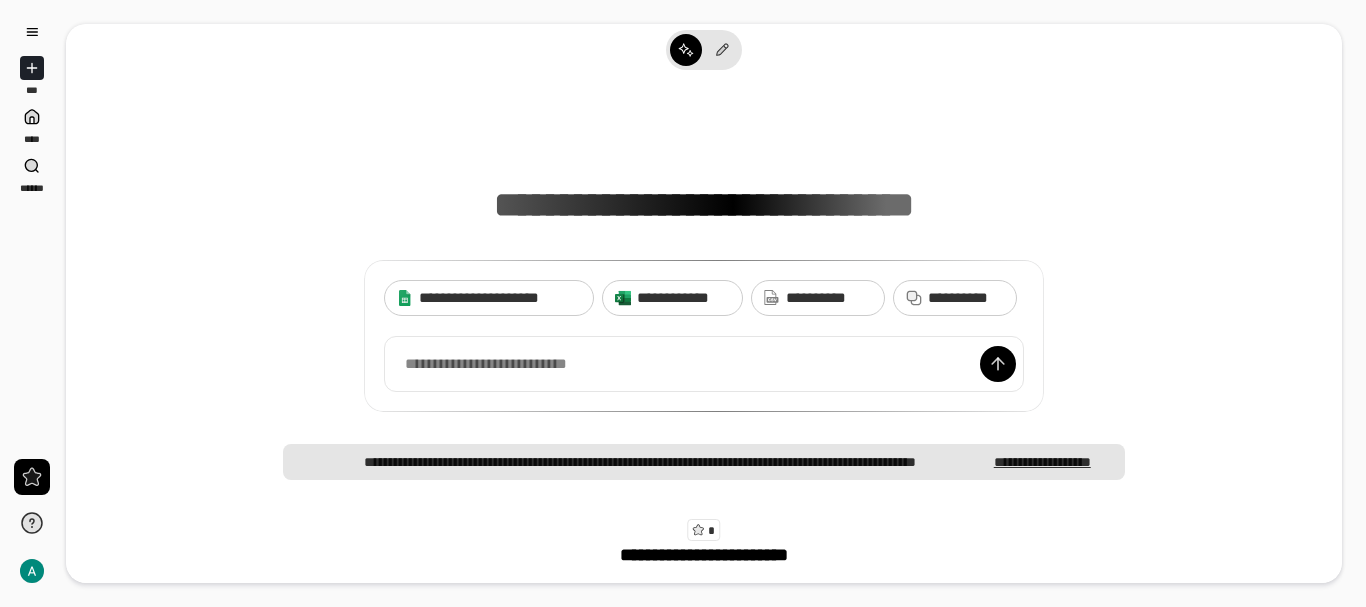 scroll, scrollTop: 0, scrollLeft: 0, axis: both 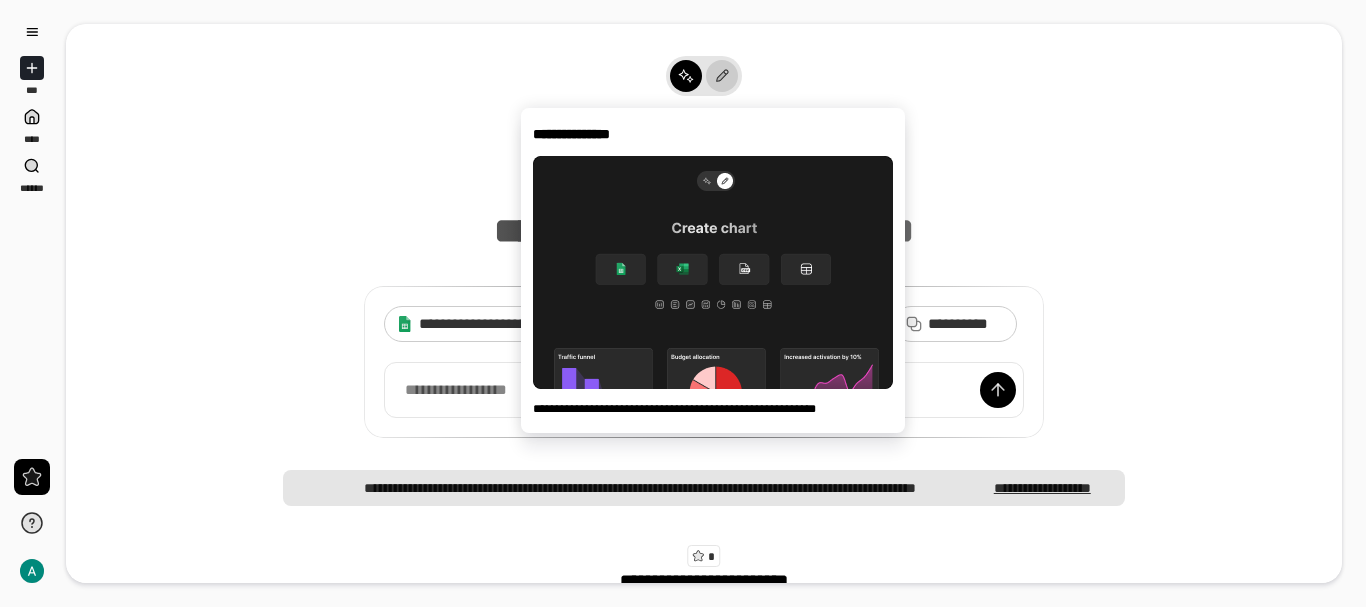 click 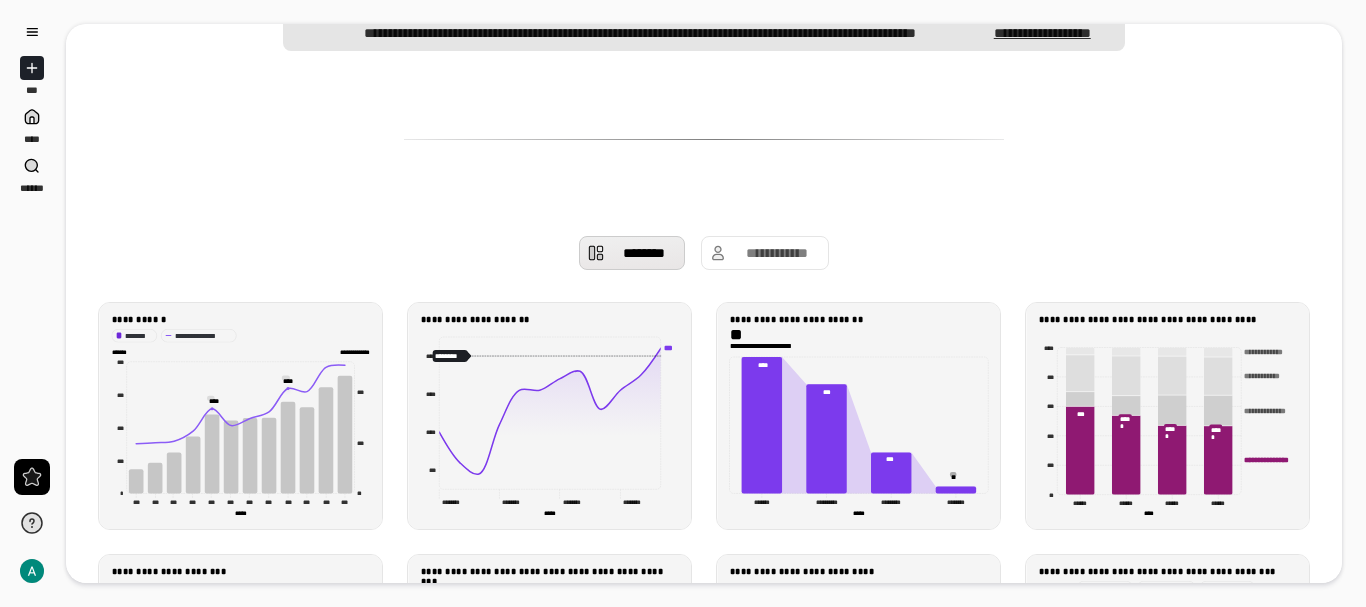 scroll, scrollTop: 481, scrollLeft: 0, axis: vertical 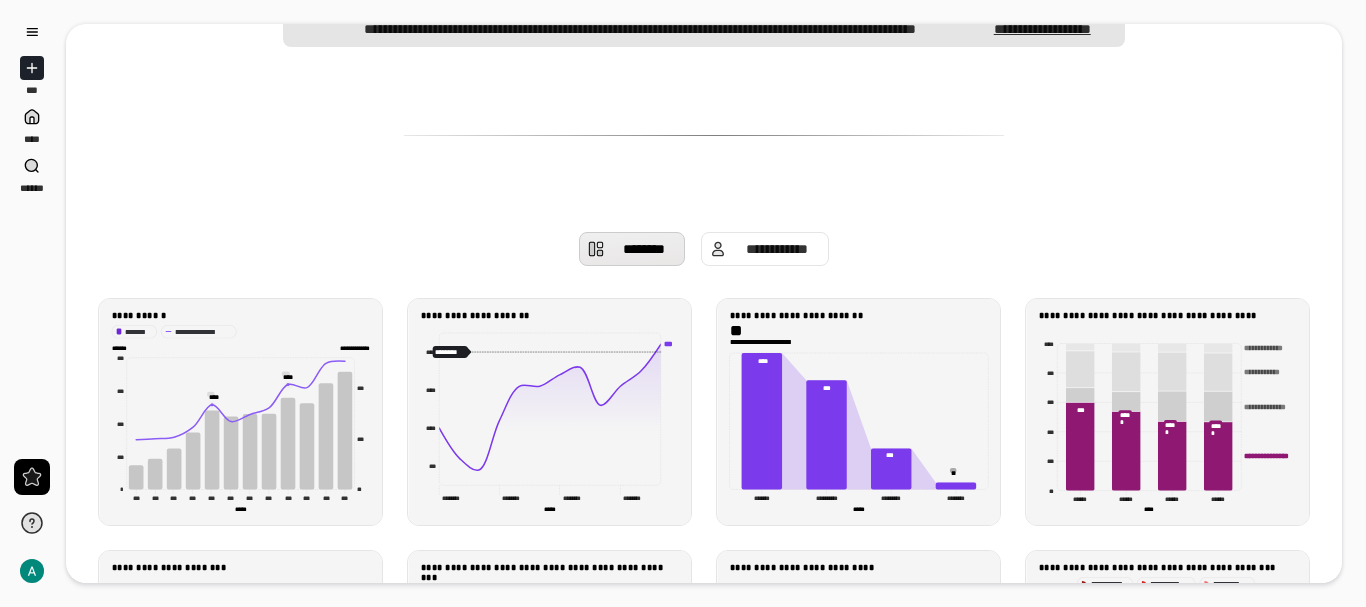 click on "**********" at bounding box center (777, 249) 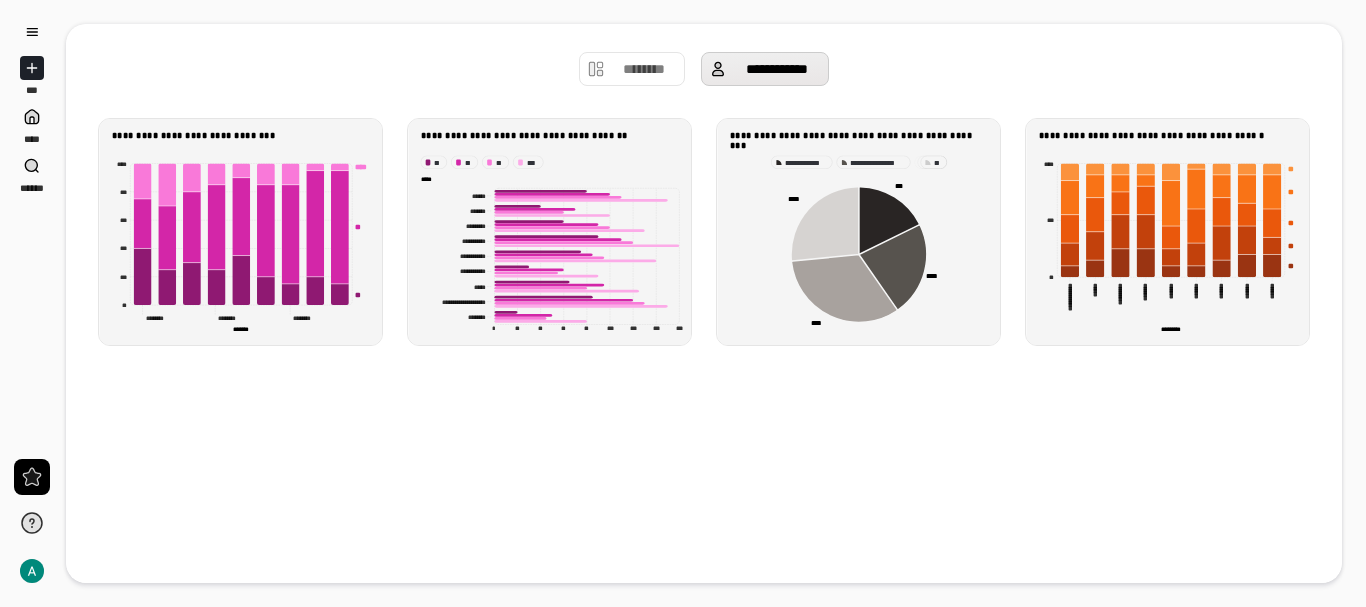 scroll, scrollTop: 461, scrollLeft: 0, axis: vertical 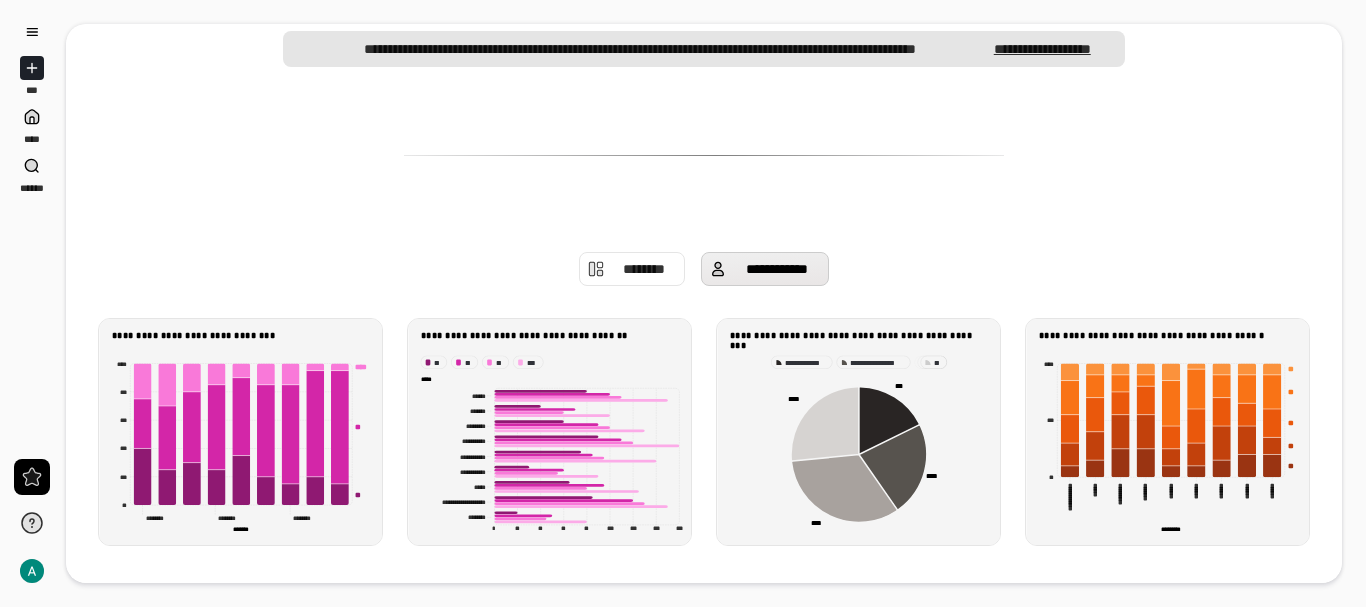 click on "********" at bounding box center [644, 269] 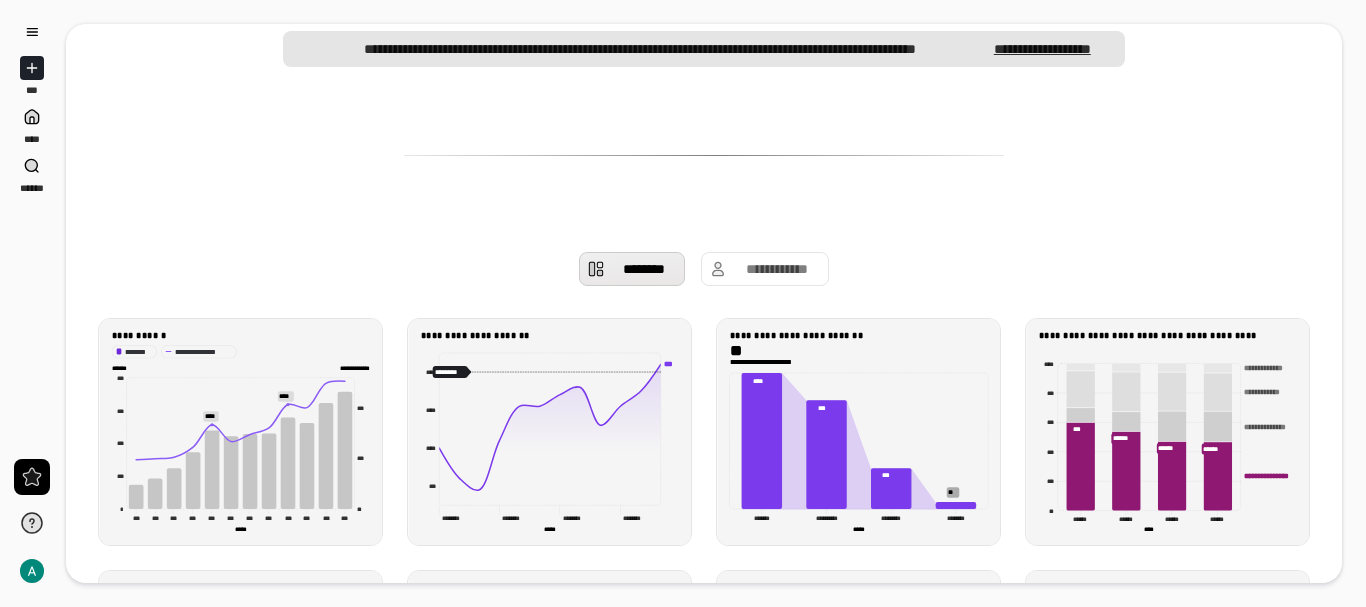 scroll, scrollTop: 361, scrollLeft: 0, axis: vertical 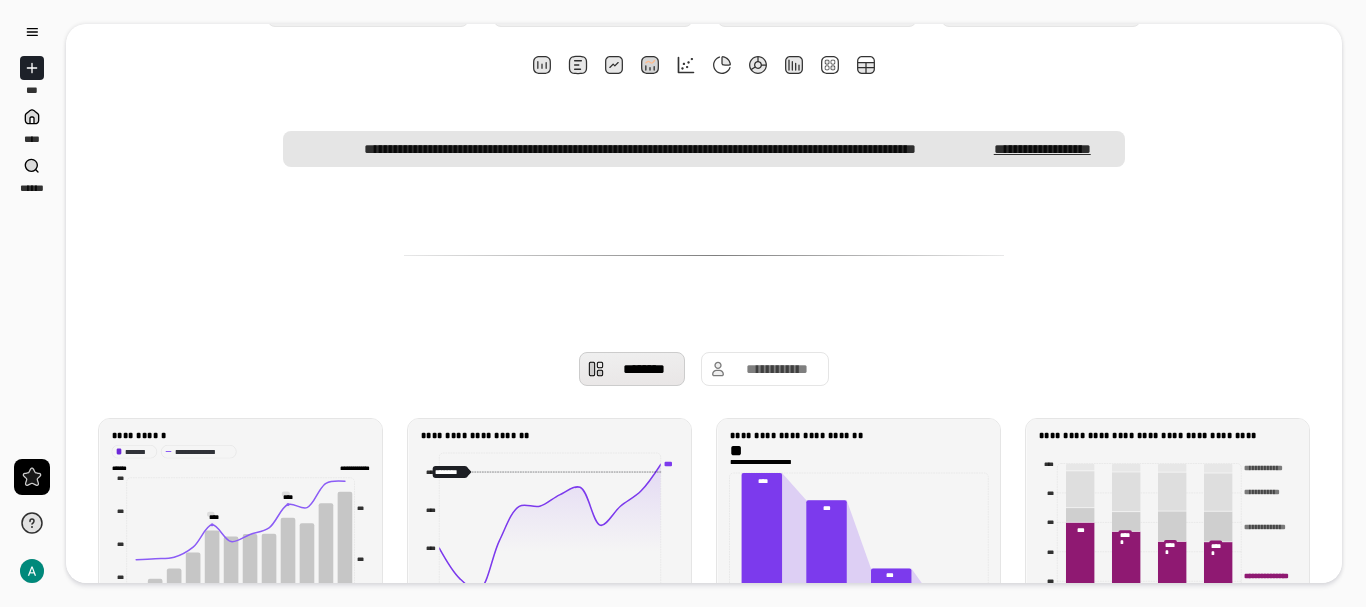click on "**********" at bounding box center [1055, 149] 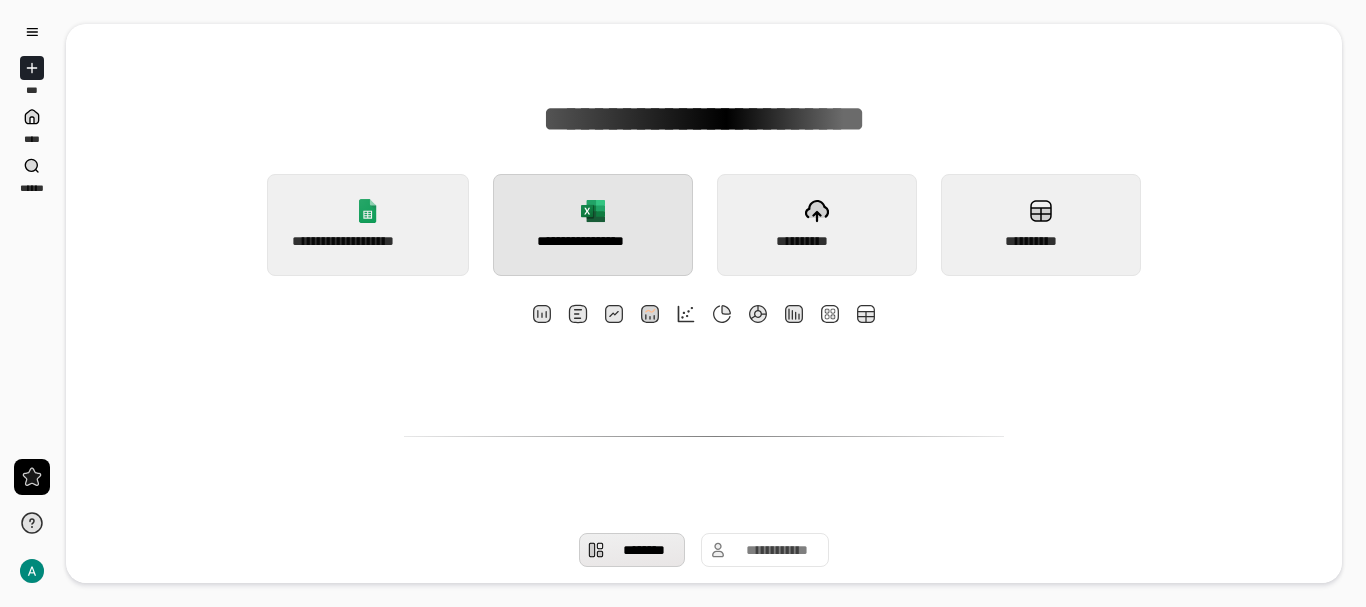 scroll, scrollTop: 0, scrollLeft: 0, axis: both 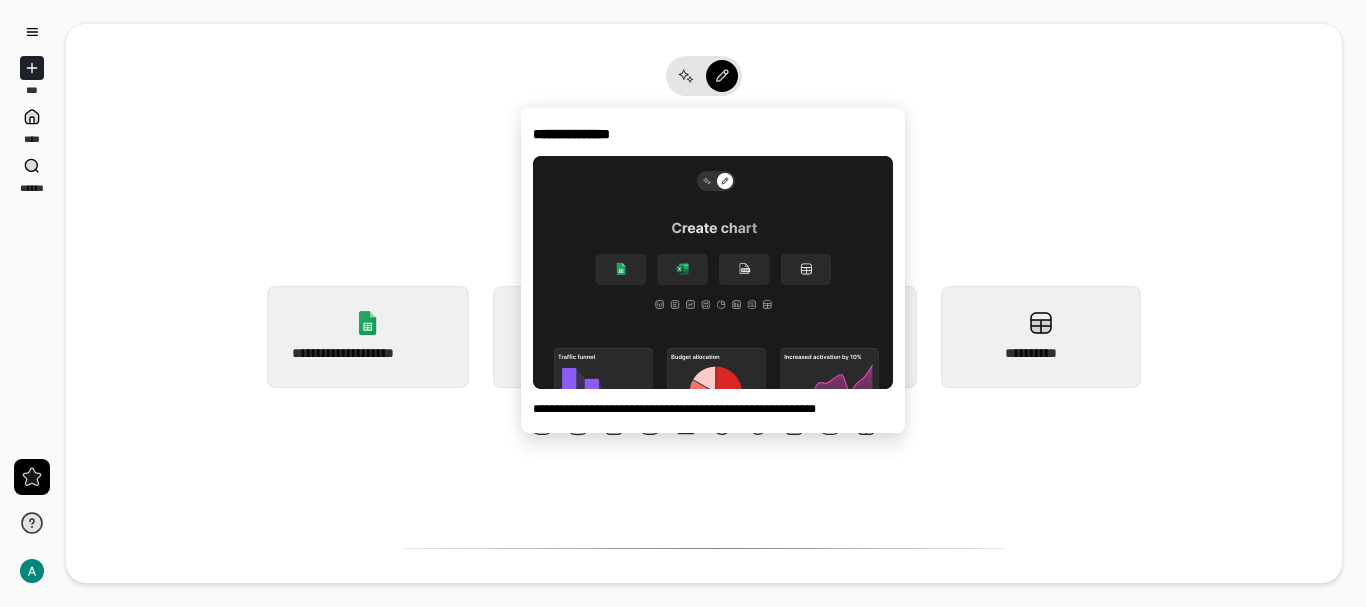 click 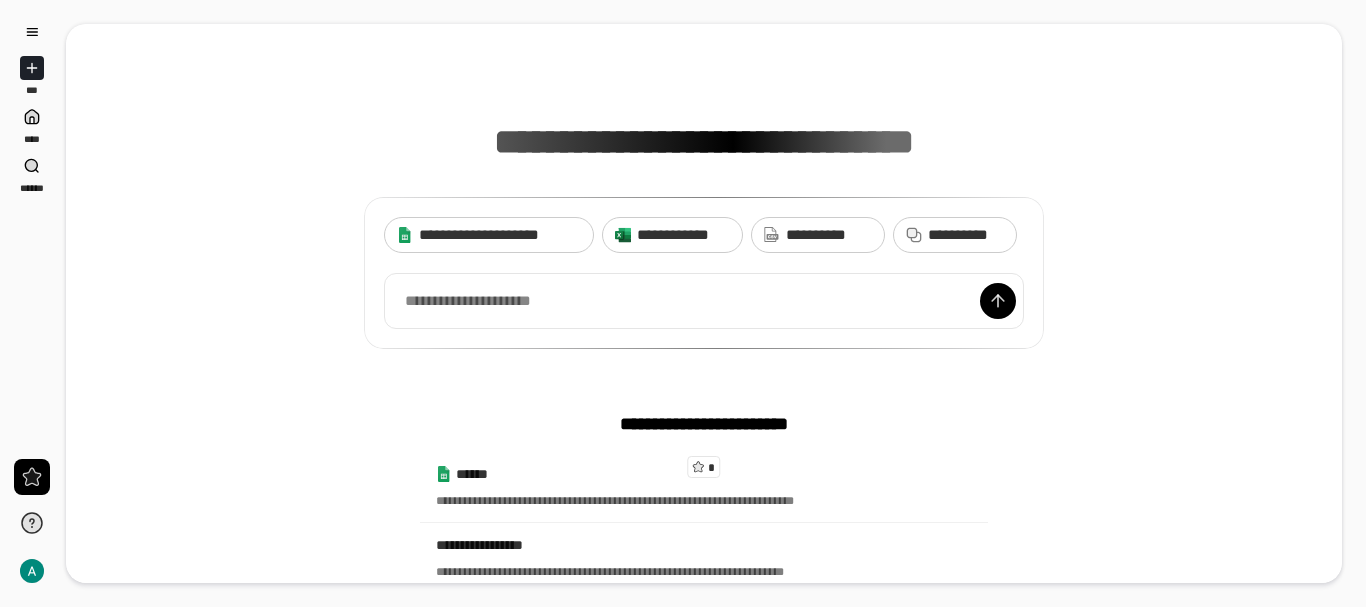 scroll, scrollTop: 0, scrollLeft: 0, axis: both 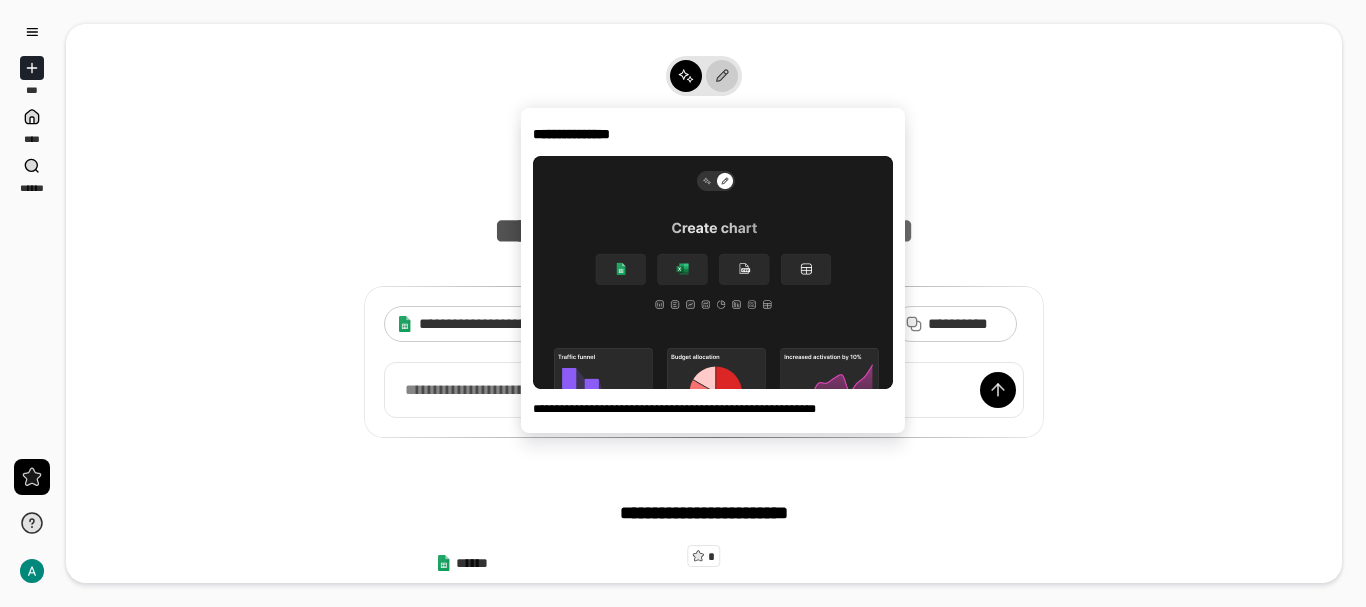 click 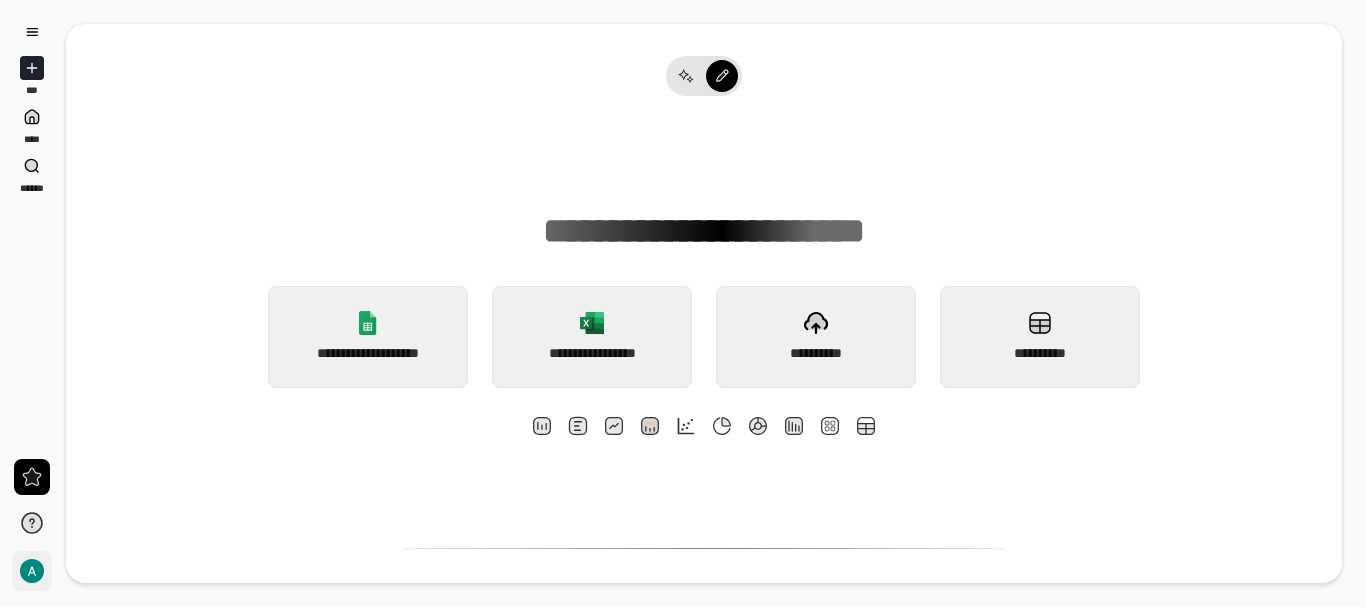 click on "**" at bounding box center [32, 571] 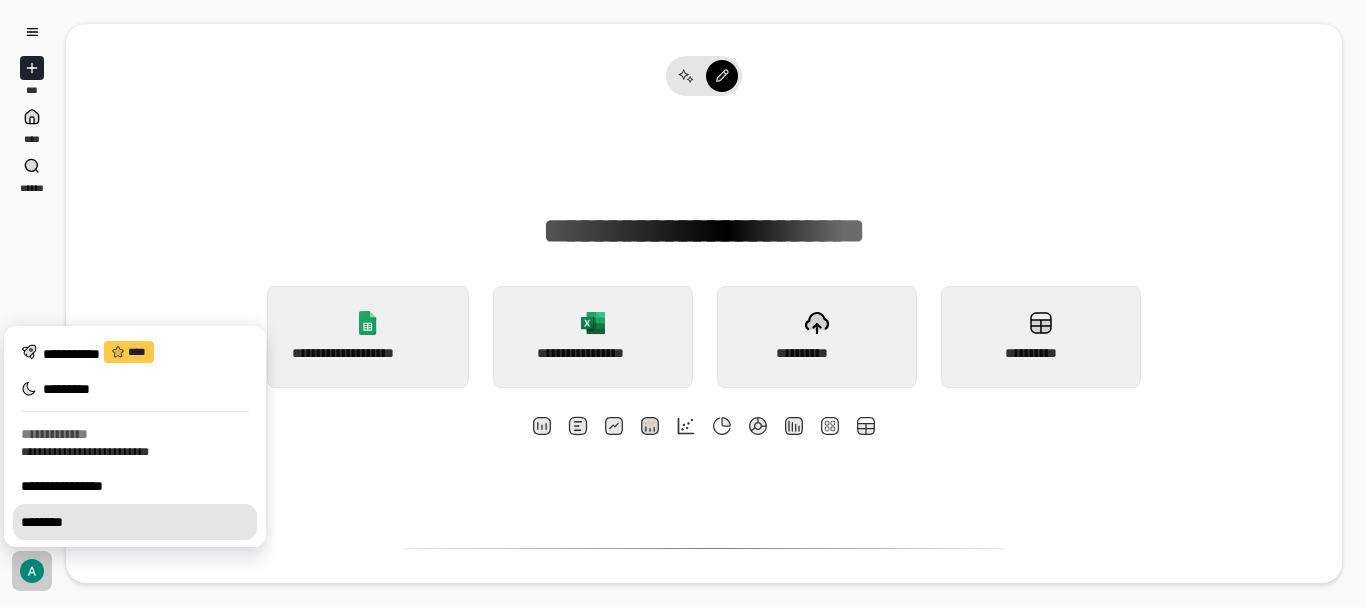 click on "********" at bounding box center [135, 522] 